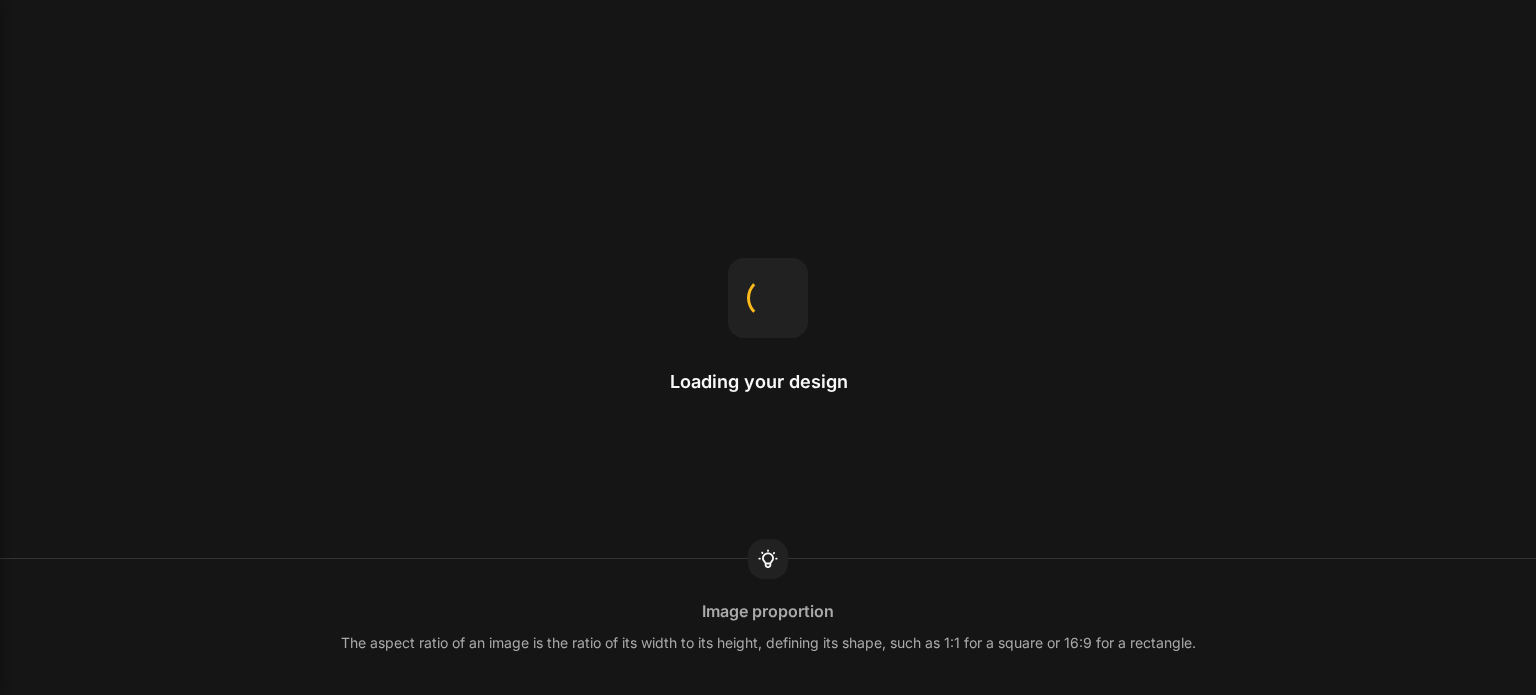 scroll, scrollTop: 0, scrollLeft: 0, axis: both 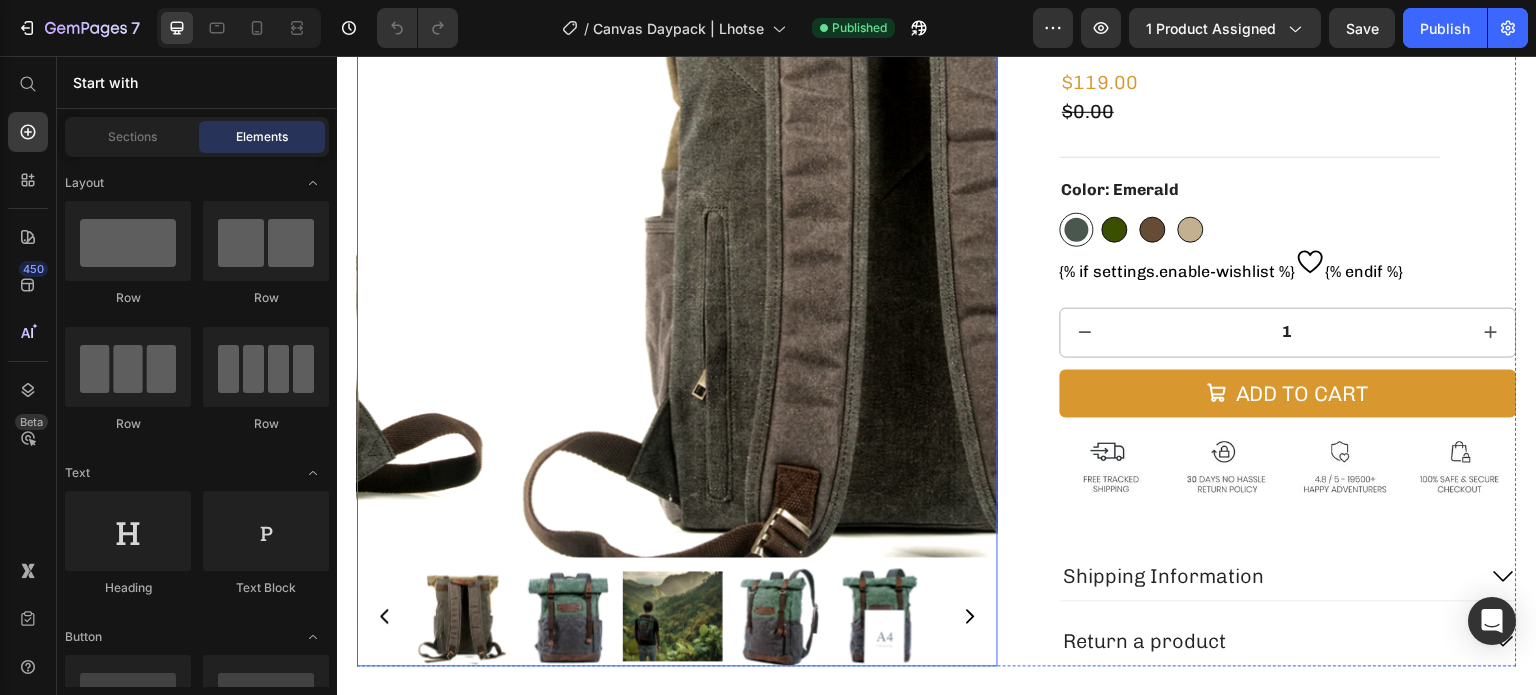 click at bounding box center [837, 237] 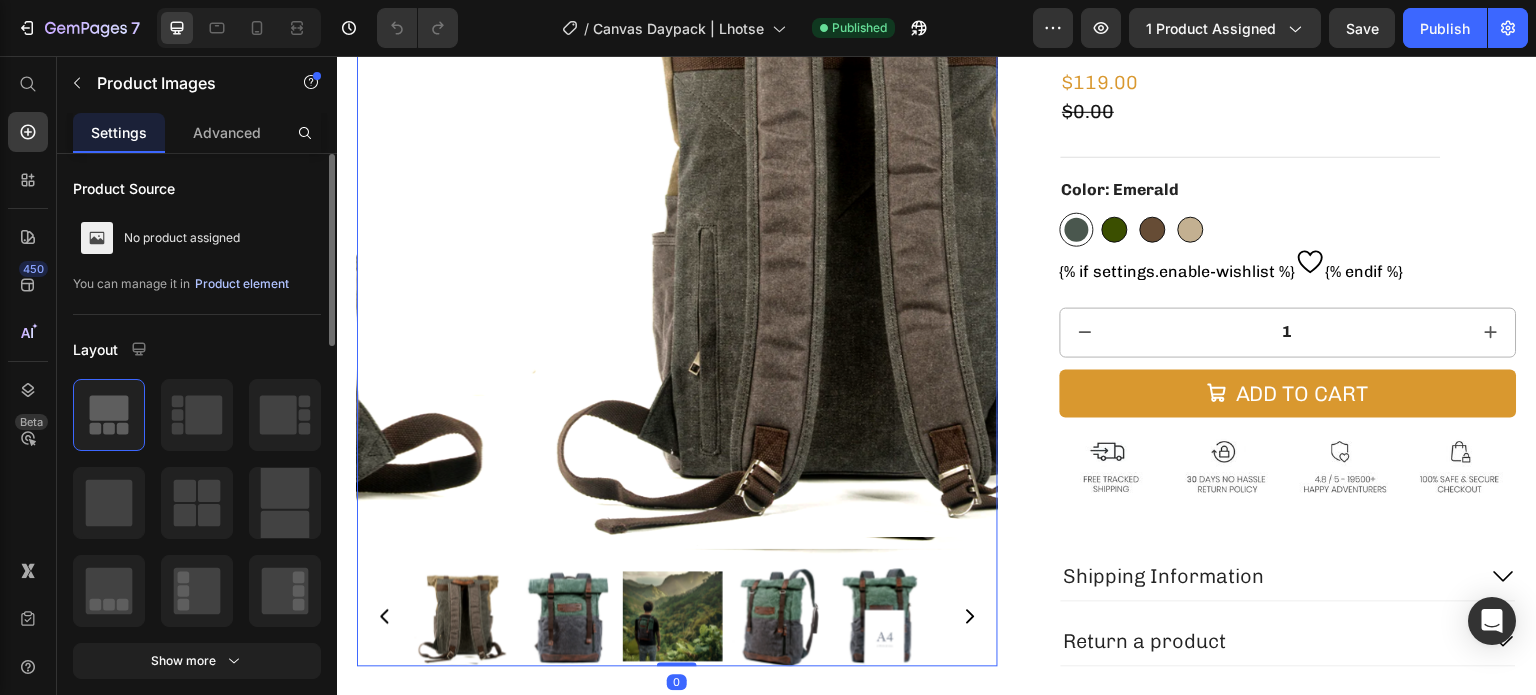 click on "Product element" at bounding box center (242, 284) 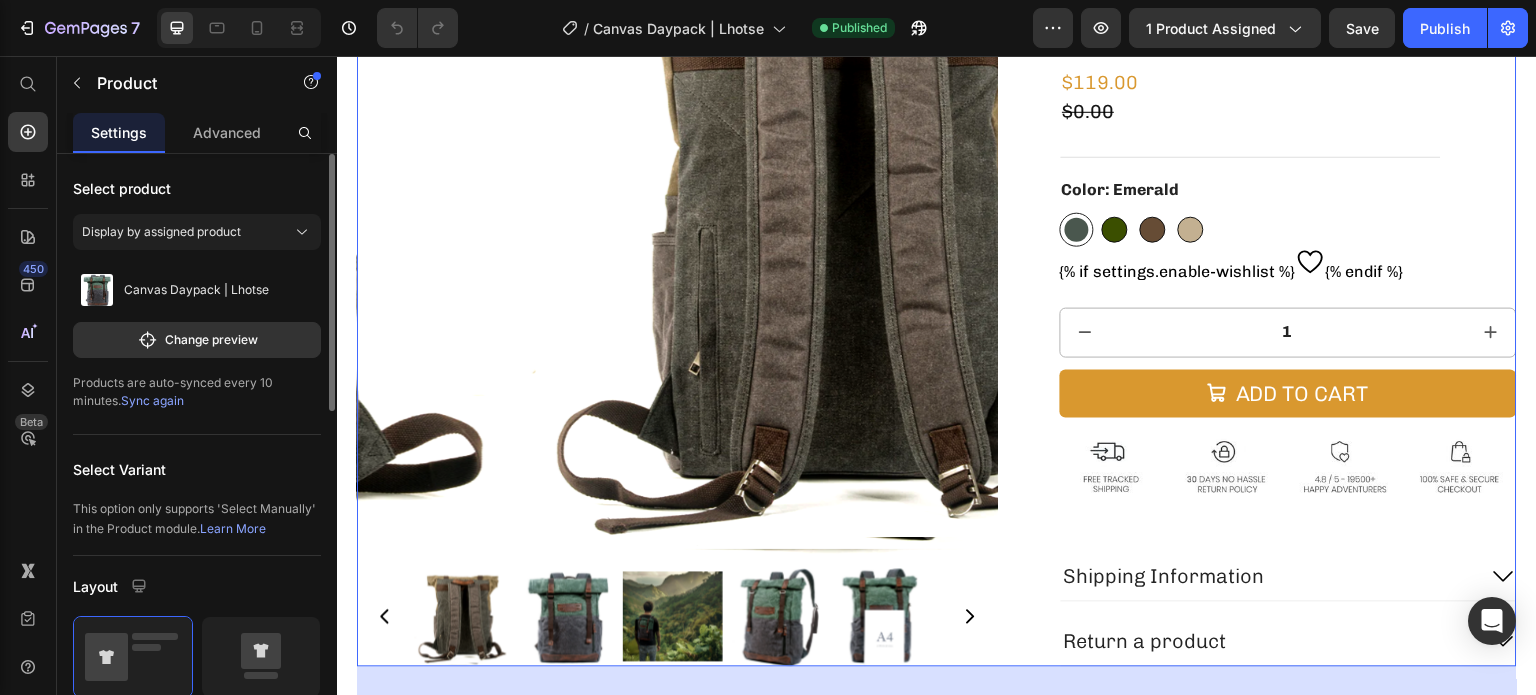 click on "Sync again" at bounding box center (152, 400) 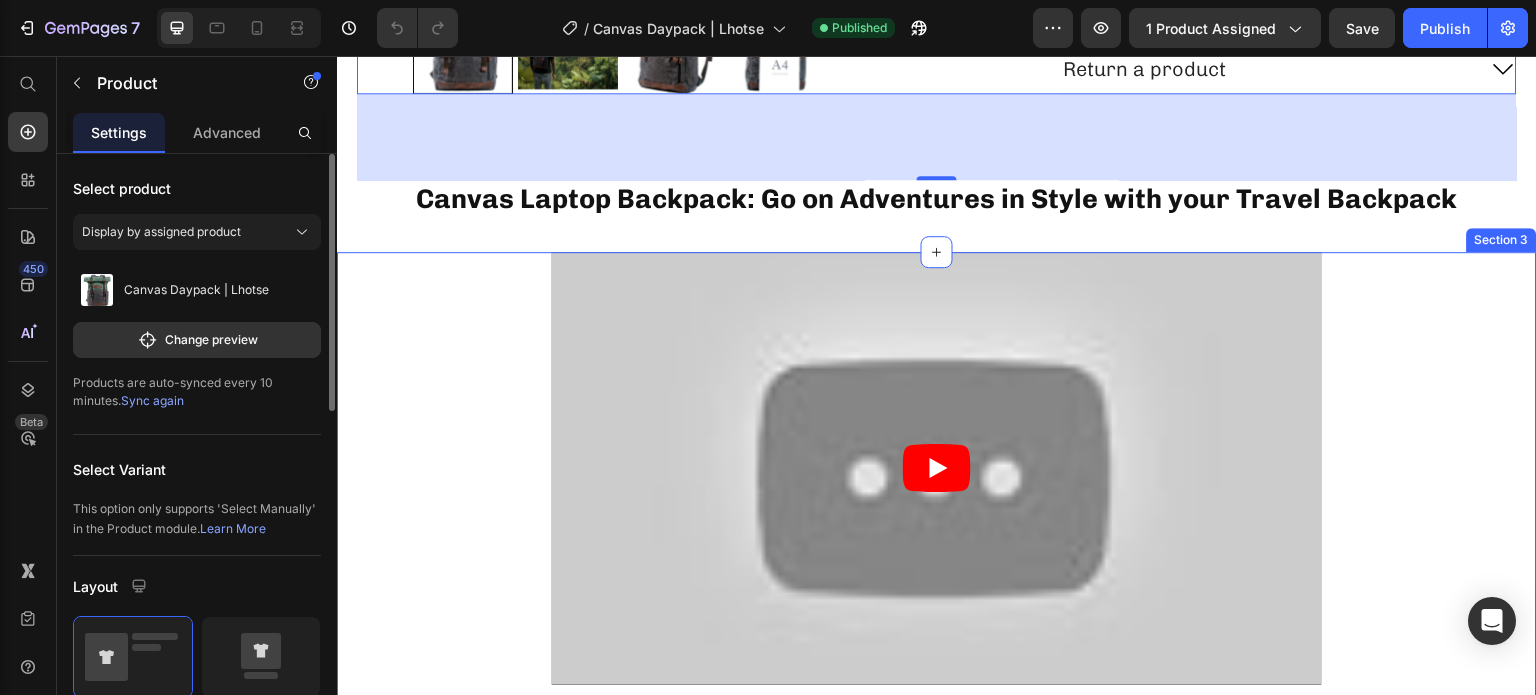 scroll, scrollTop: 800, scrollLeft: 0, axis: vertical 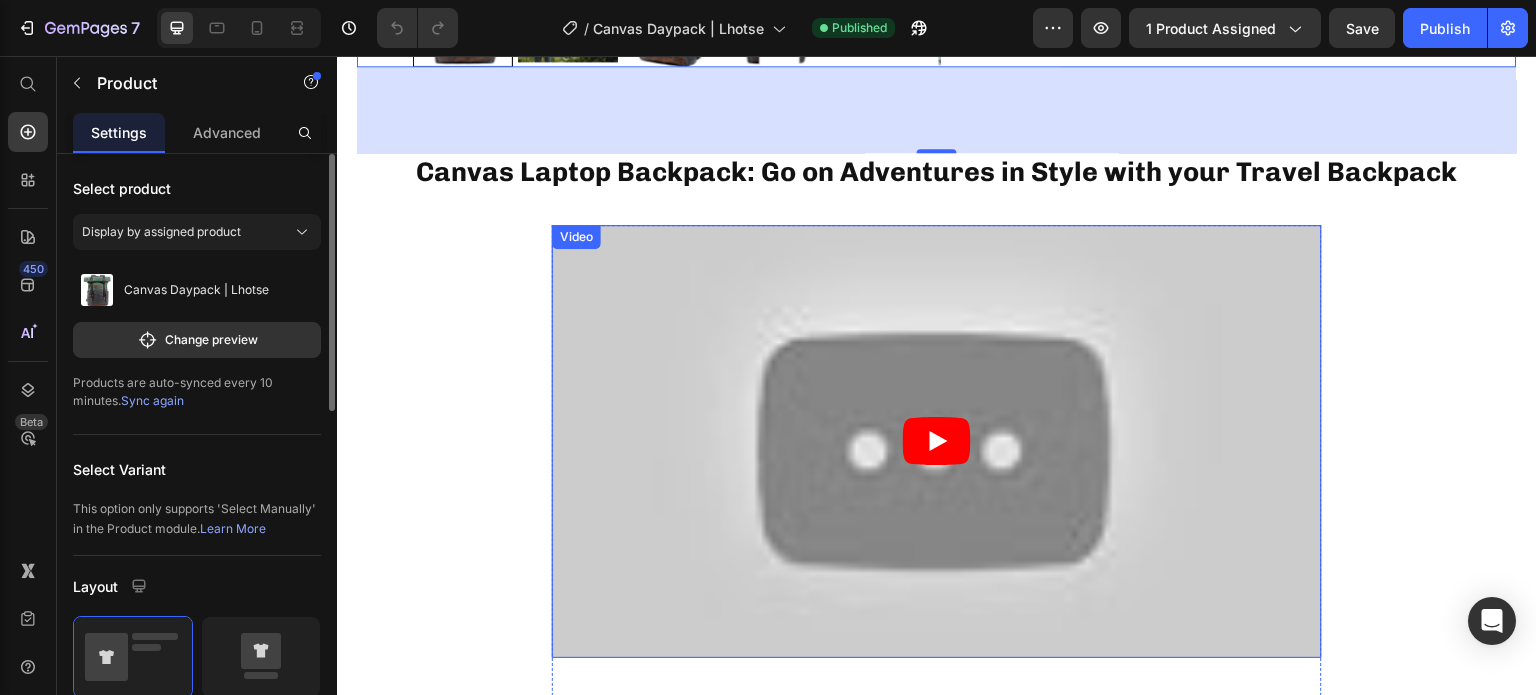 click at bounding box center (937, 441) 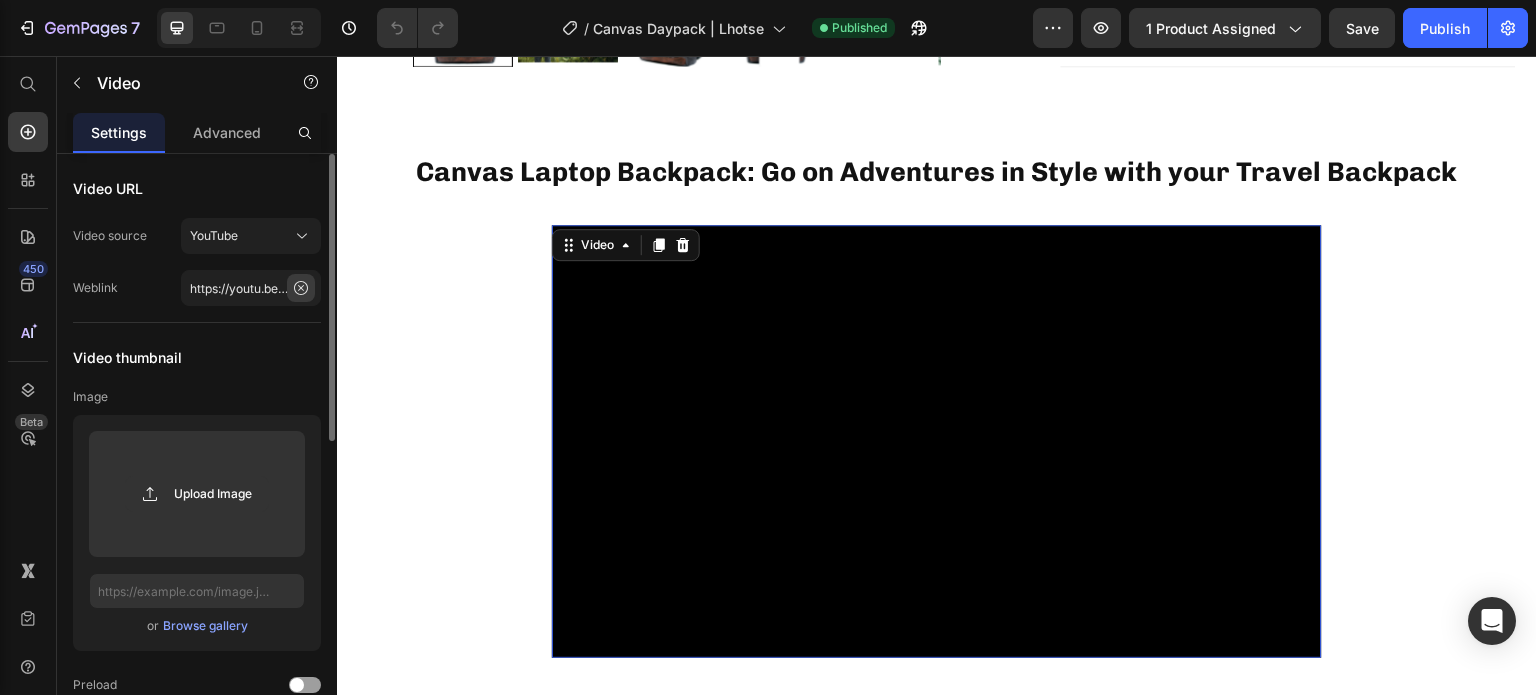 click 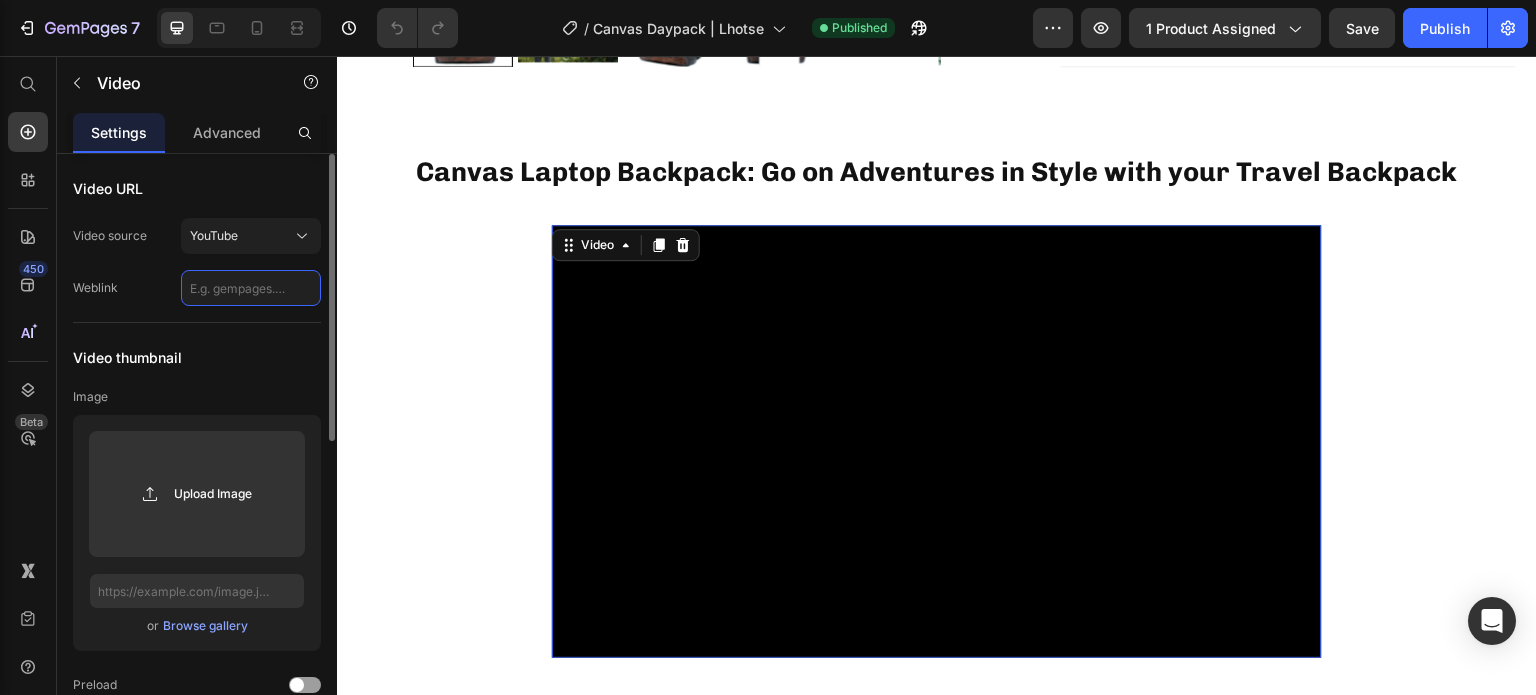 scroll, scrollTop: 0, scrollLeft: 0, axis: both 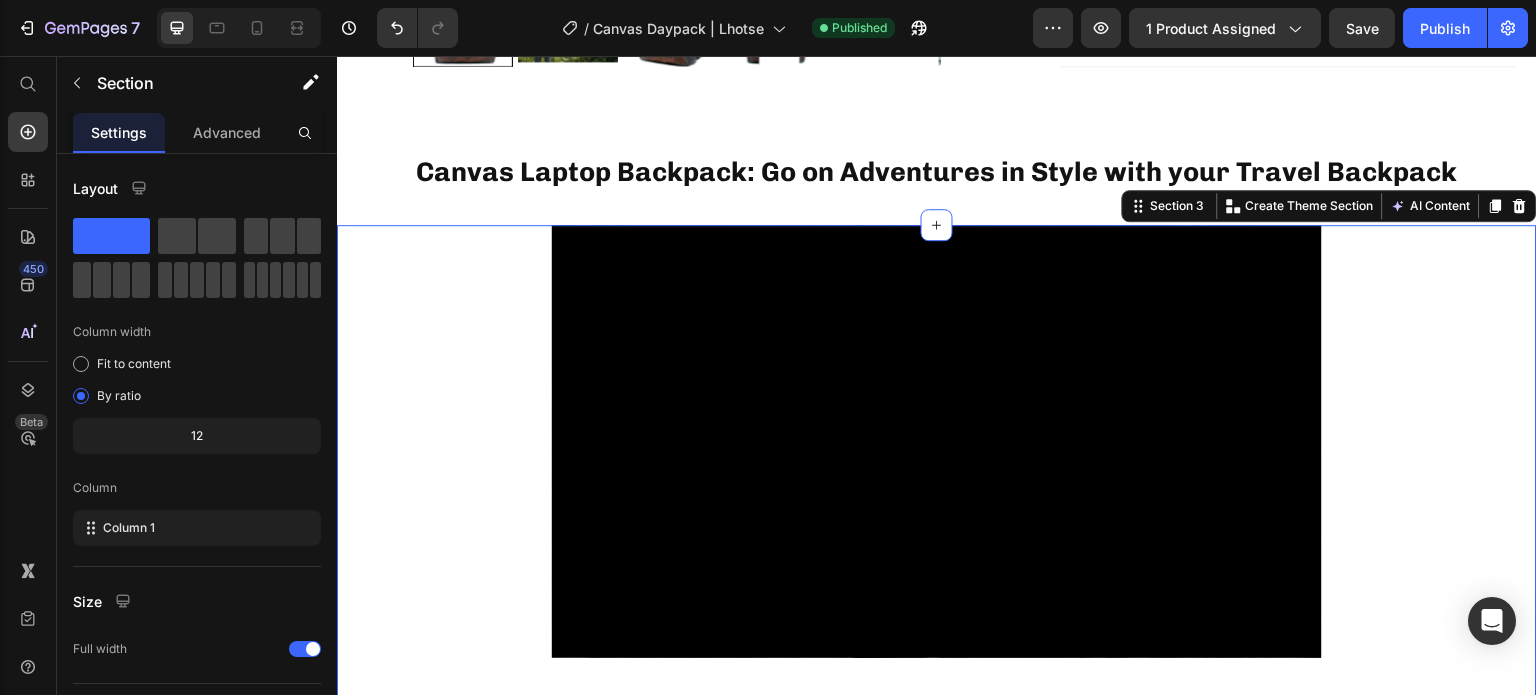 click on "Video Row" at bounding box center [937, 465] 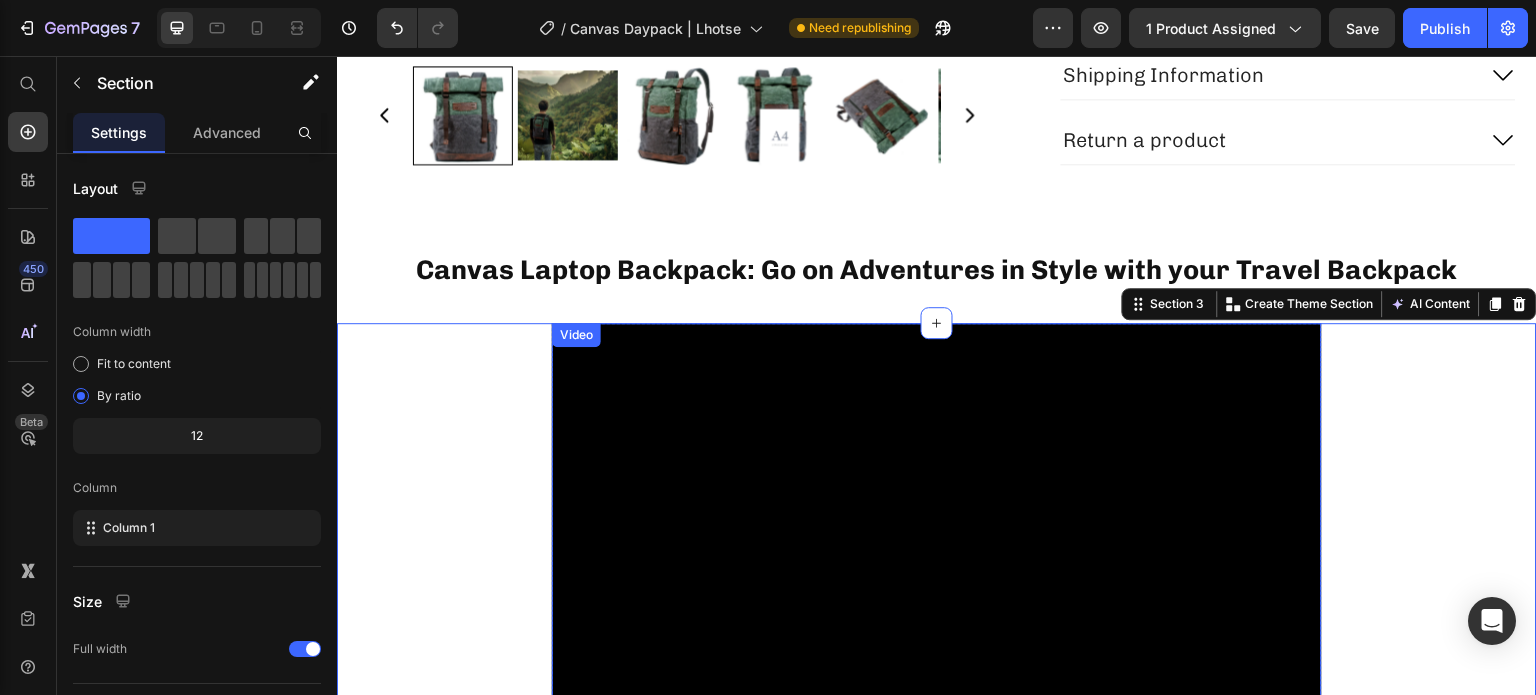 scroll, scrollTop: 500, scrollLeft: 0, axis: vertical 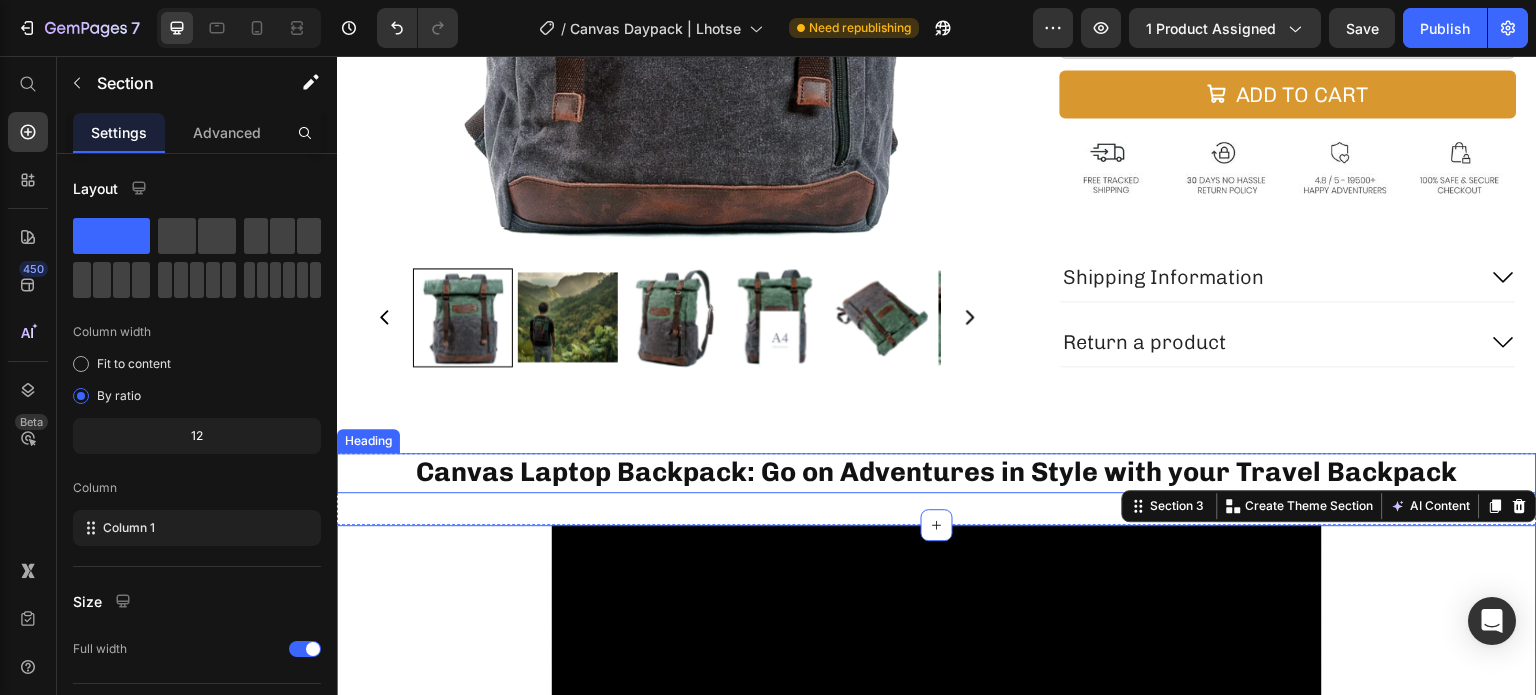 click on "Canvas Laptop Backpack: Go on Adventures in Style with your Travel Backpack" at bounding box center (937, 472) 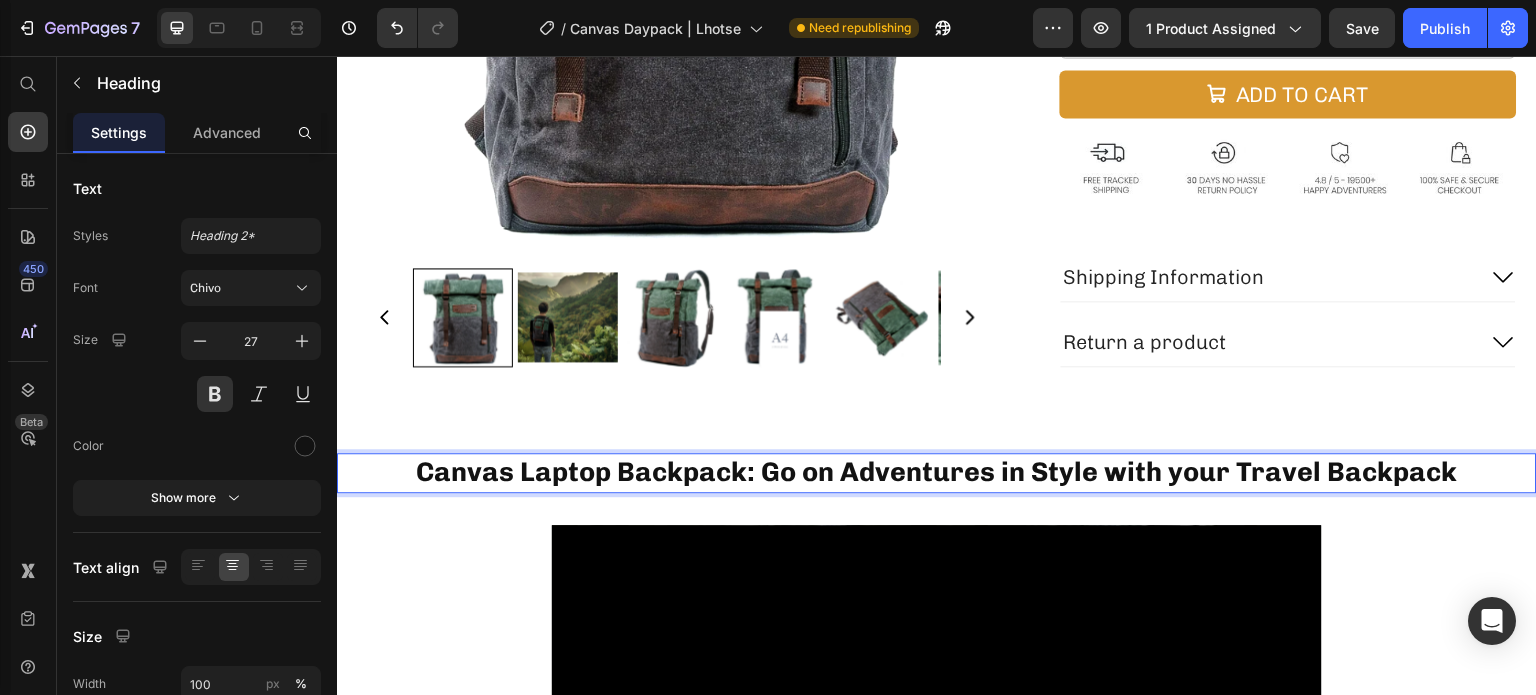 click on "Canvas Laptop Backpack: Go on Adventures in Style with your Travel Backpack" at bounding box center (937, 472) 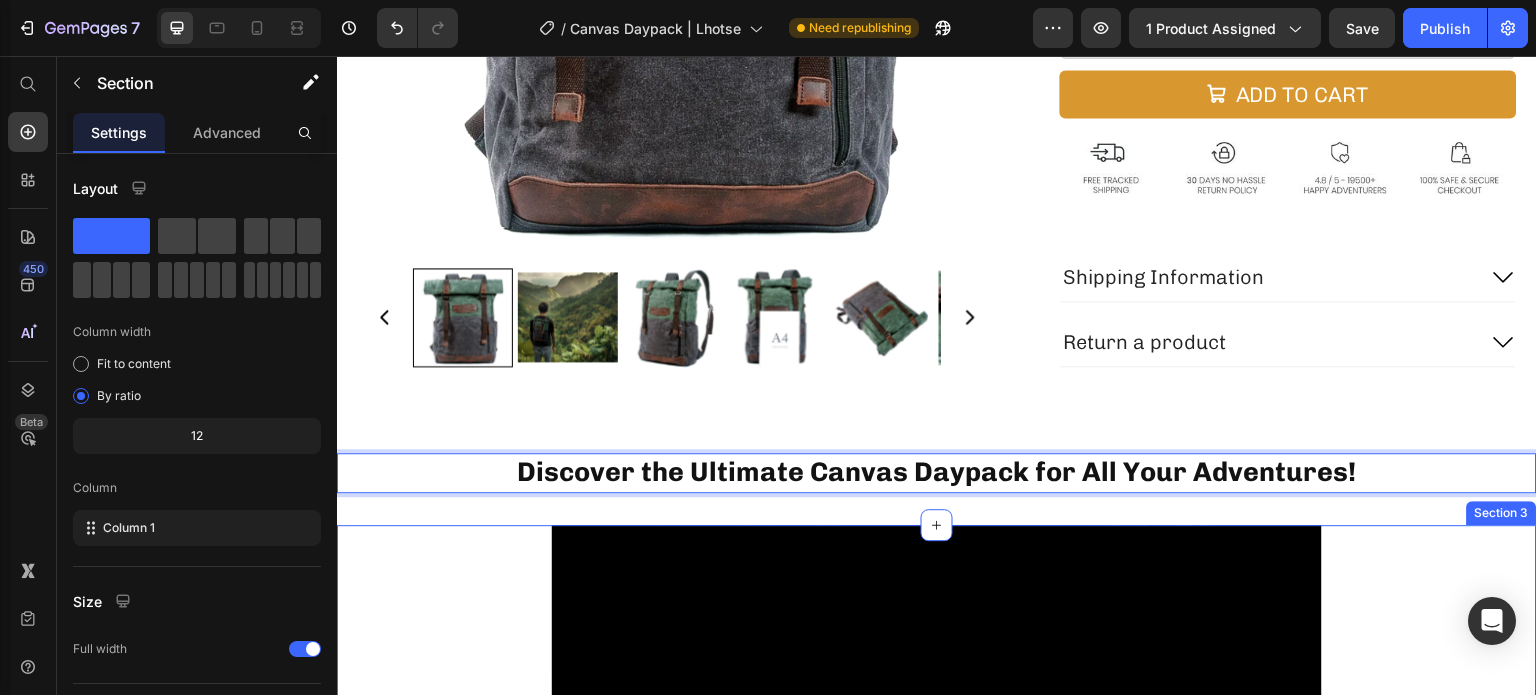click on "Video Row" at bounding box center (937, 765) 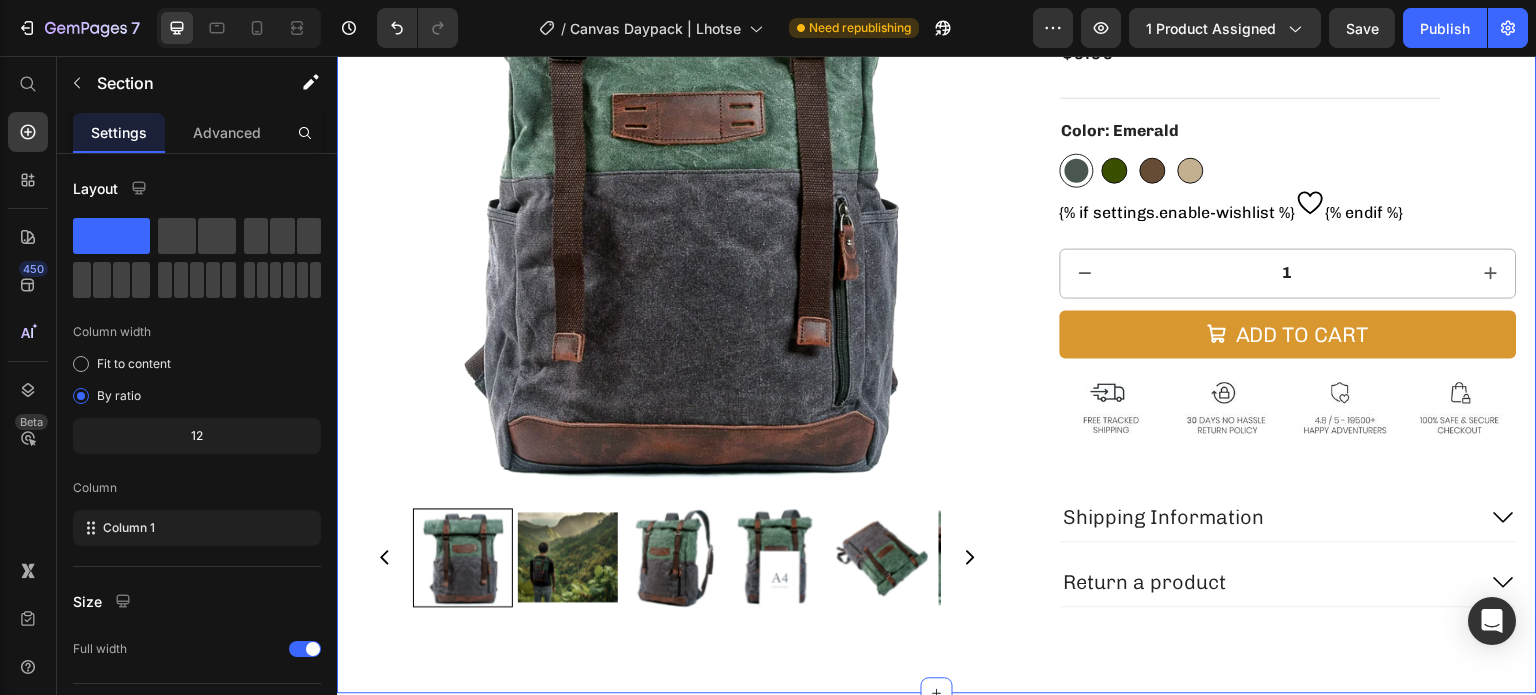 scroll, scrollTop: 16, scrollLeft: 0, axis: vertical 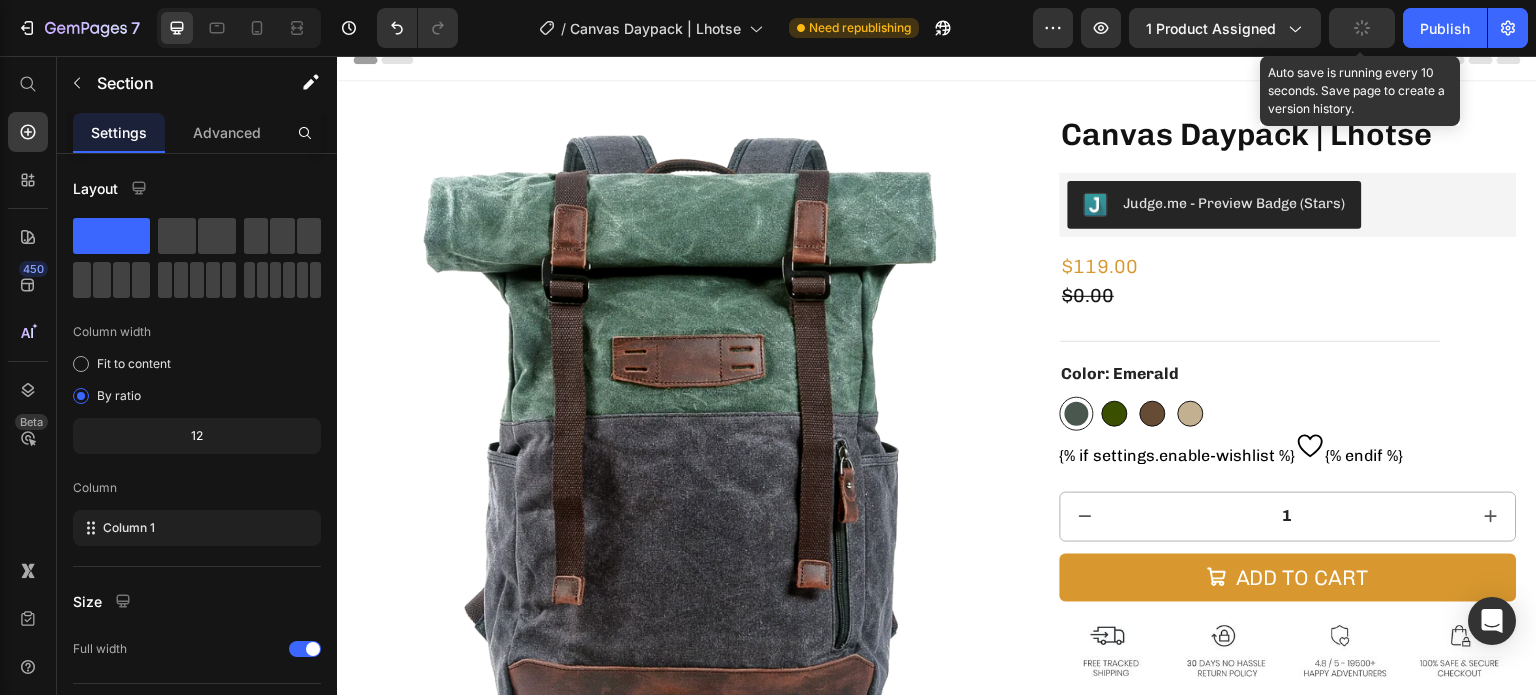 click 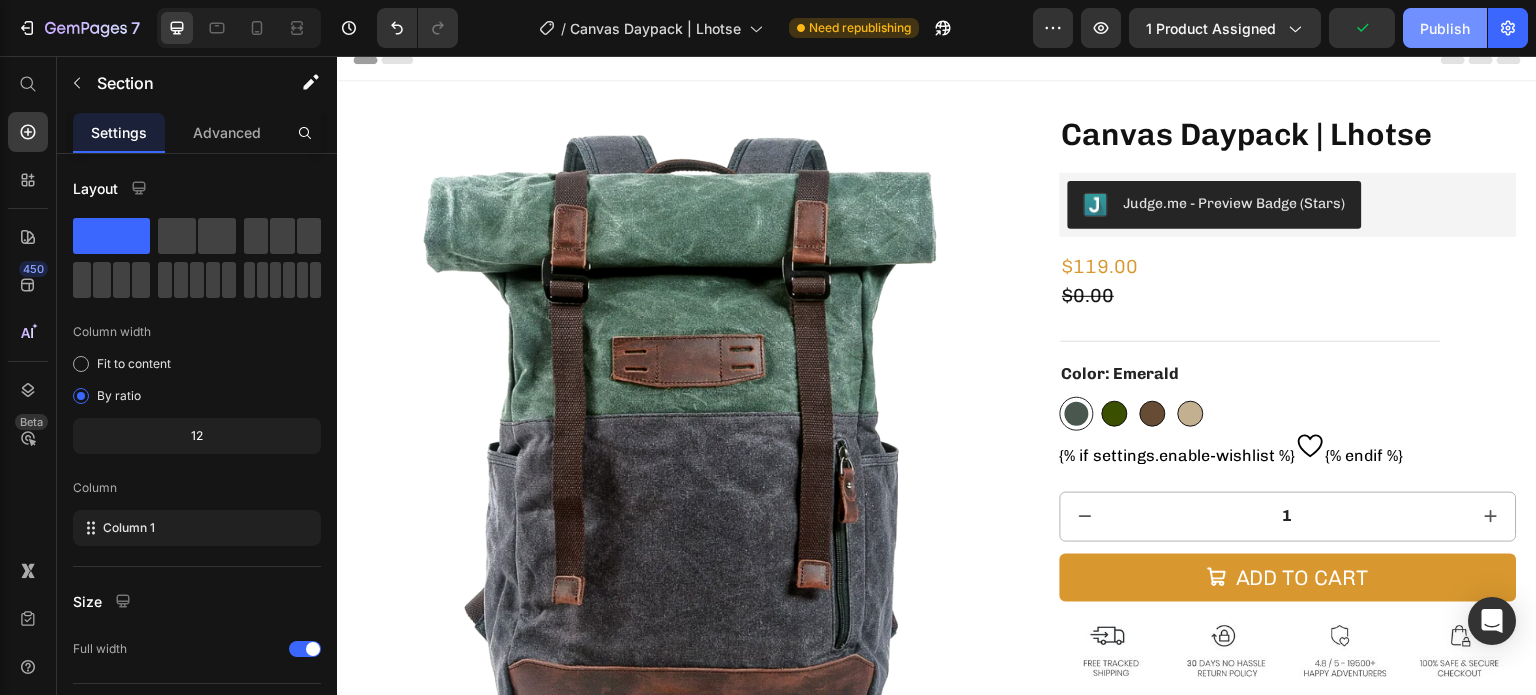 click on "Publish" at bounding box center (1445, 28) 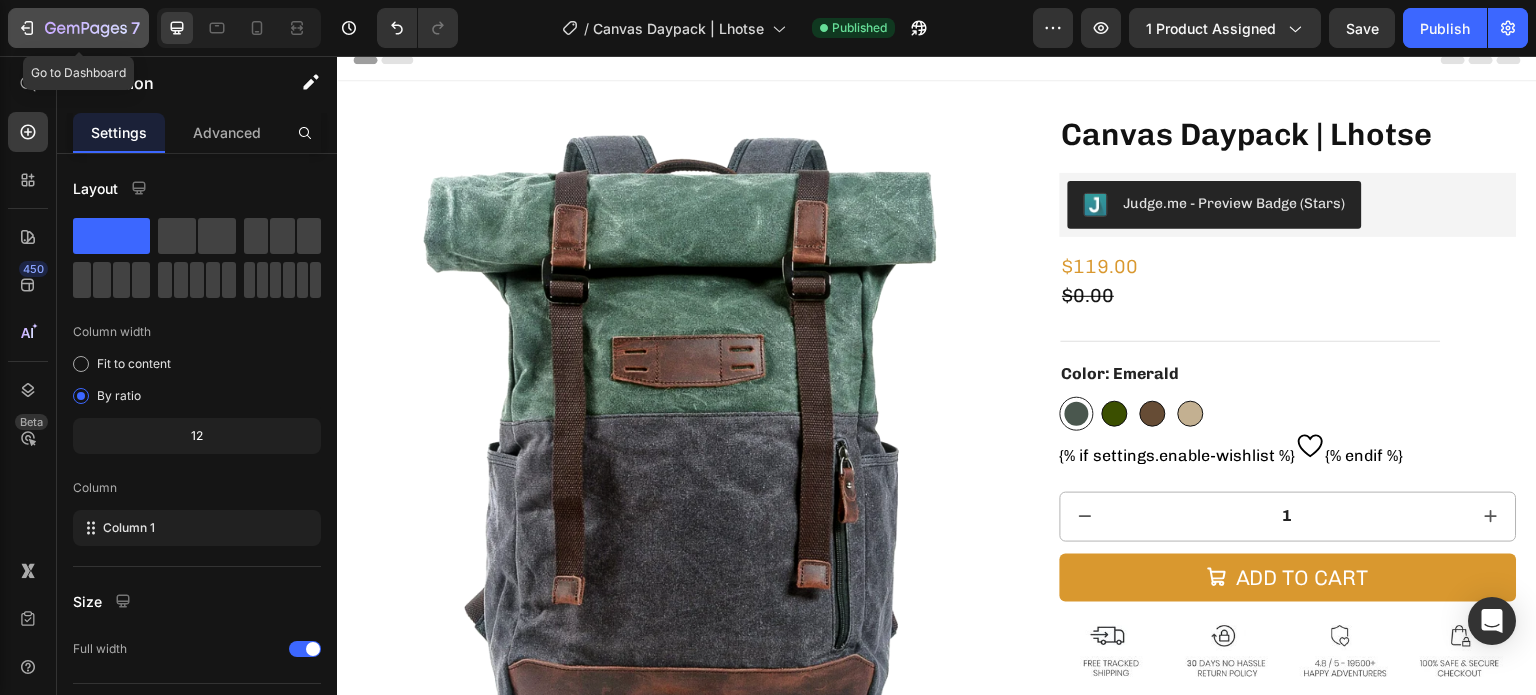click 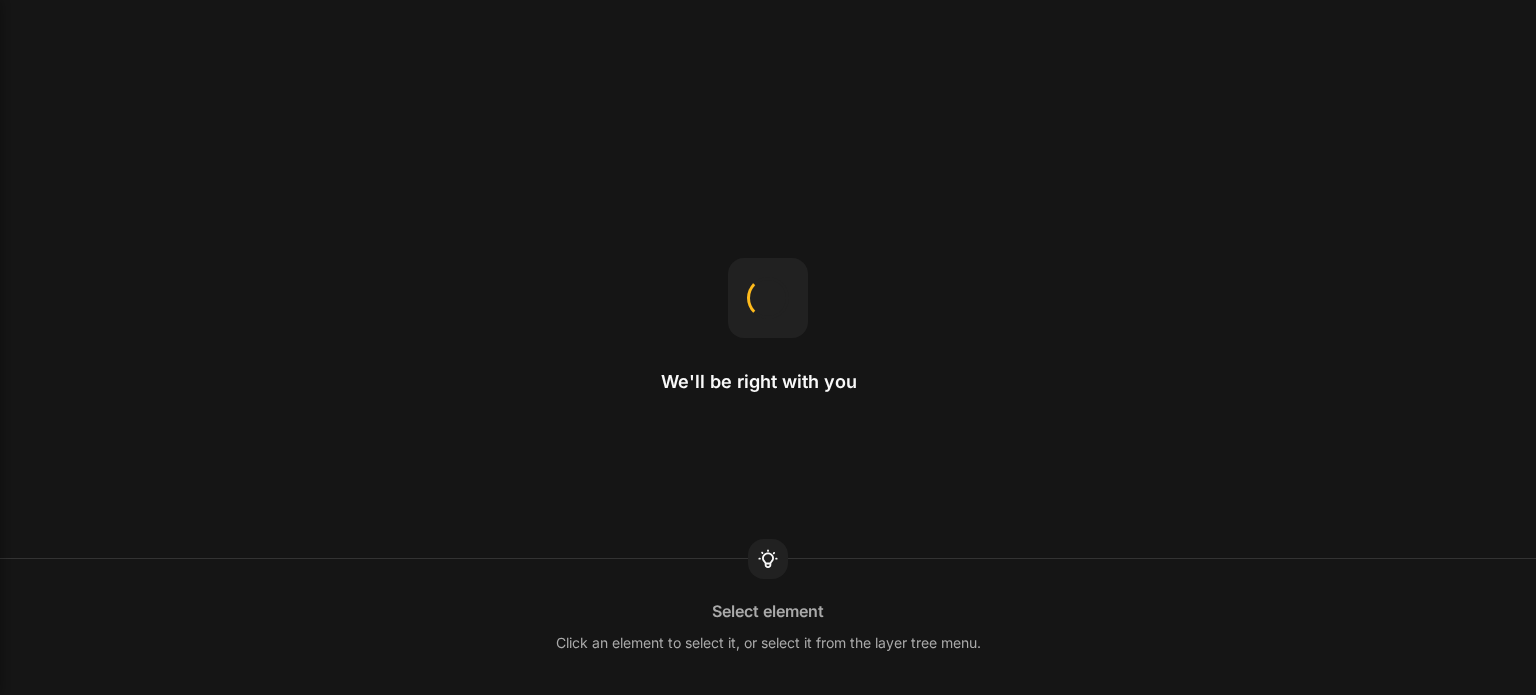 scroll, scrollTop: 0, scrollLeft: 0, axis: both 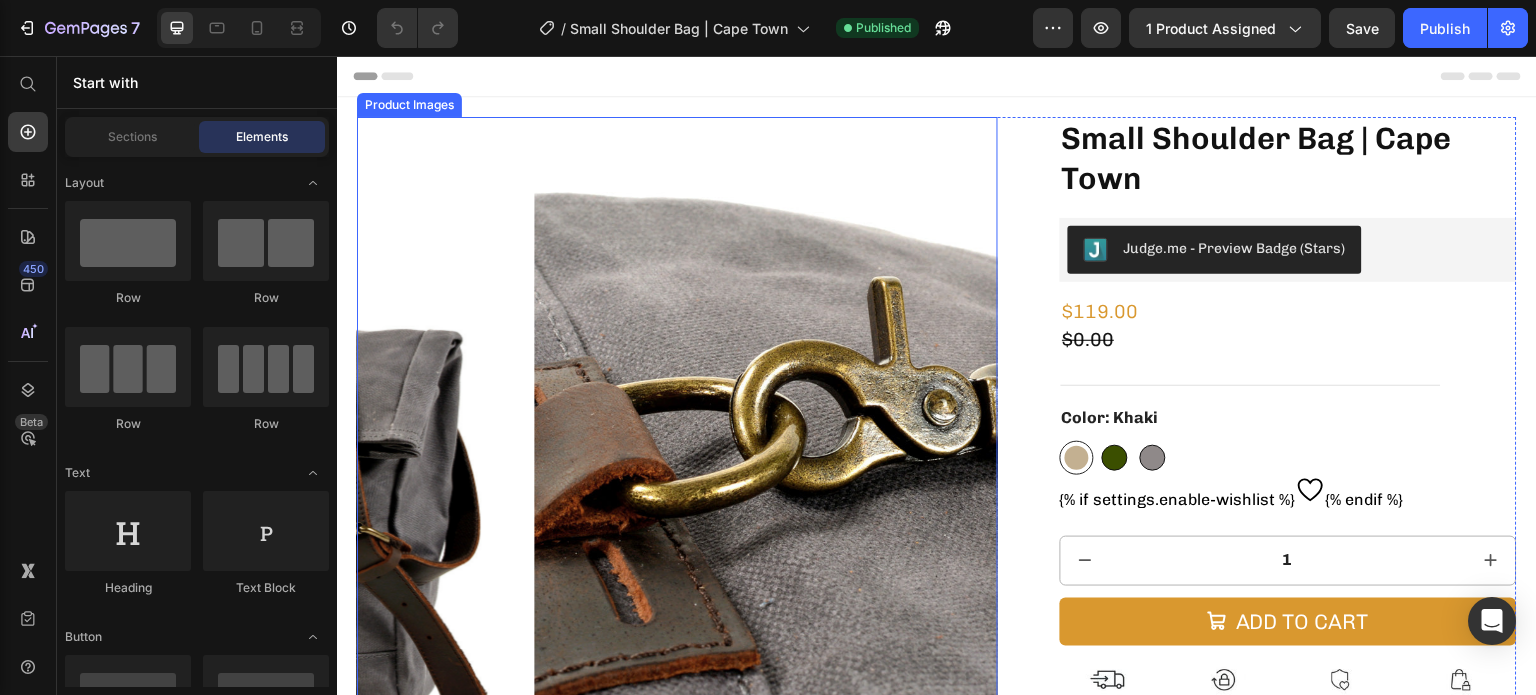 click at bounding box center (855, 437) 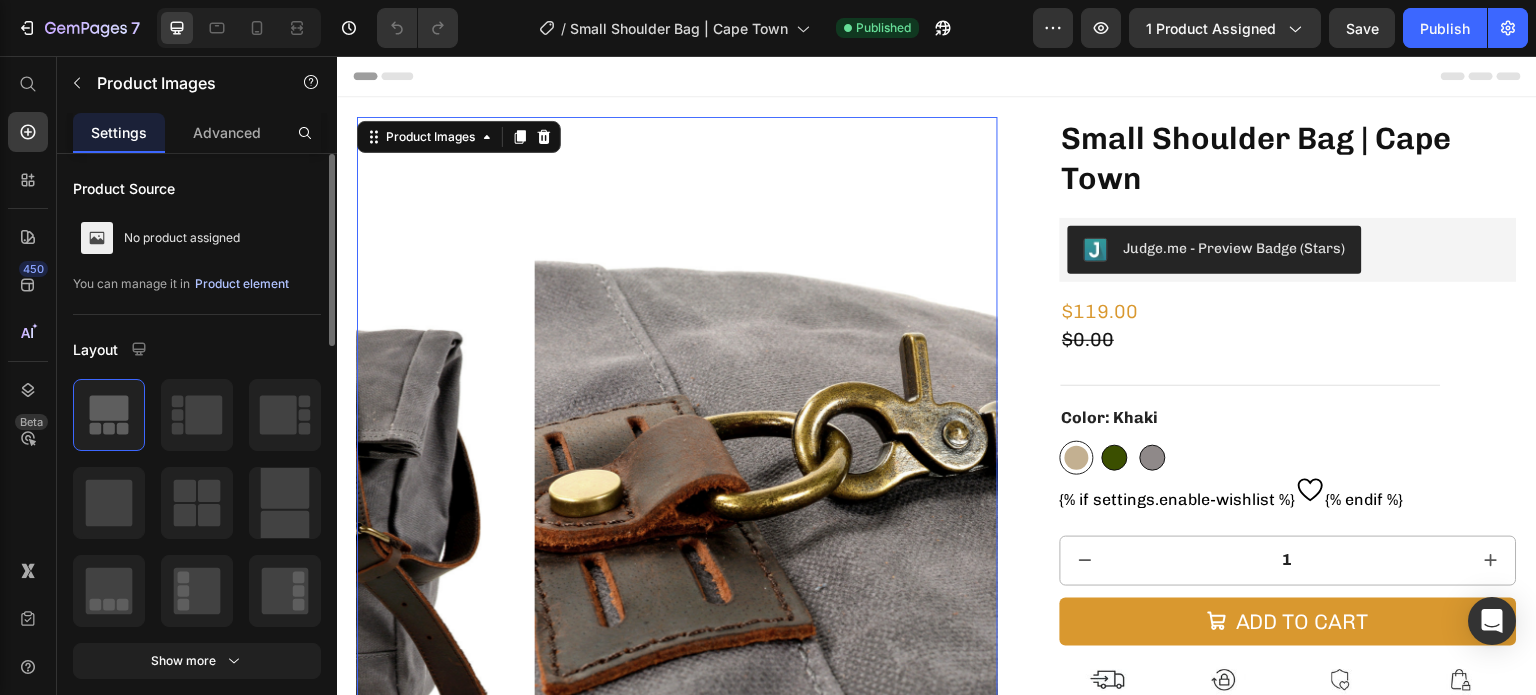 click on "Product element" at bounding box center [242, 284] 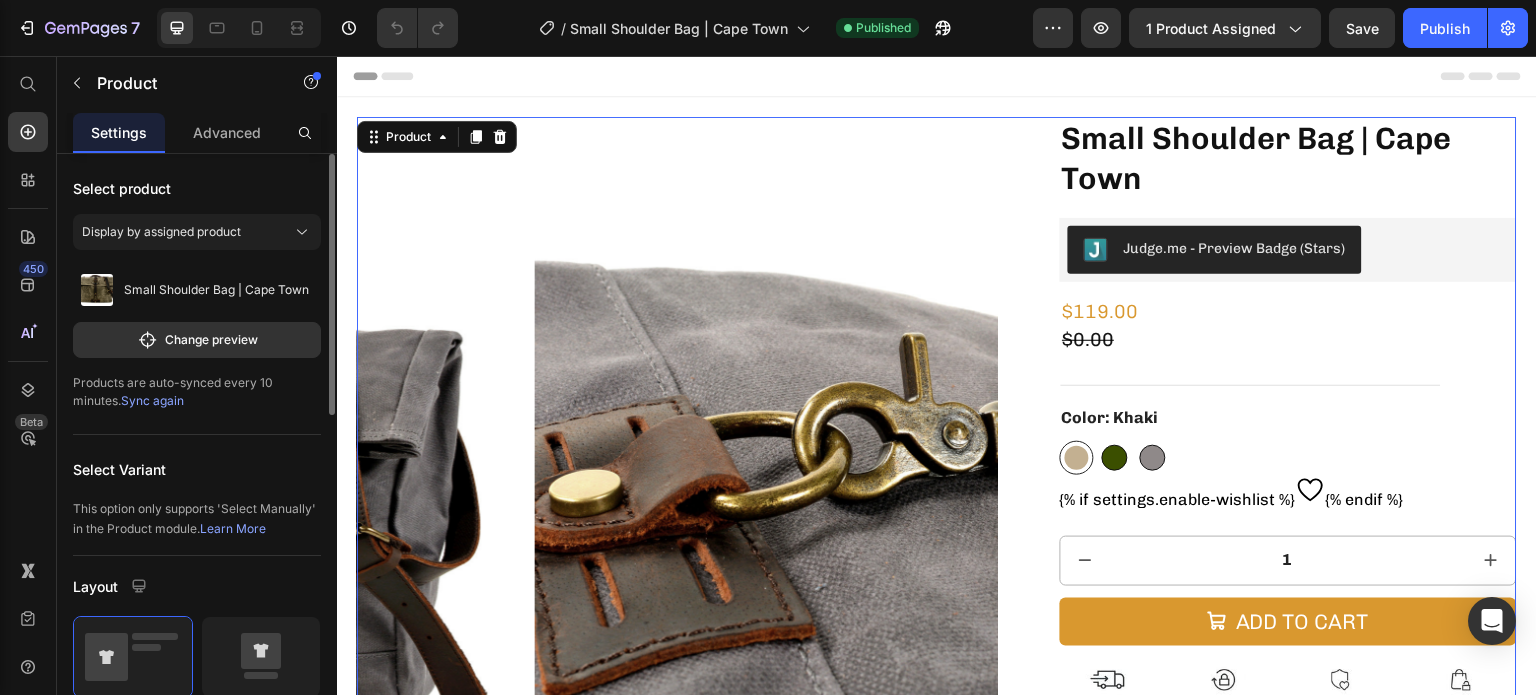 click on "Sync again" at bounding box center [152, 400] 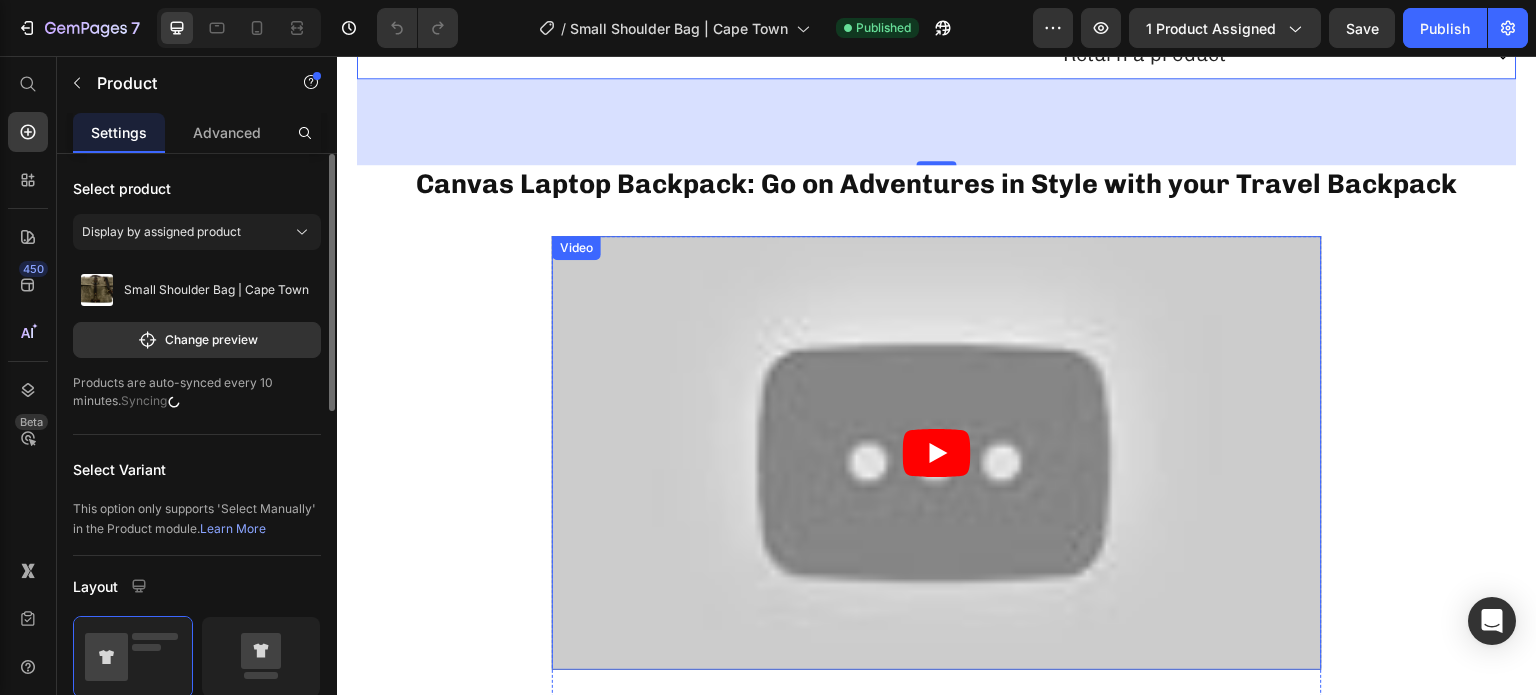 scroll, scrollTop: 1000, scrollLeft: 0, axis: vertical 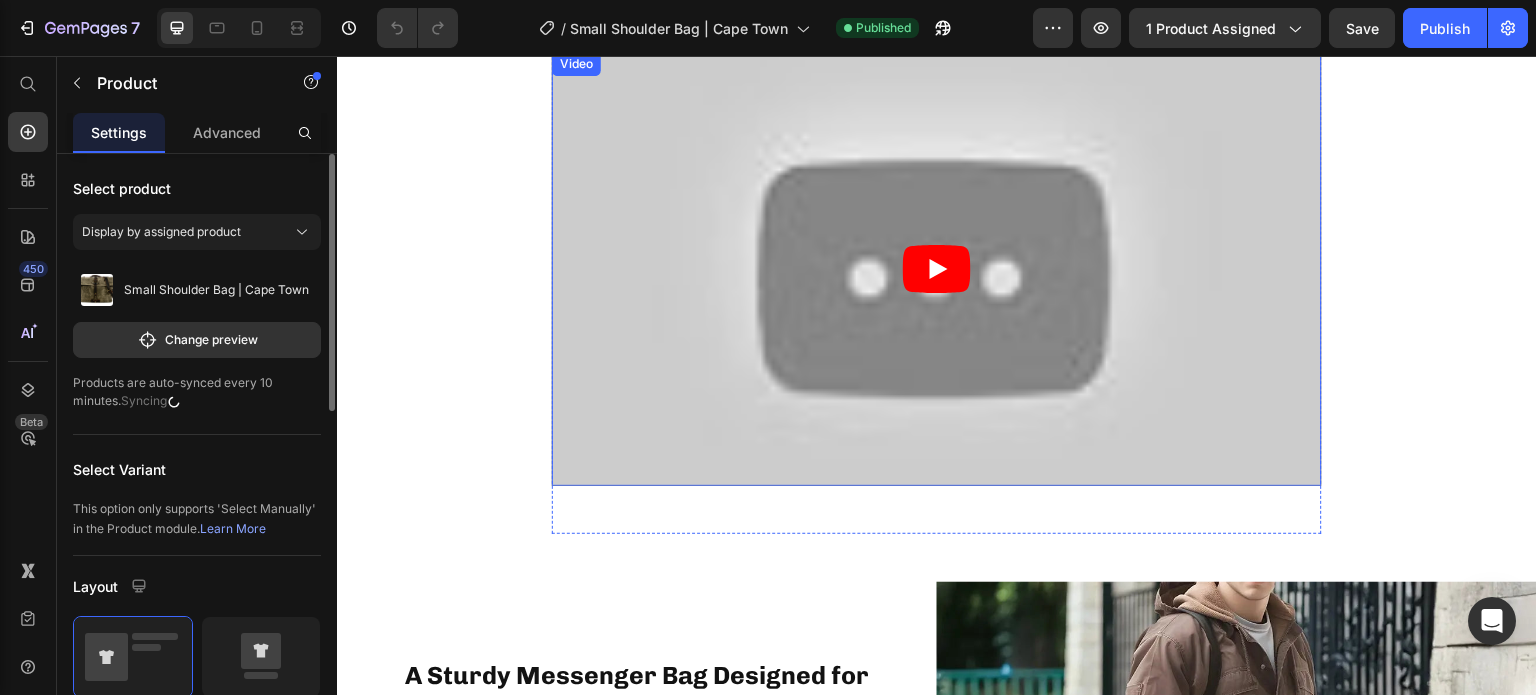 click at bounding box center [937, 268] 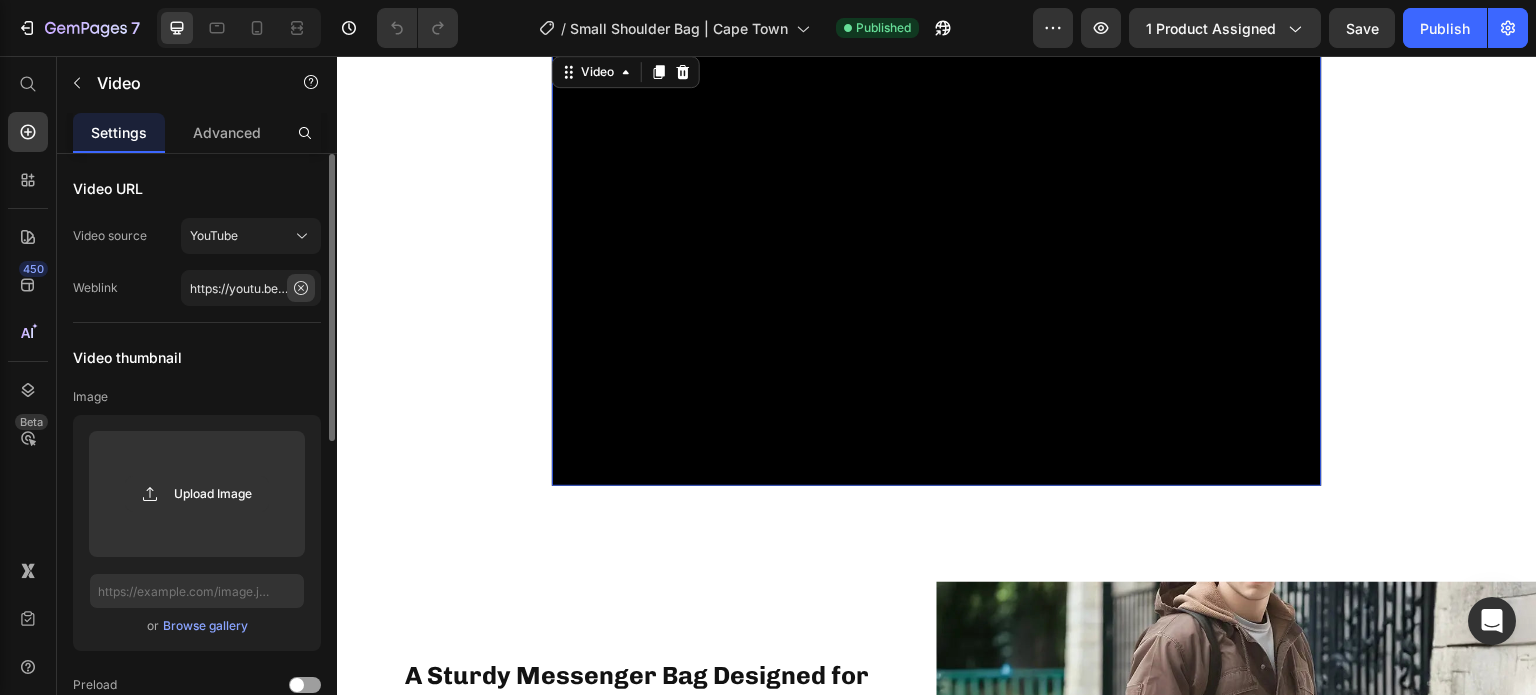 click 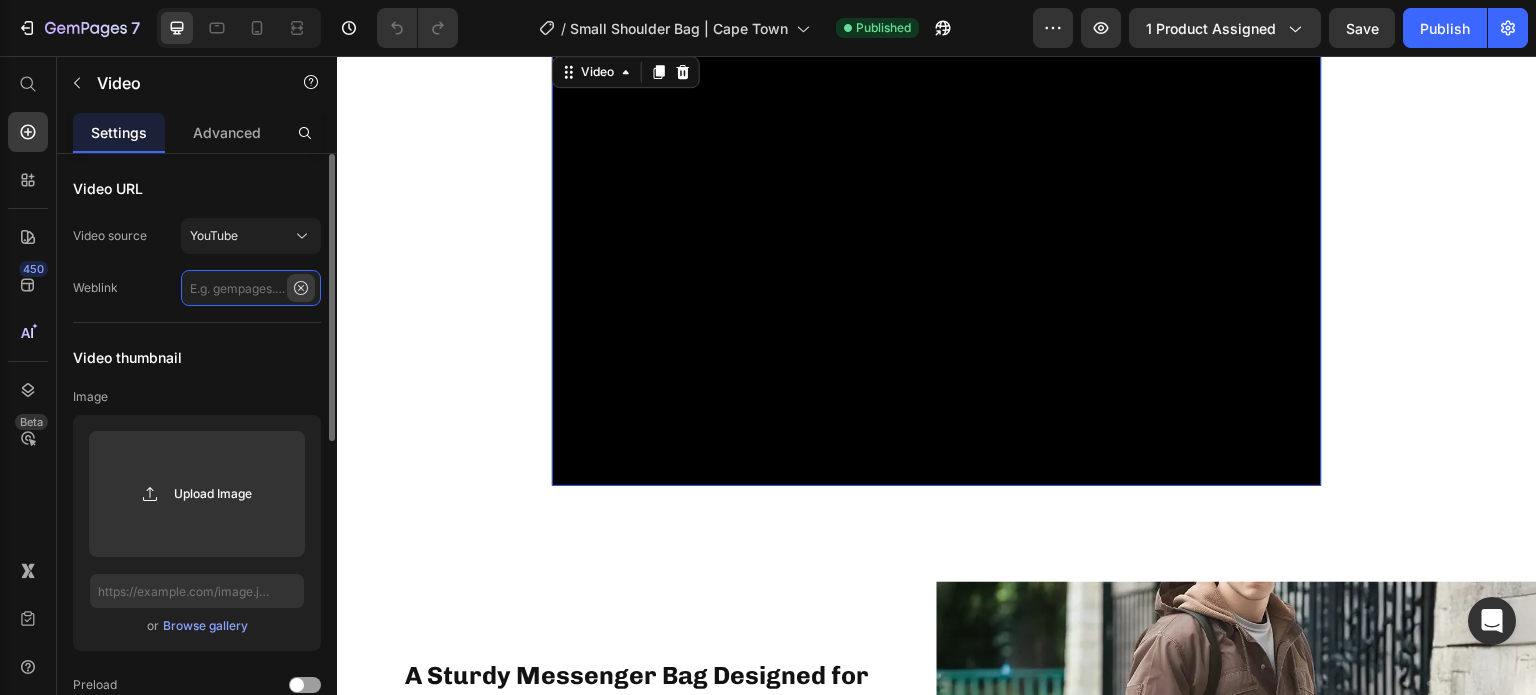 scroll, scrollTop: 0, scrollLeft: 0, axis: both 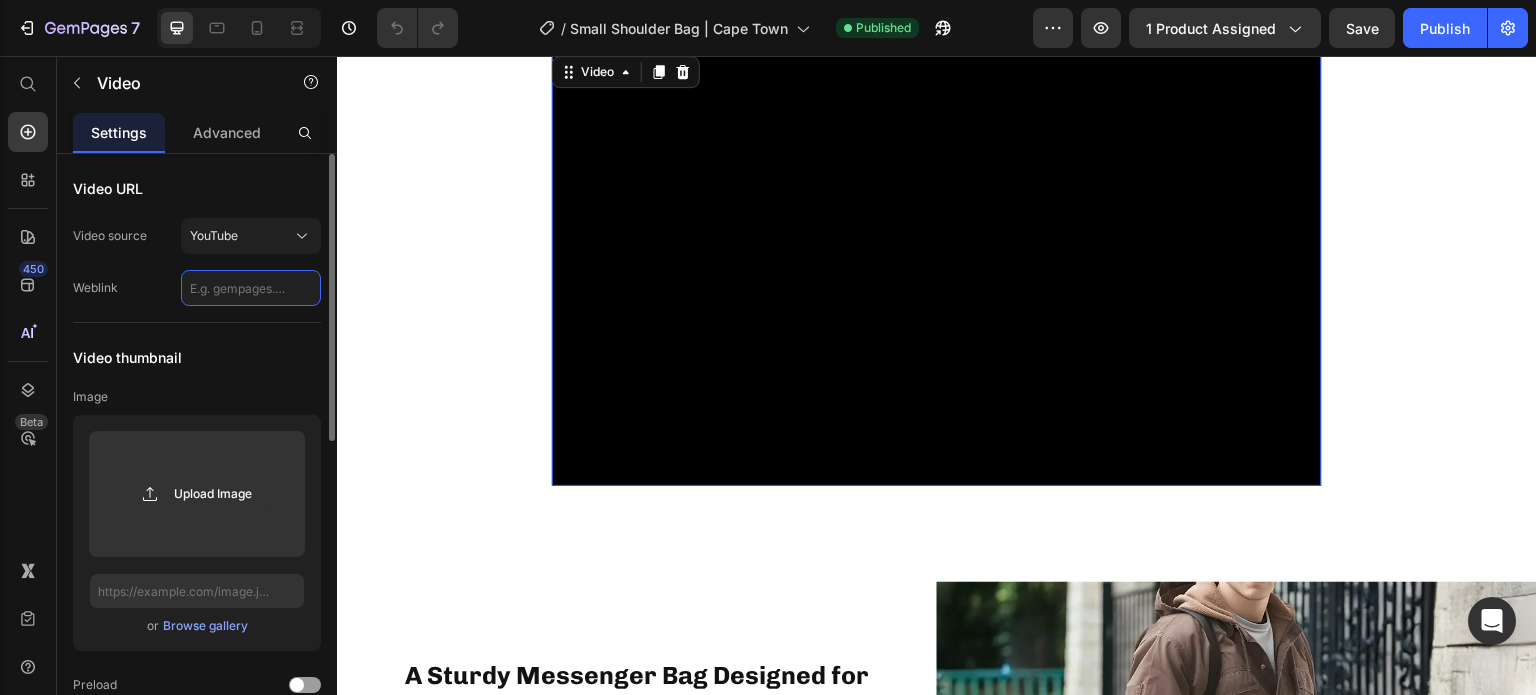 paste on "https://youtu.be/MZpFKvNK0es" 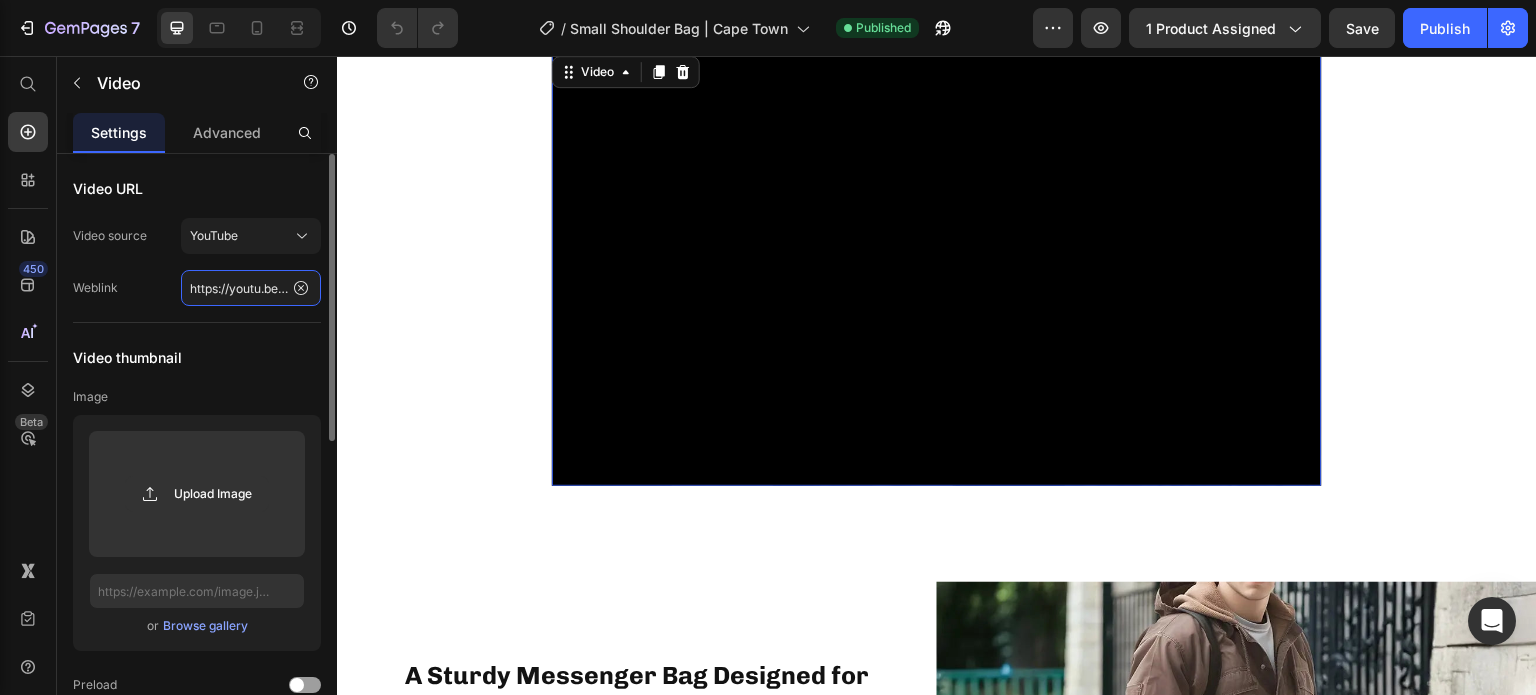 scroll, scrollTop: 0, scrollLeft: 81, axis: horizontal 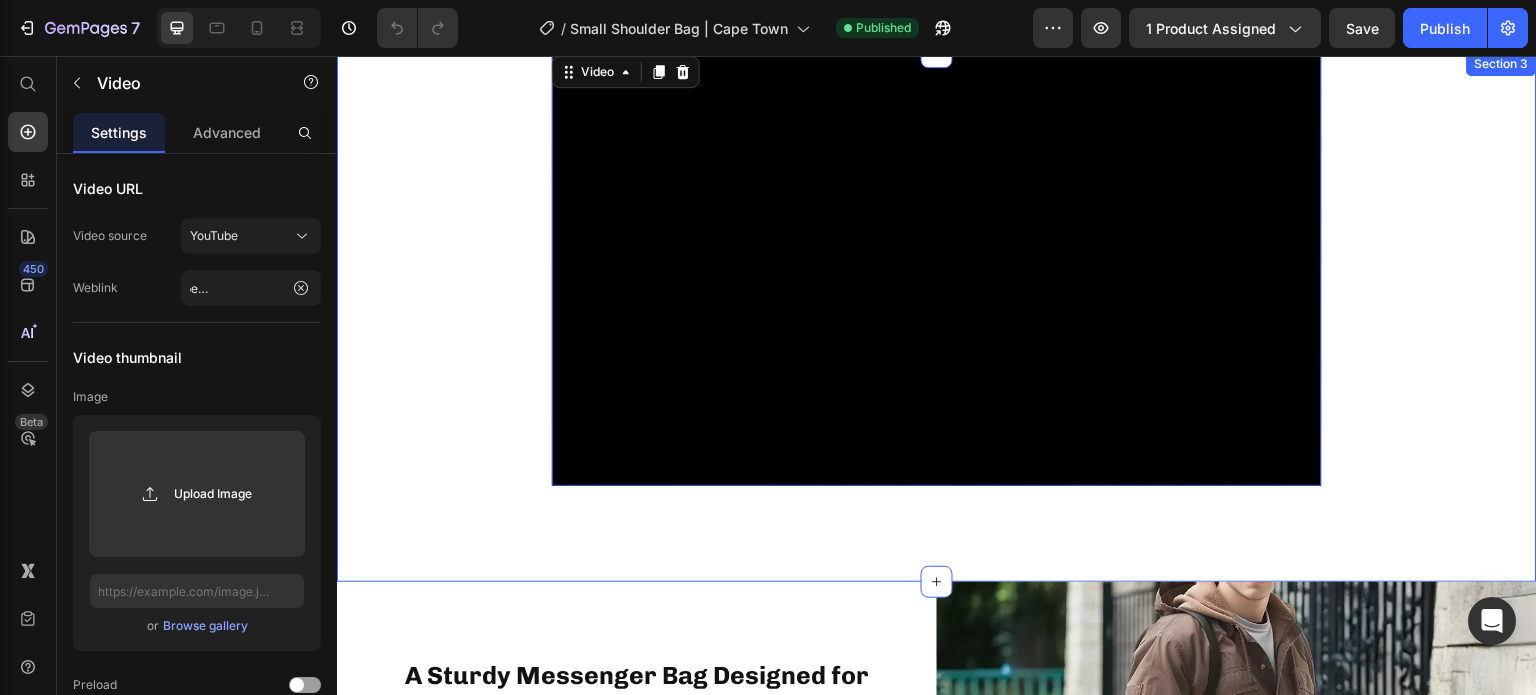 click on "Video   48 Row" at bounding box center [937, 292] 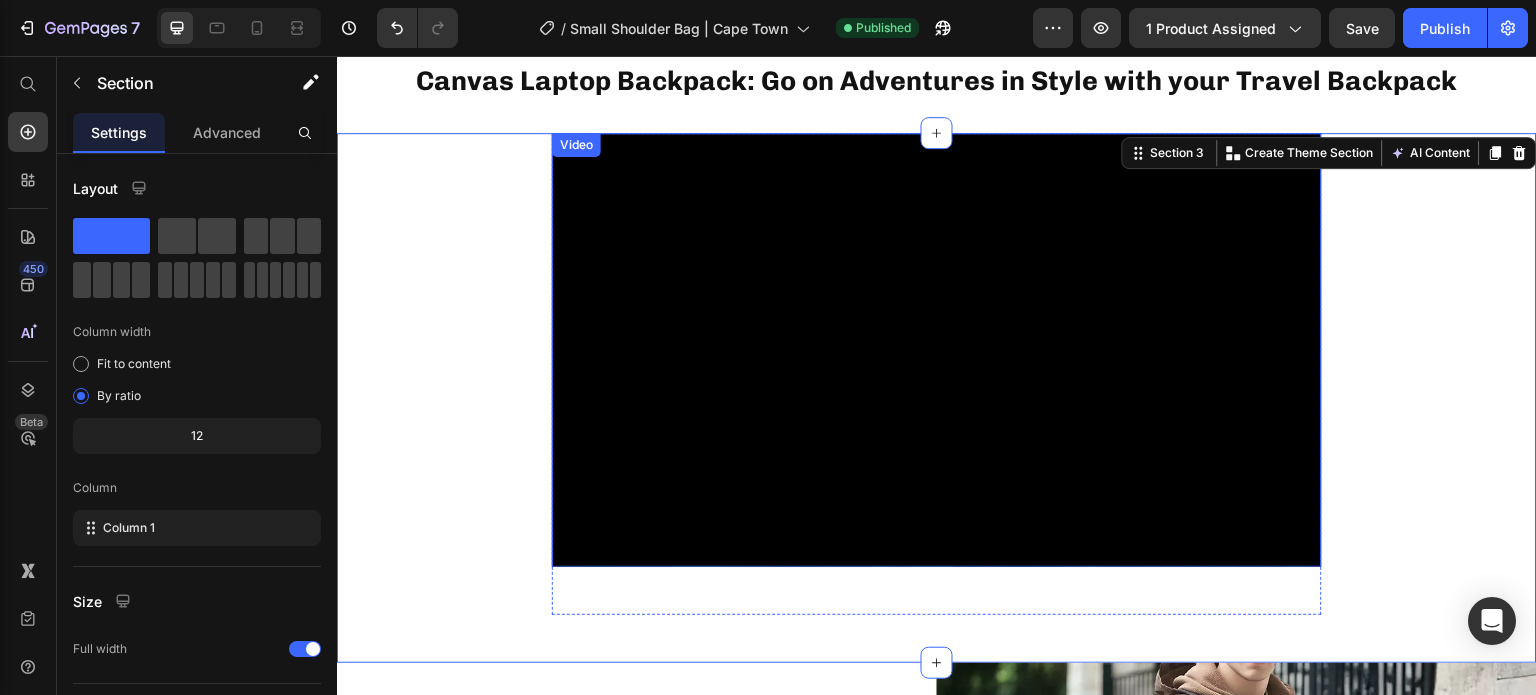scroll, scrollTop: 800, scrollLeft: 0, axis: vertical 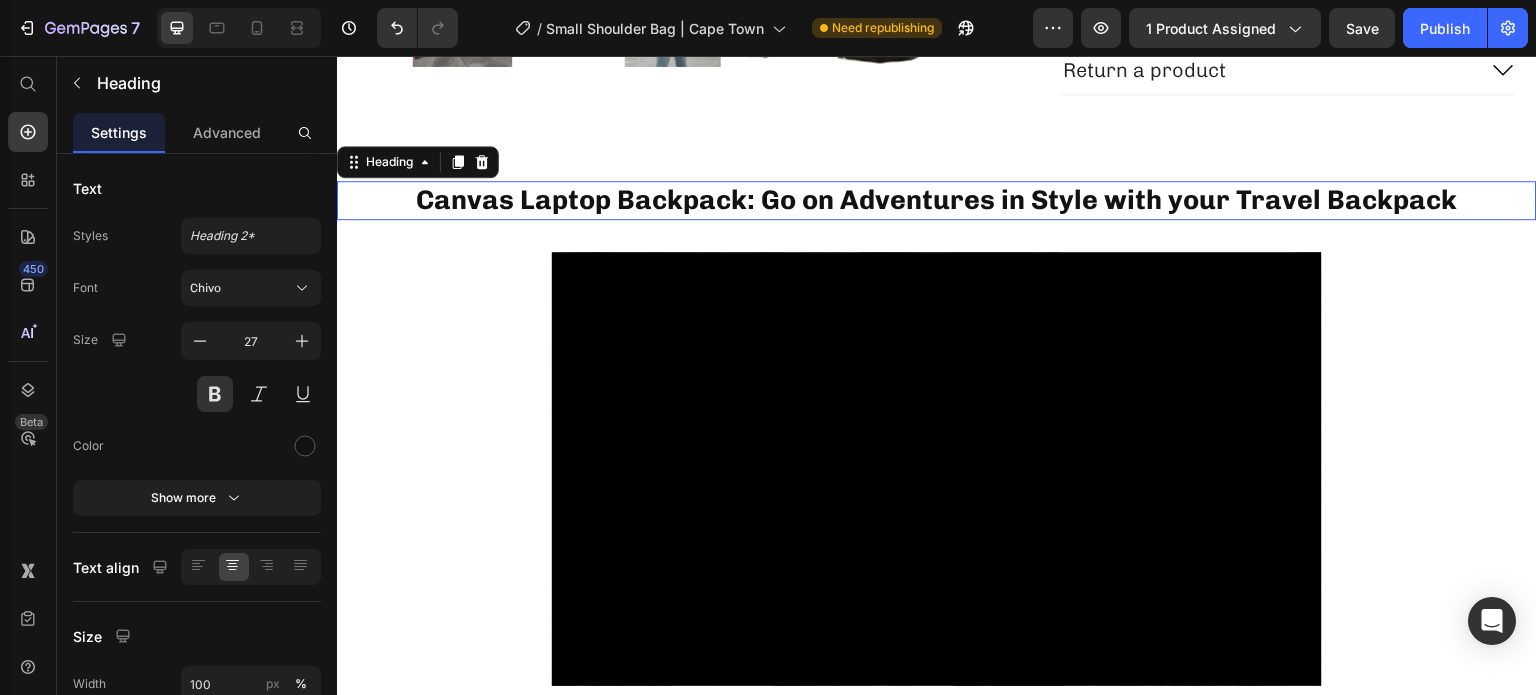 click on "Canvas Laptop Backpack: Go on Adventures in Style with your Travel Backpack" at bounding box center [937, 200] 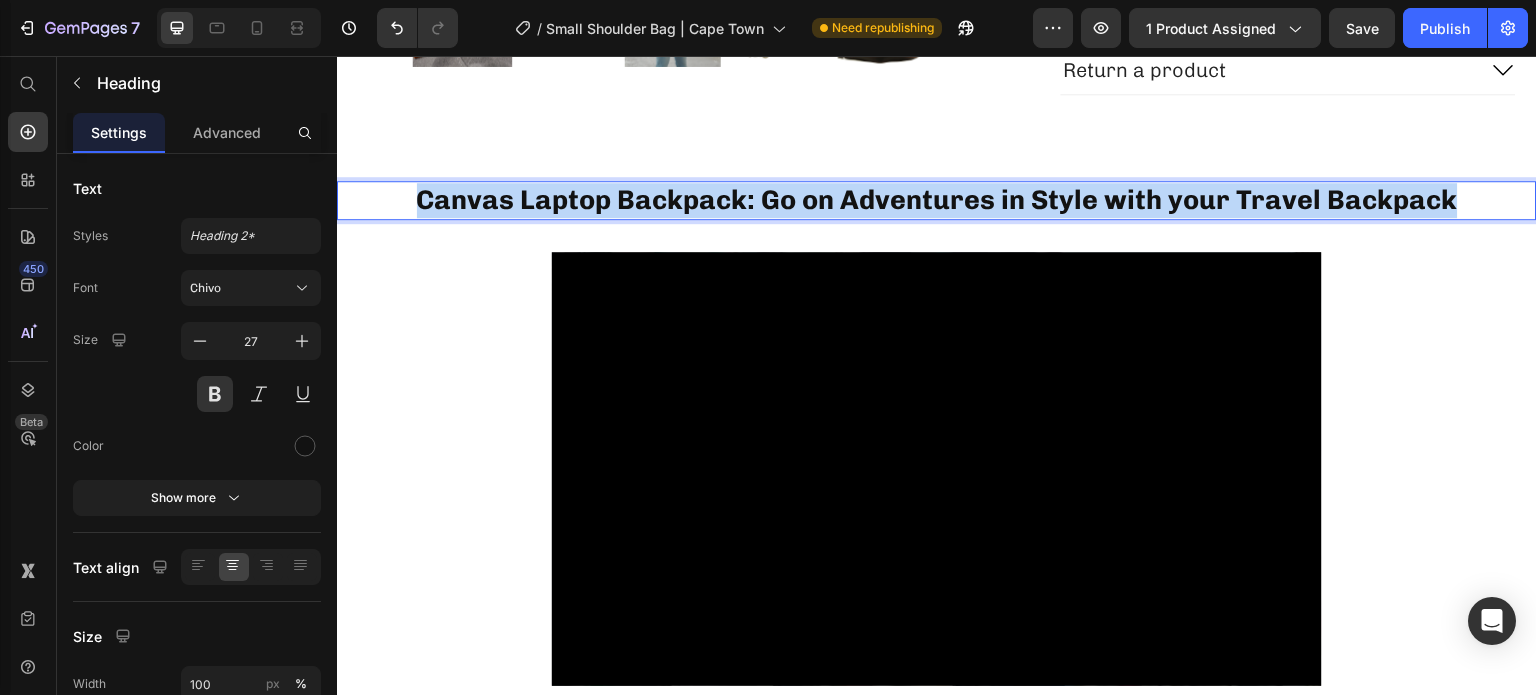 click on "Canvas Laptop Backpack: Go on Adventures in Style with your Travel Backpack" at bounding box center (937, 200) 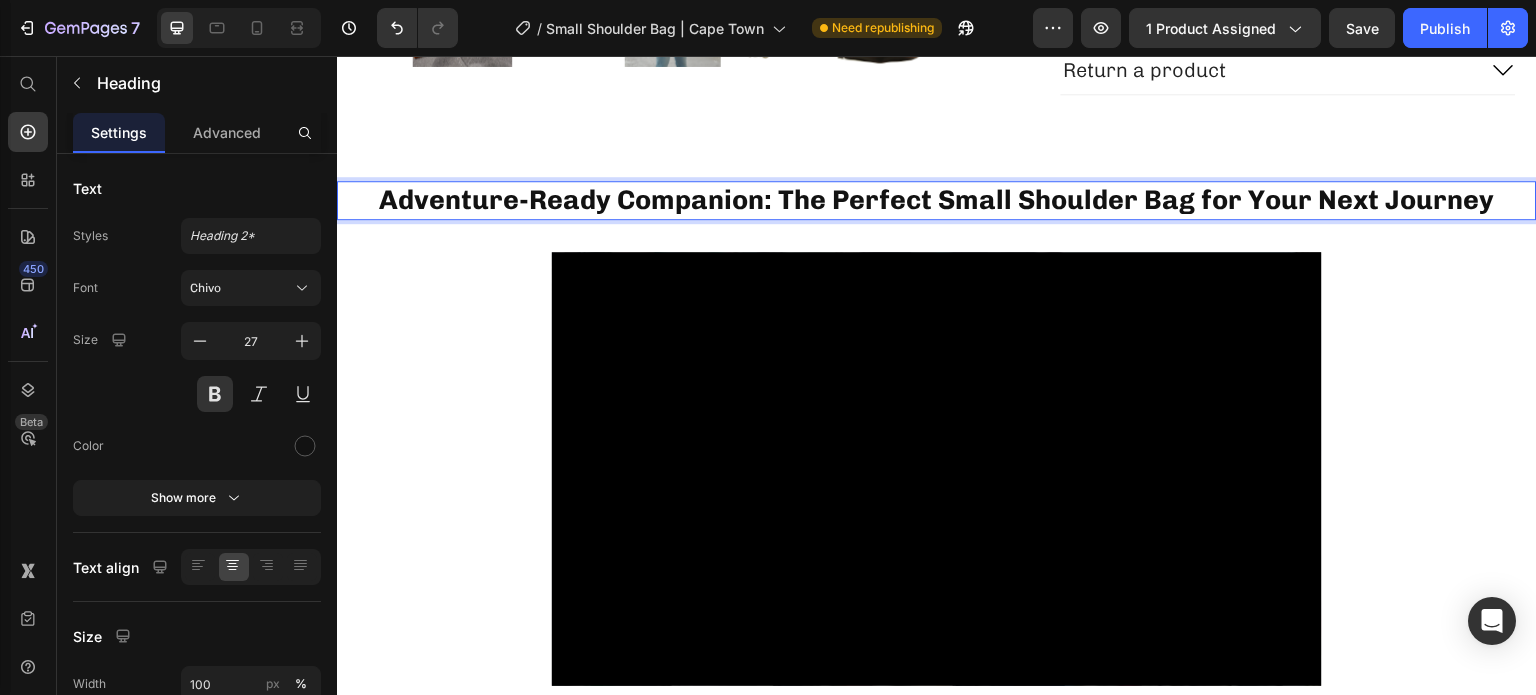 click on "Adventure-Ready Companion: The Perfect Small Shoulder Bag for Your Next Journey" at bounding box center (937, 200) 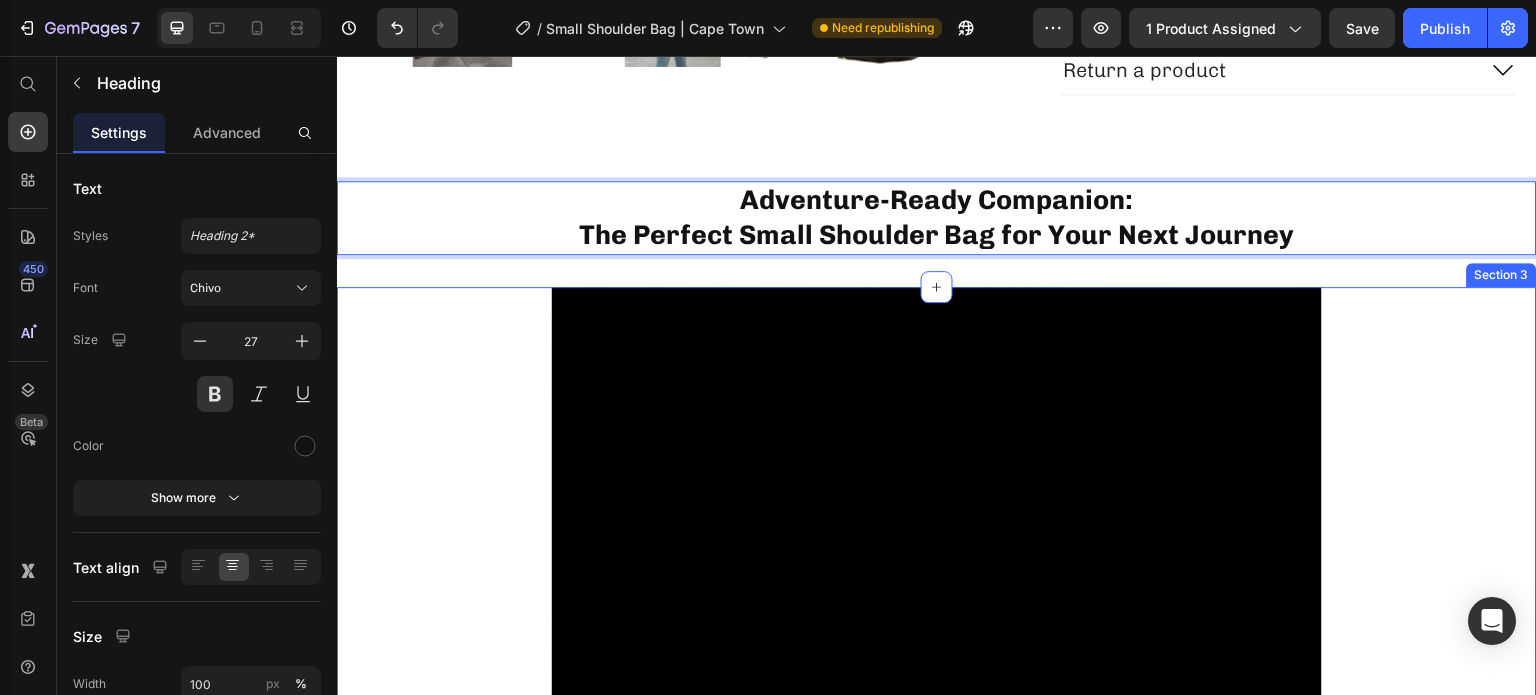 click on "Video Row" at bounding box center (937, 527) 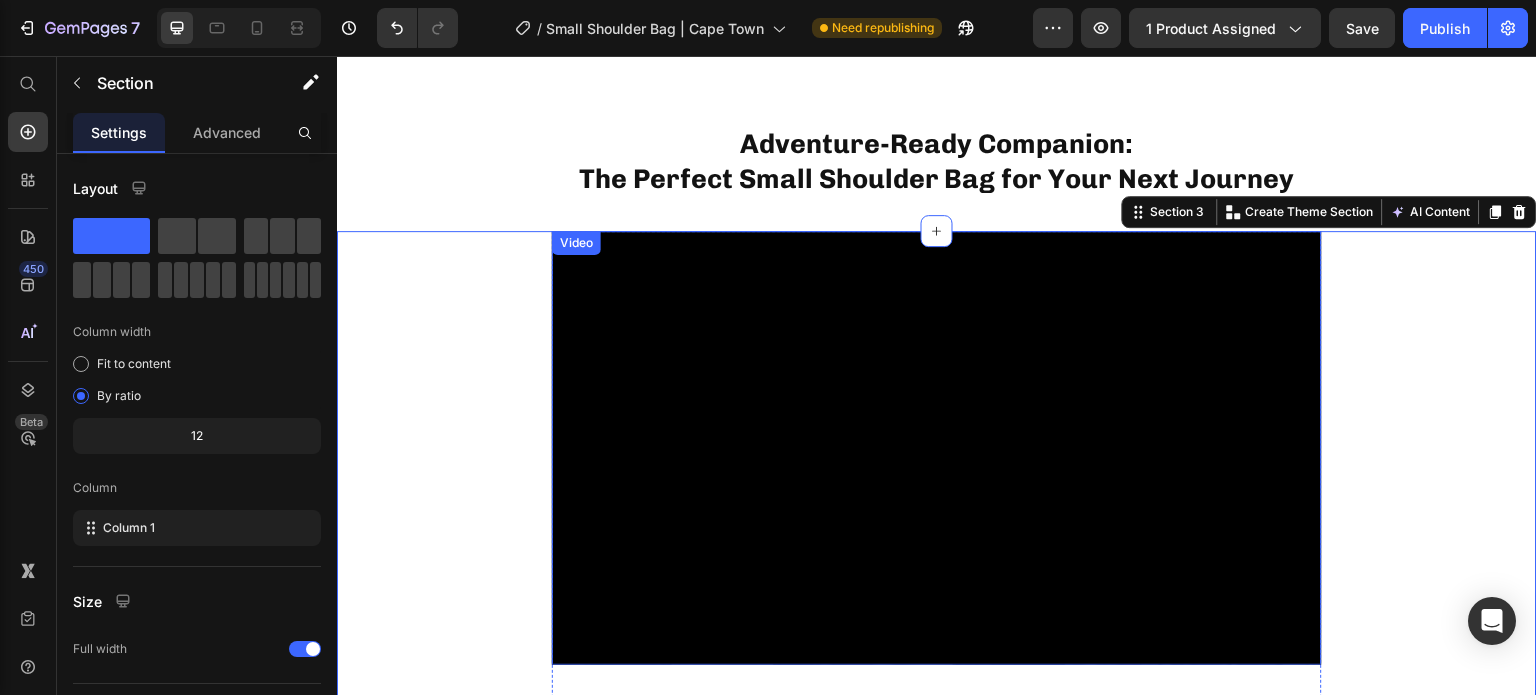 scroll, scrollTop: 900, scrollLeft: 0, axis: vertical 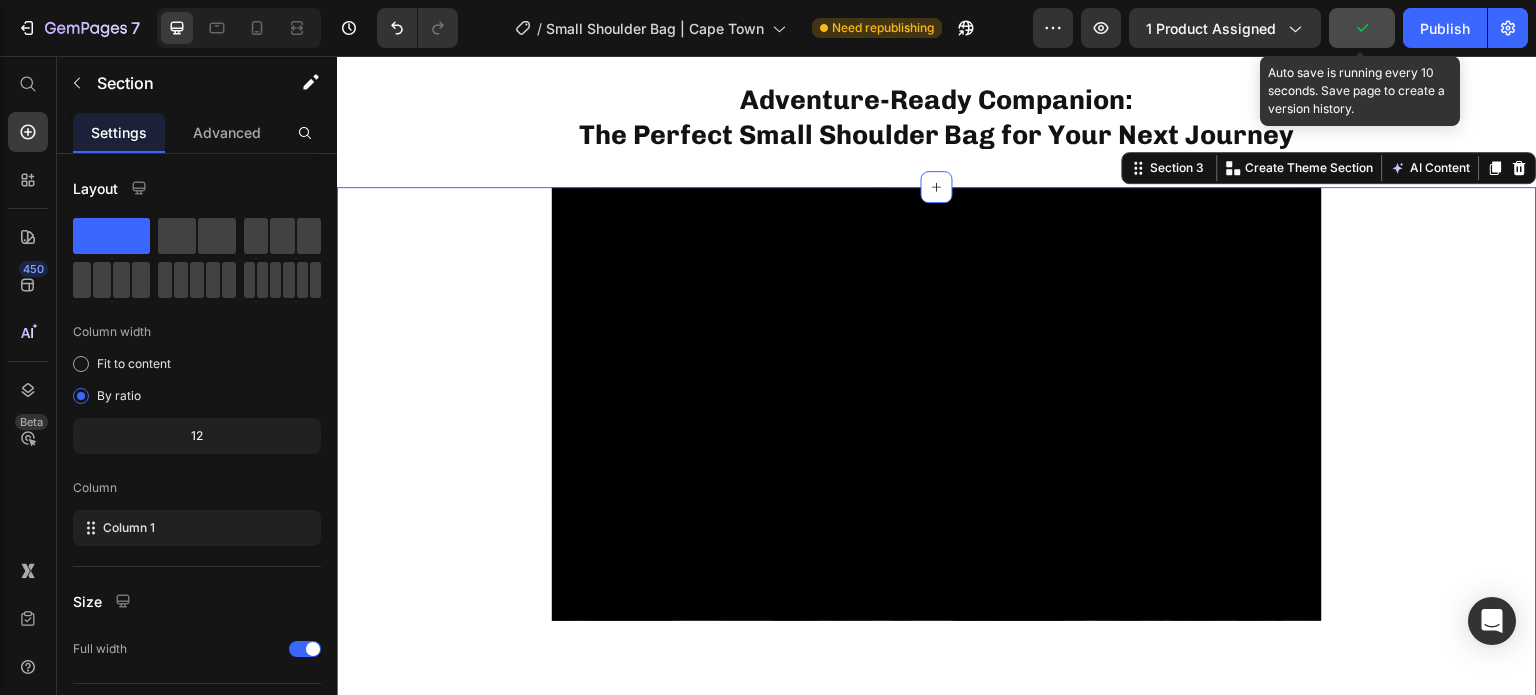 click 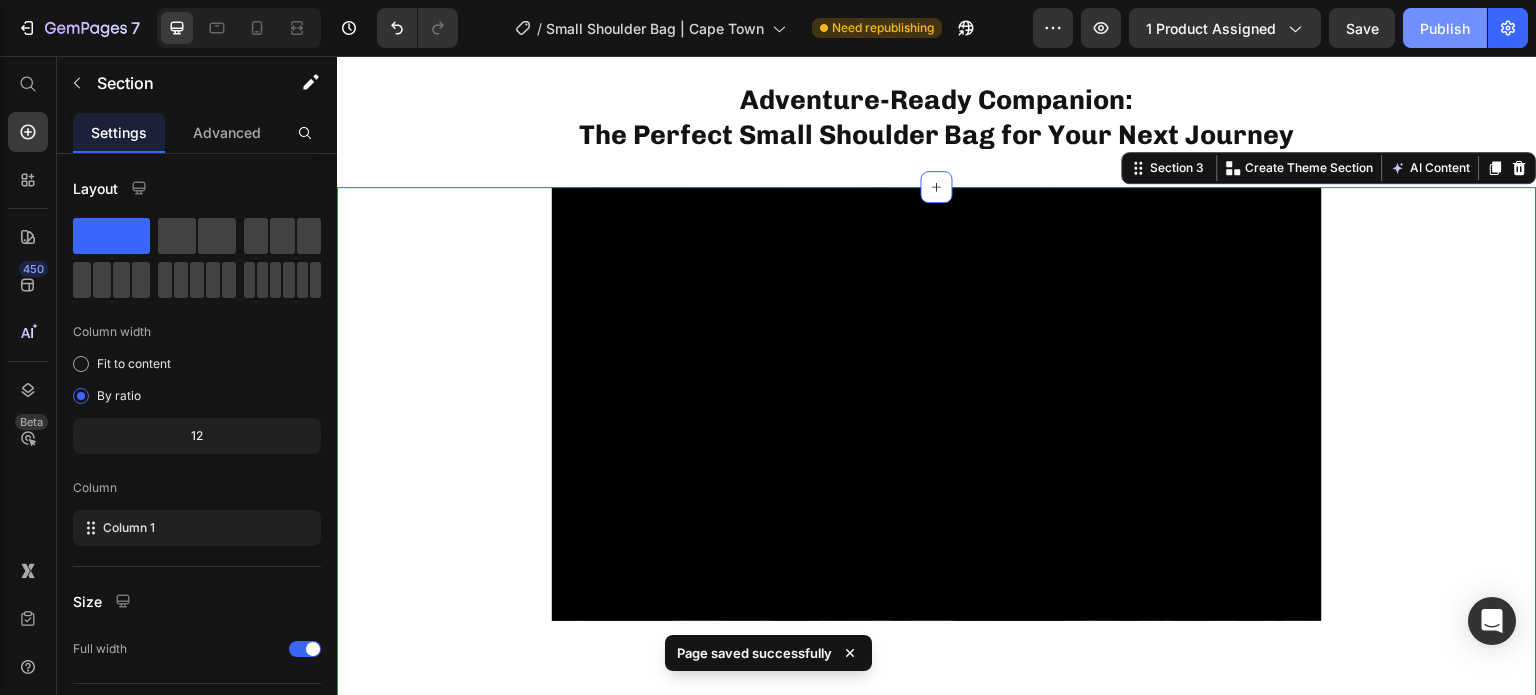 click on "Publish" at bounding box center [1445, 28] 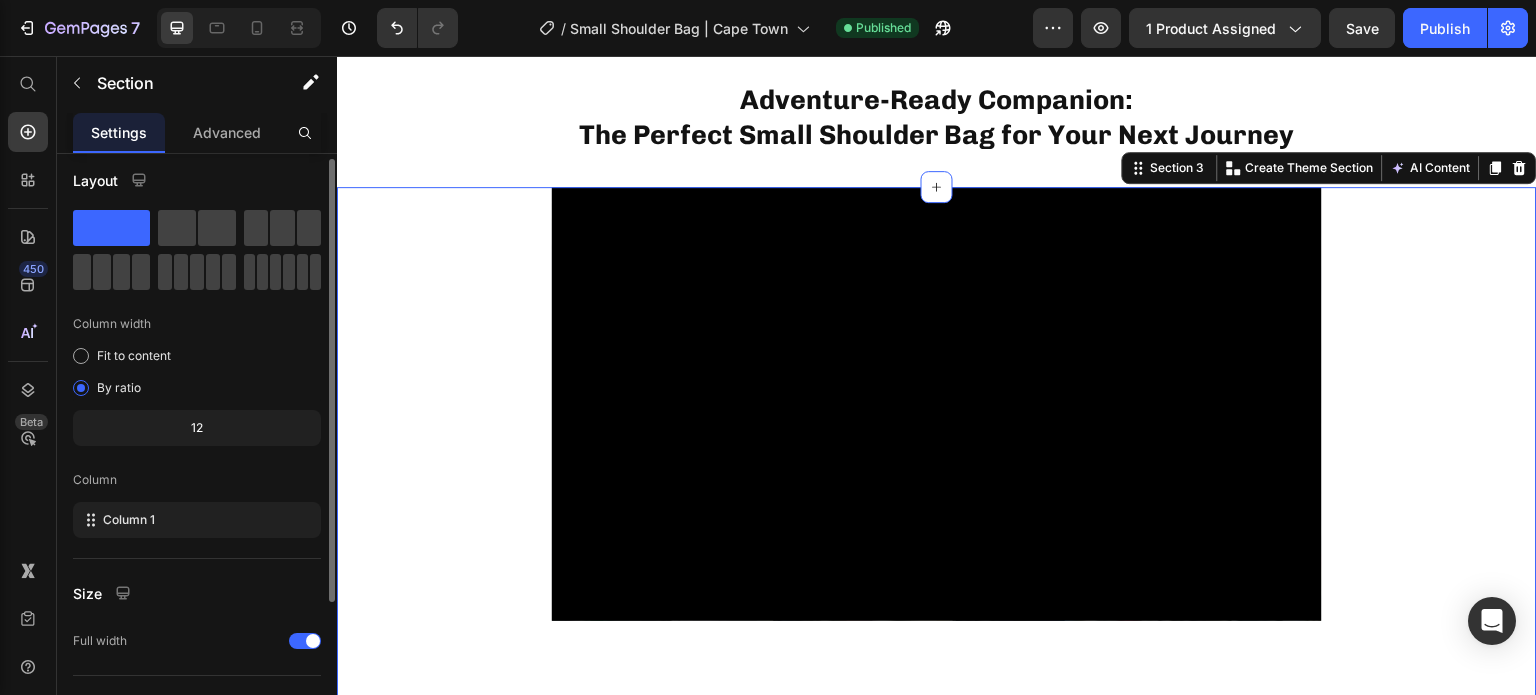 scroll, scrollTop: 0, scrollLeft: 0, axis: both 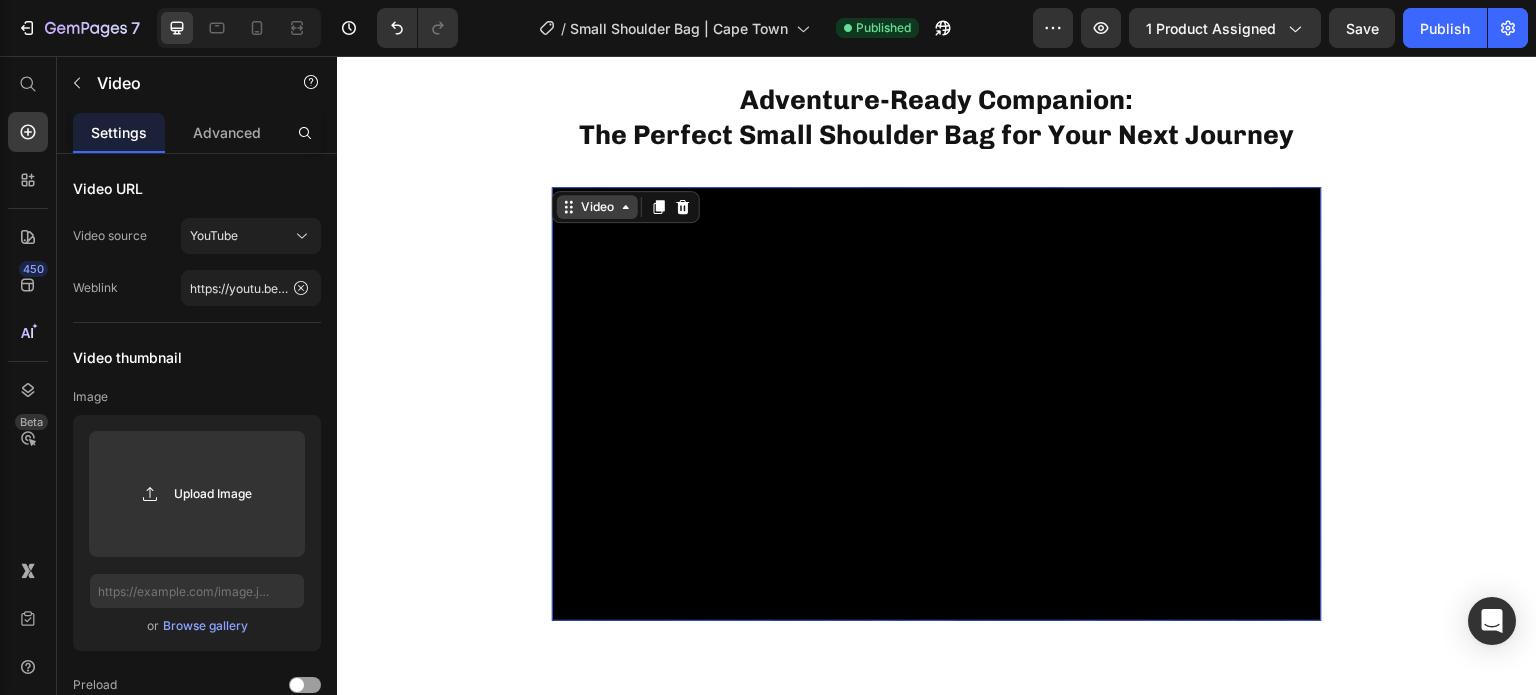 click on "Video" at bounding box center [597, 207] 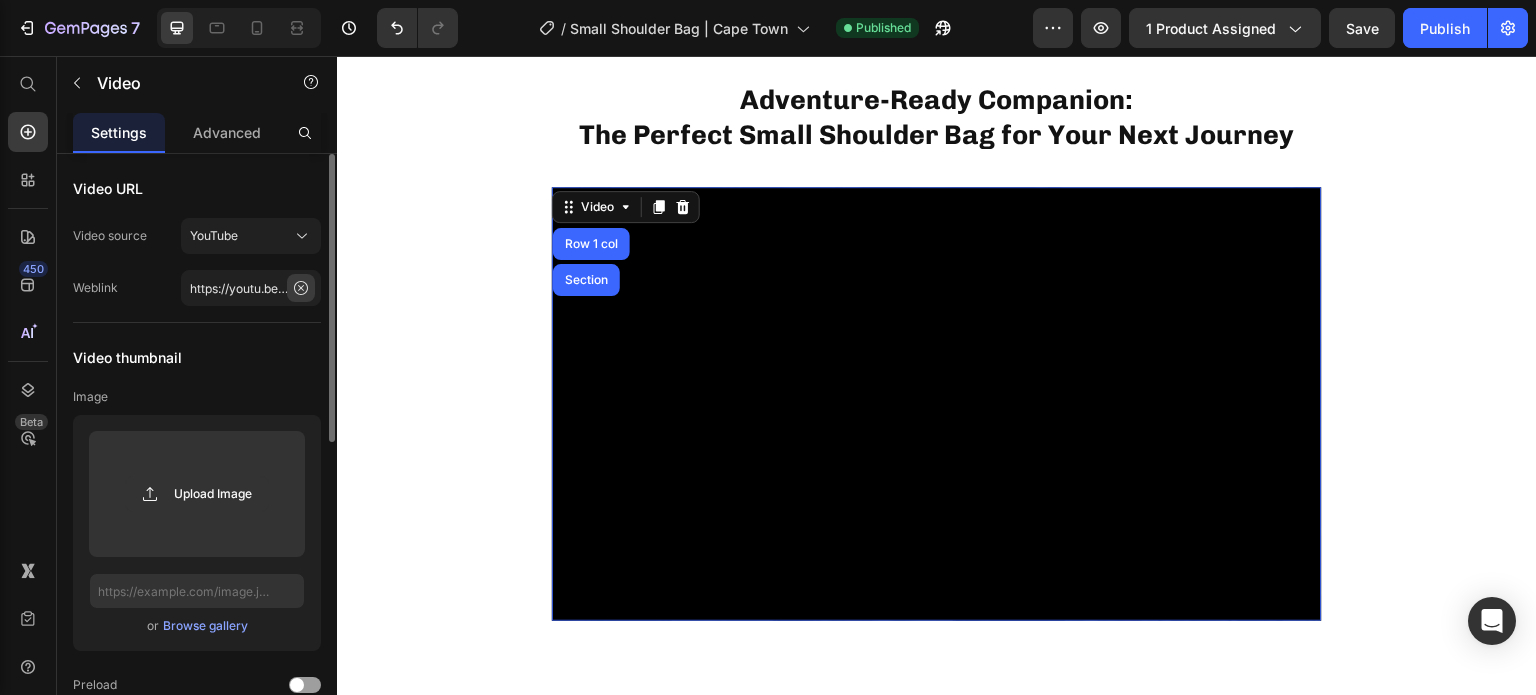 click 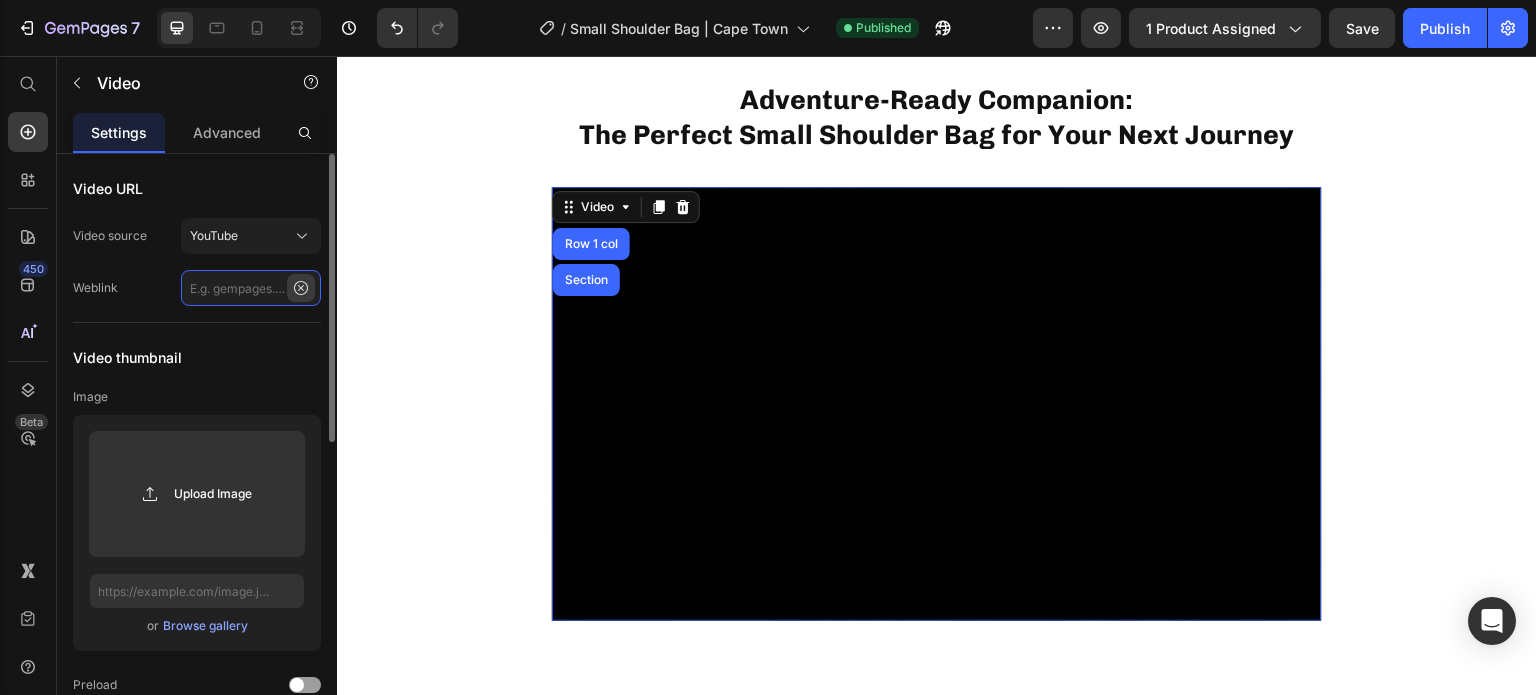 scroll, scrollTop: 0, scrollLeft: 0, axis: both 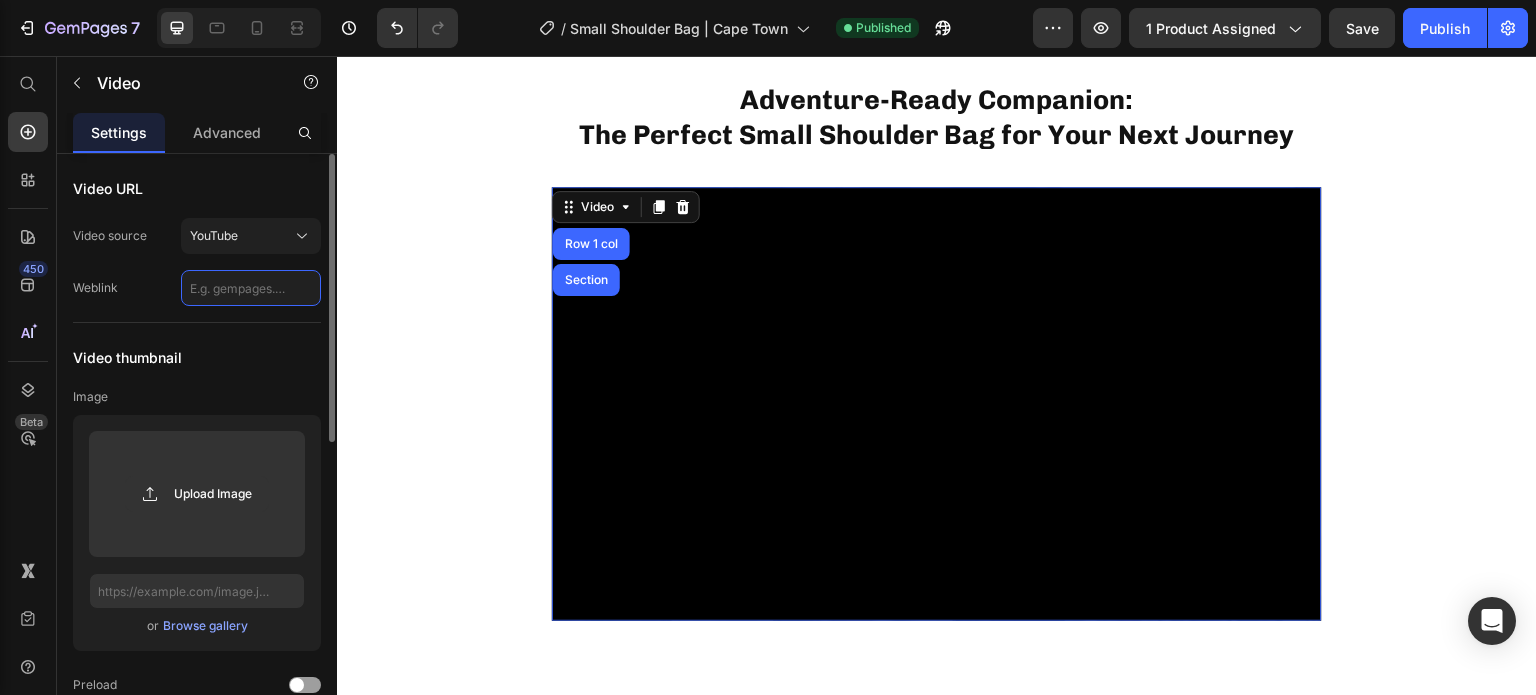 click 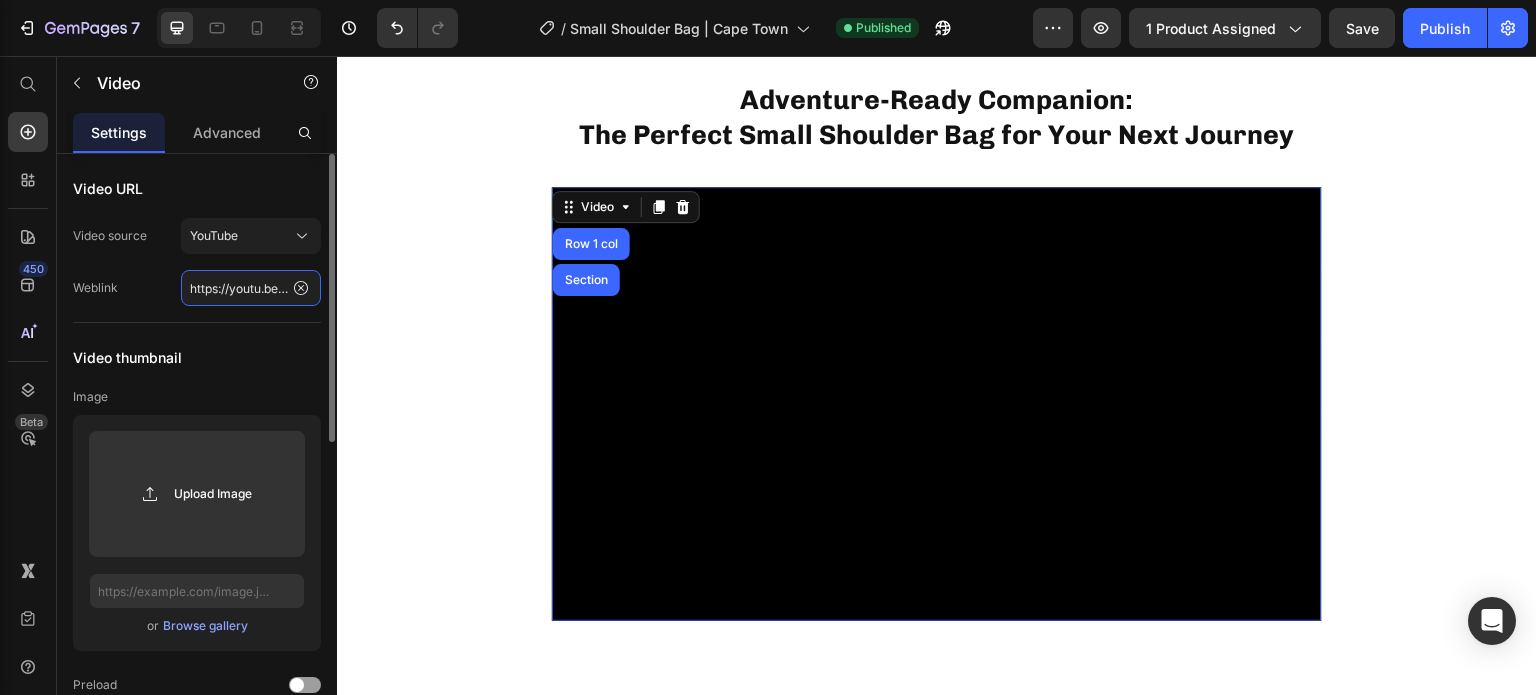scroll, scrollTop: 0, scrollLeft: 84, axis: horizontal 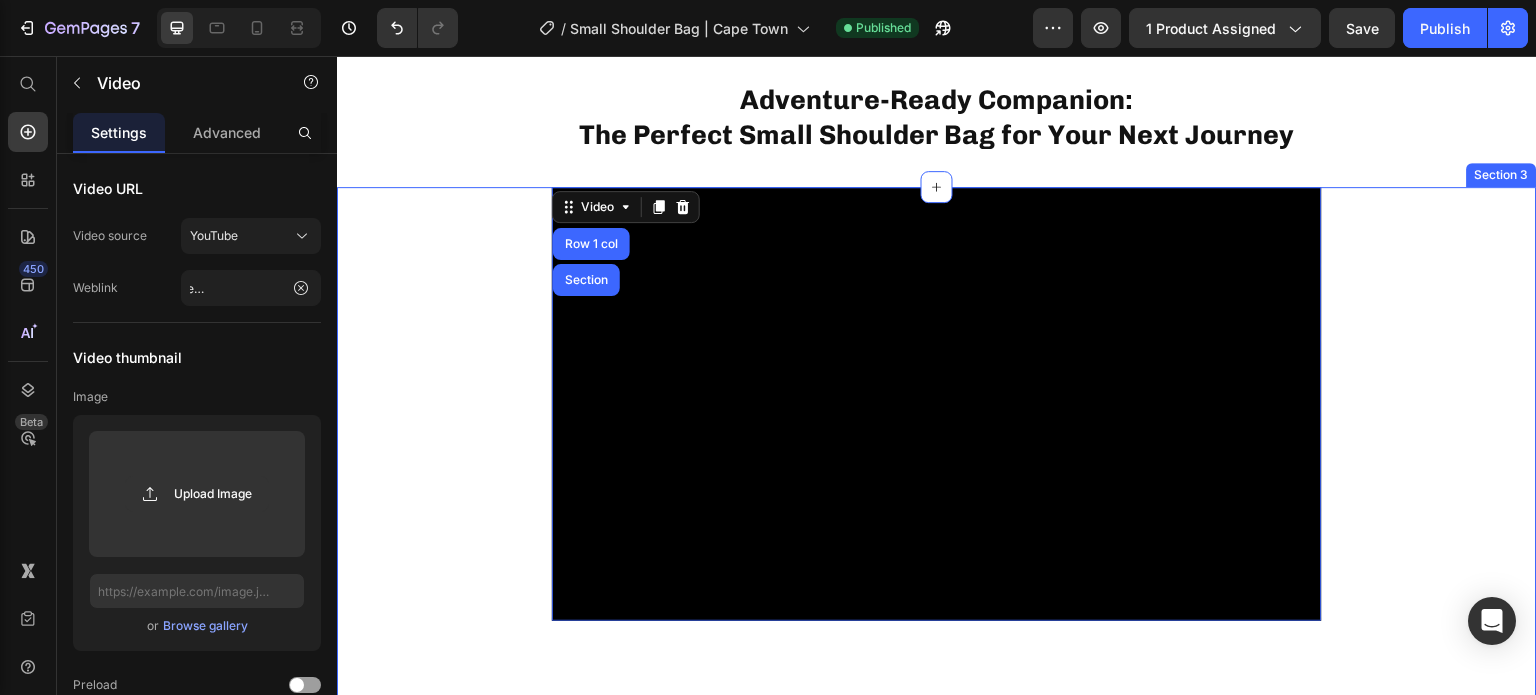 click on "Video Row 1 col Section   48 Row" at bounding box center [937, 427] 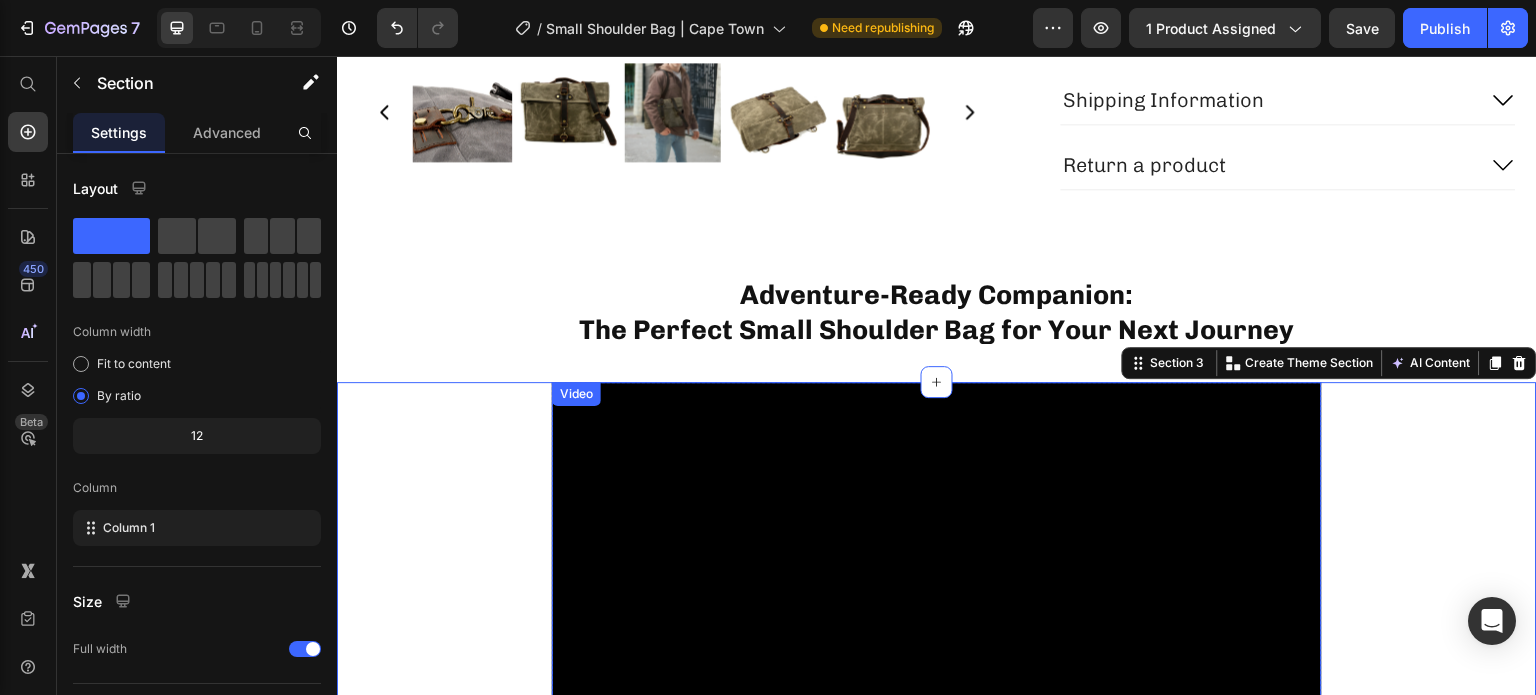 scroll, scrollTop: 800, scrollLeft: 0, axis: vertical 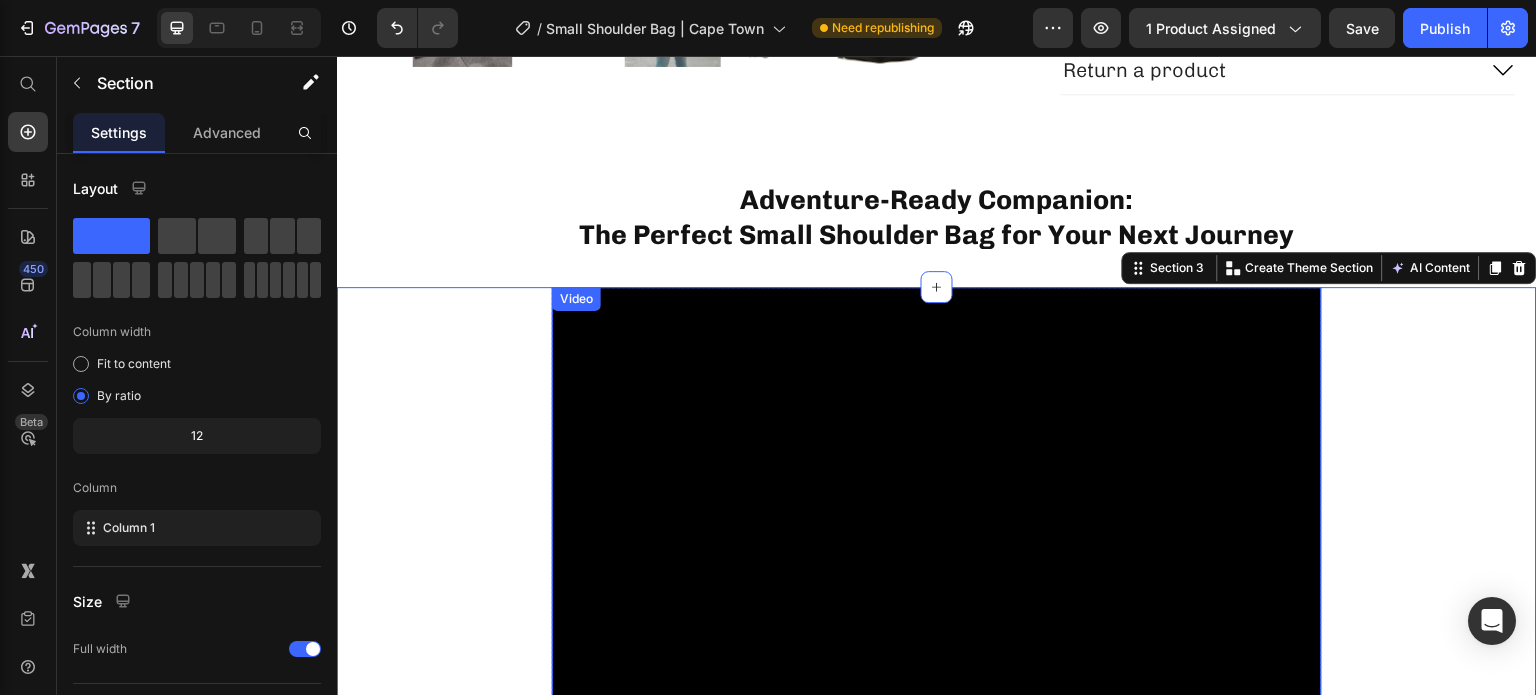 click on "Video" at bounding box center (576, 299) 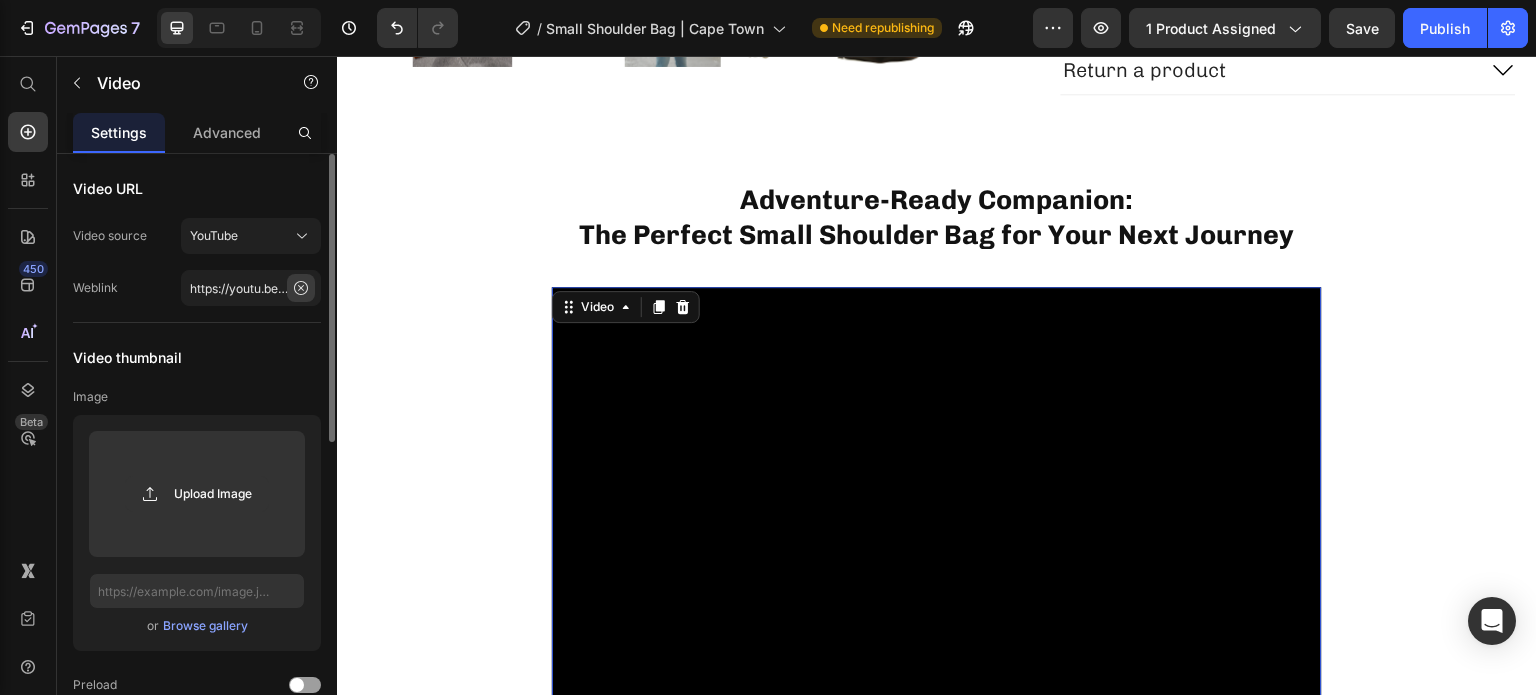 click 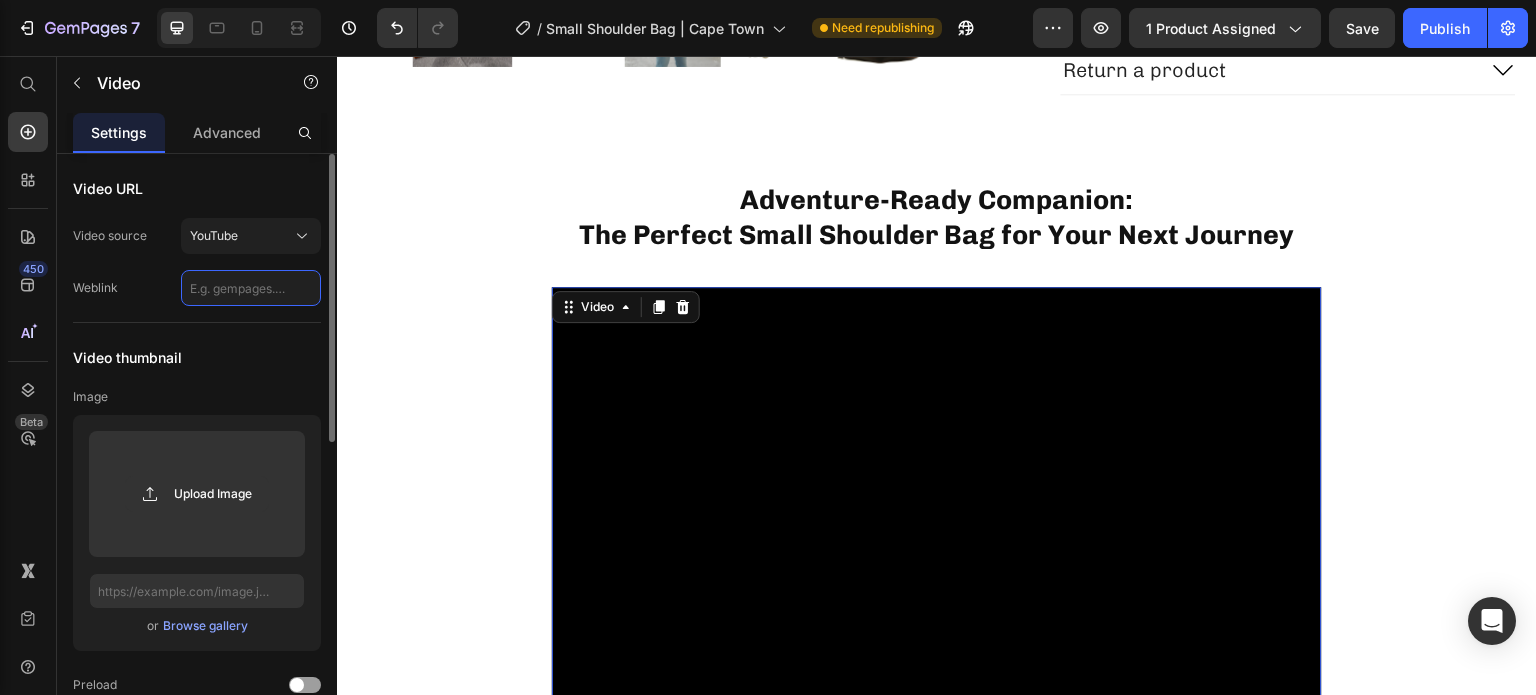 scroll, scrollTop: 0, scrollLeft: 0, axis: both 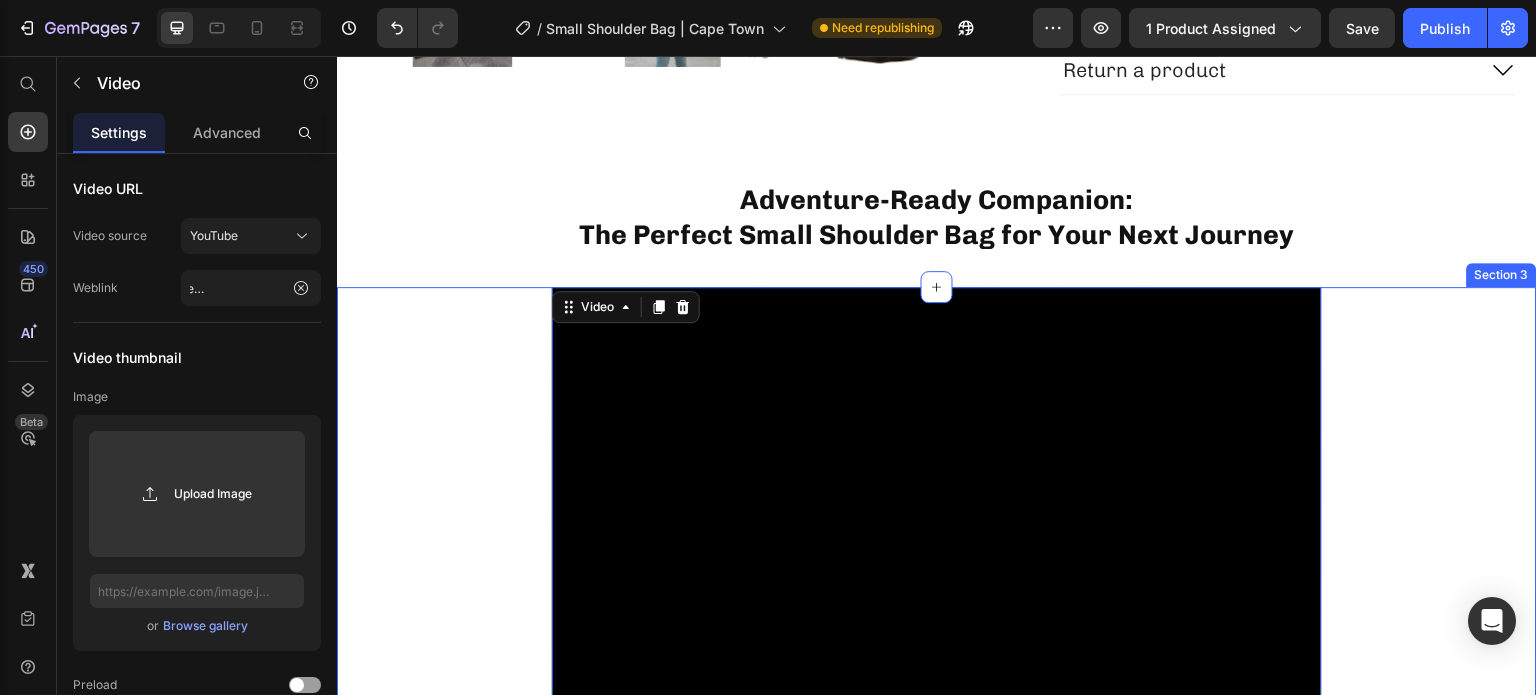 click on "Video   48 Row" at bounding box center (937, 527) 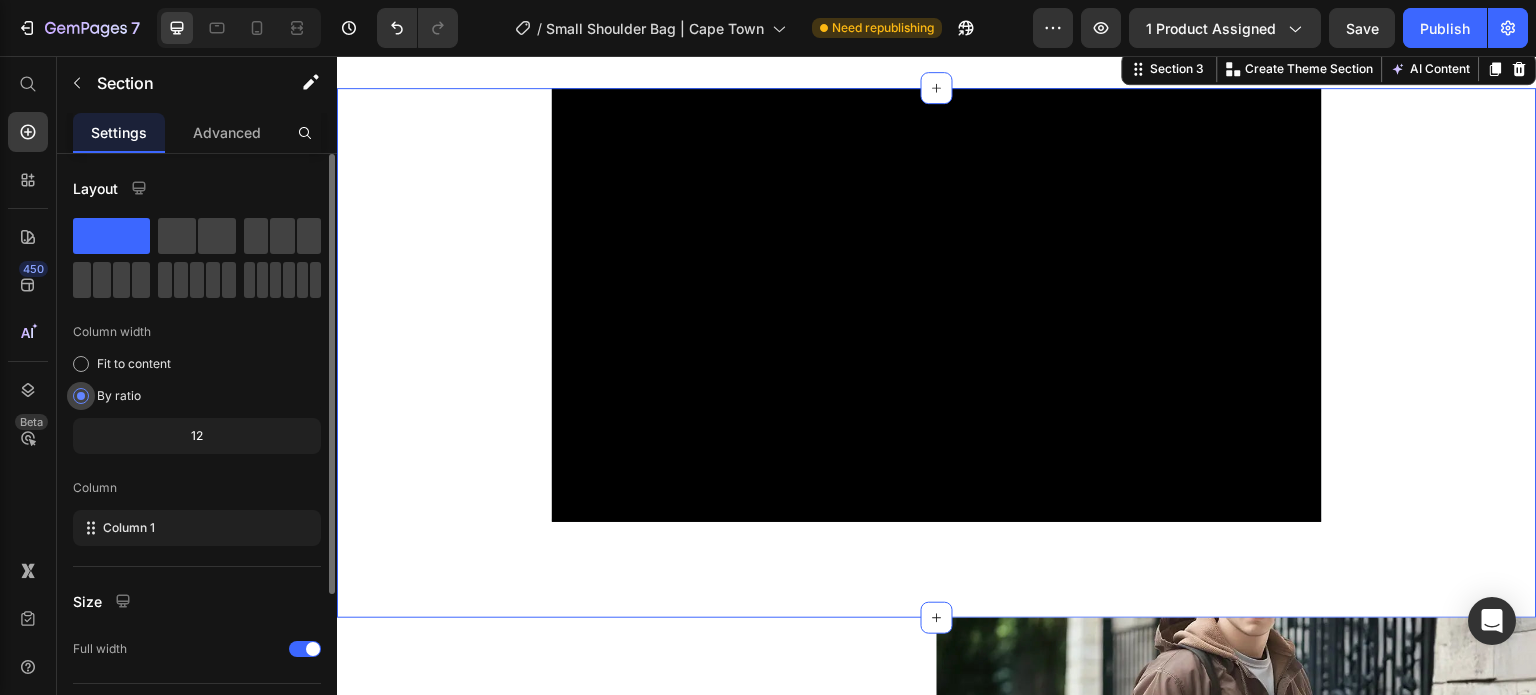 scroll, scrollTop: 1000, scrollLeft: 0, axis: vertical 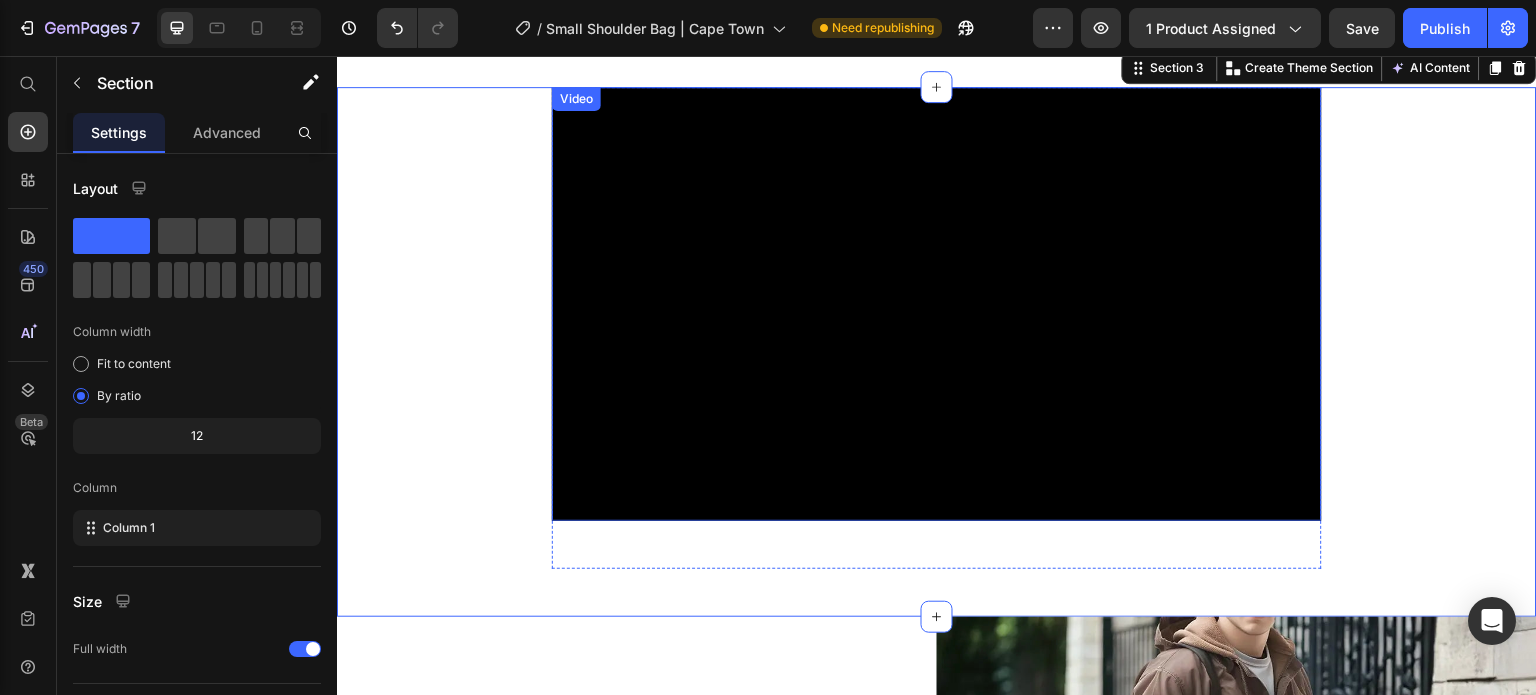 click on "Video" at bounding box center (576, 99) 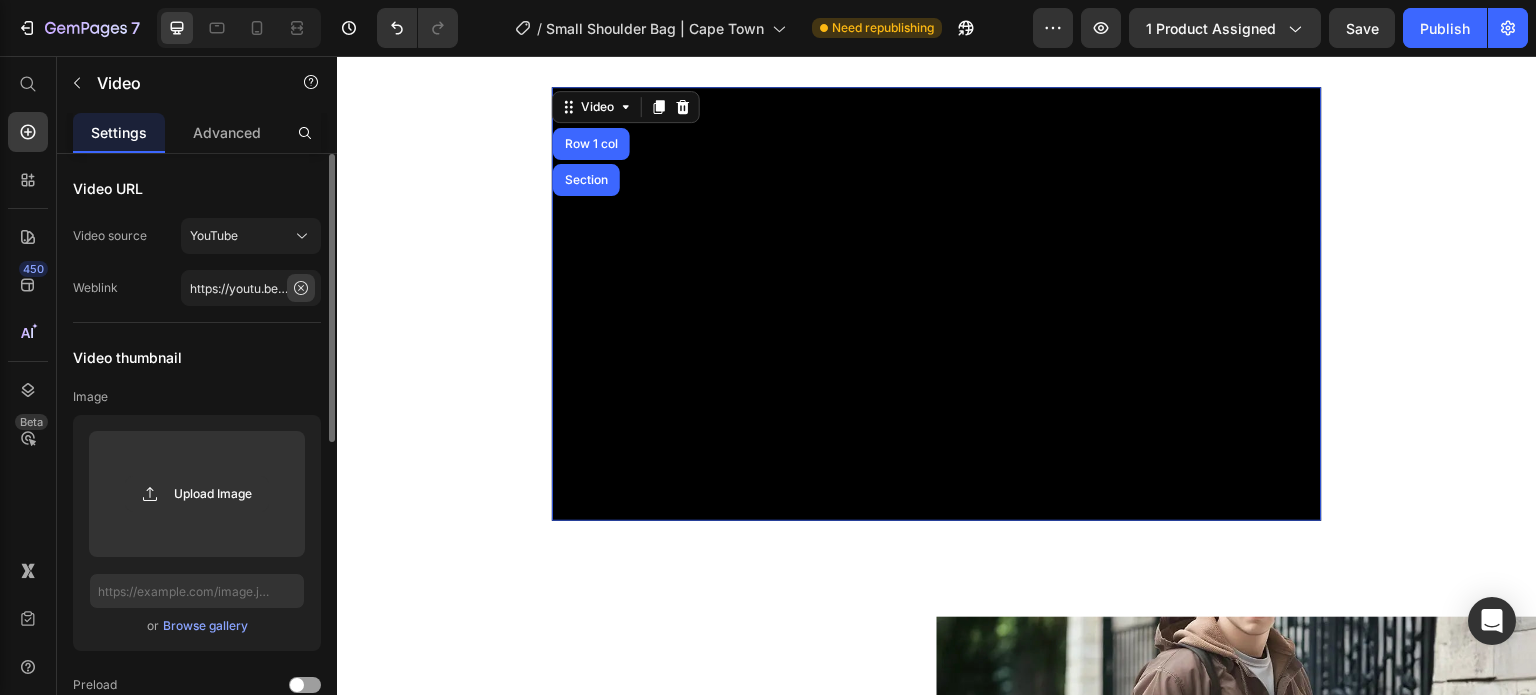 click 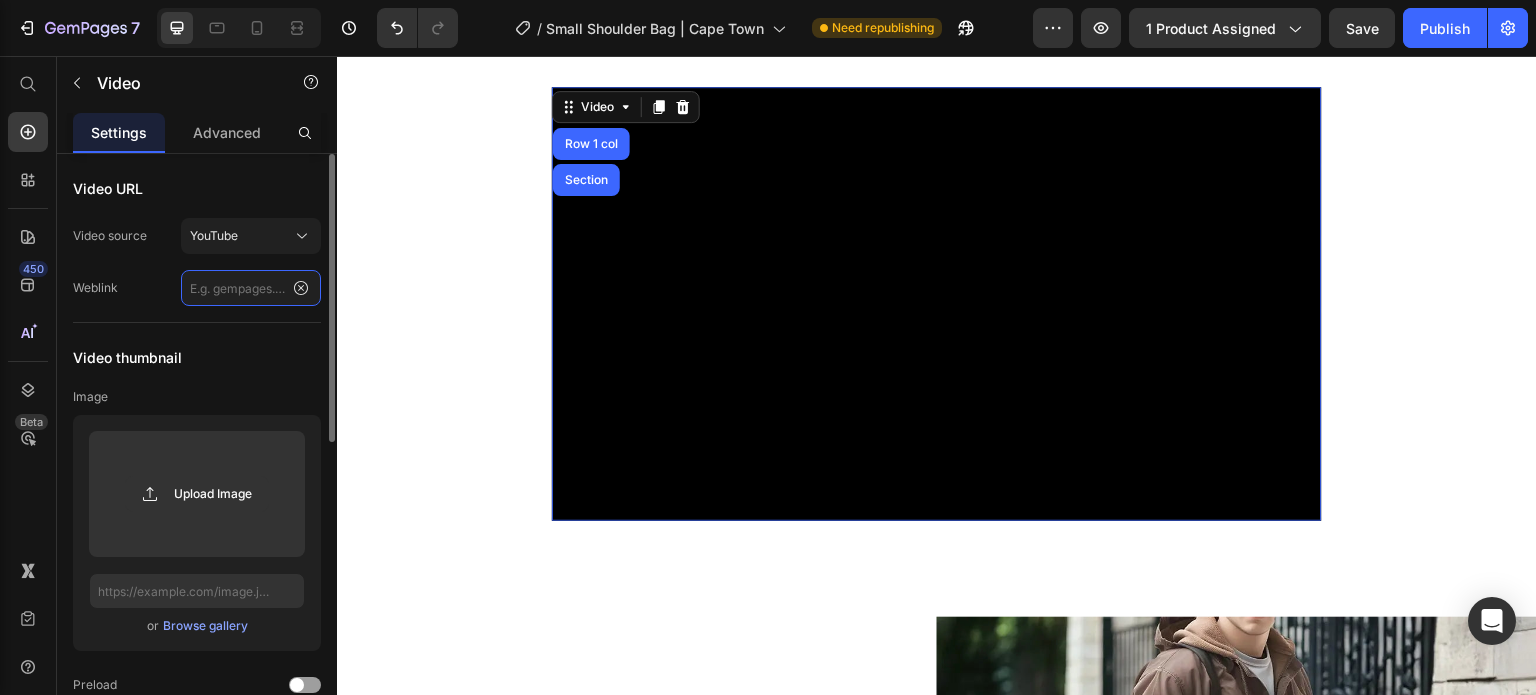 scroll, scrollTop: 0, scrollLeft: 0, axis: both 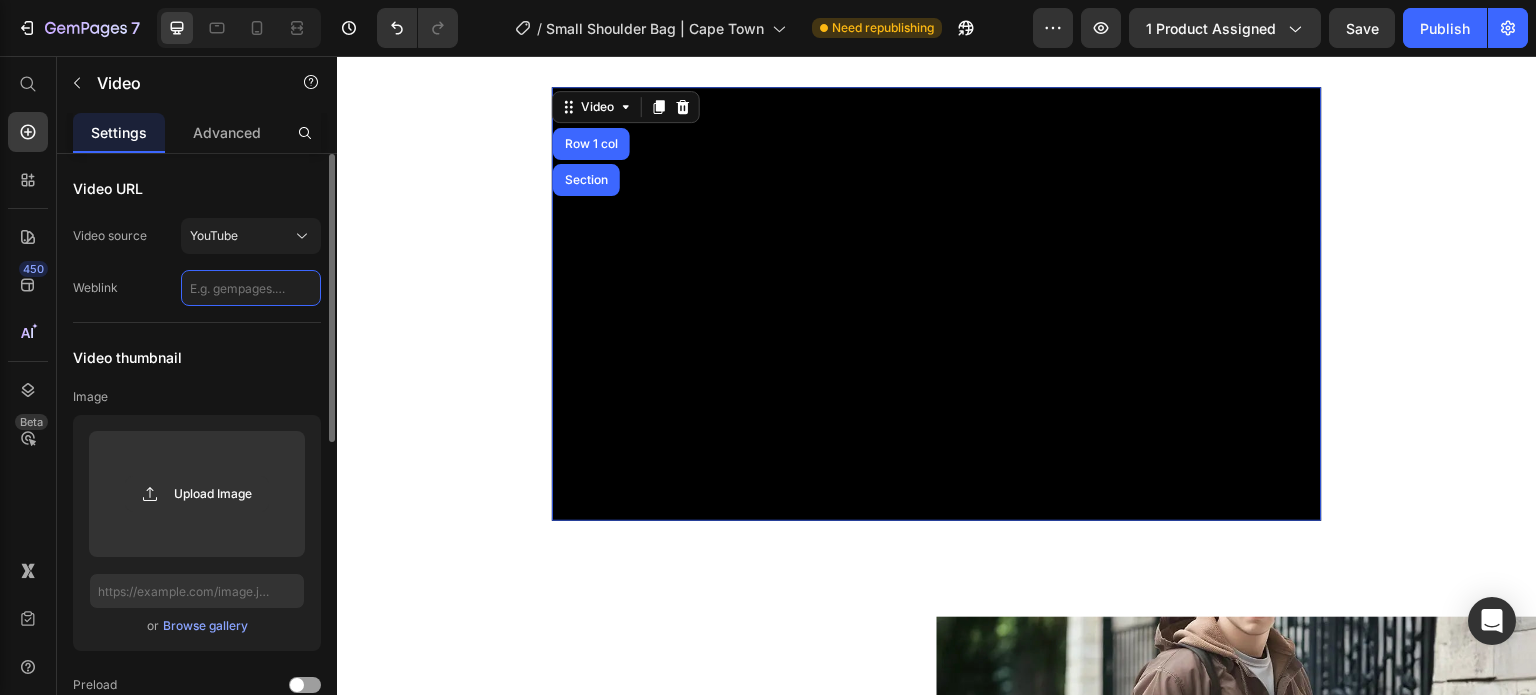 click 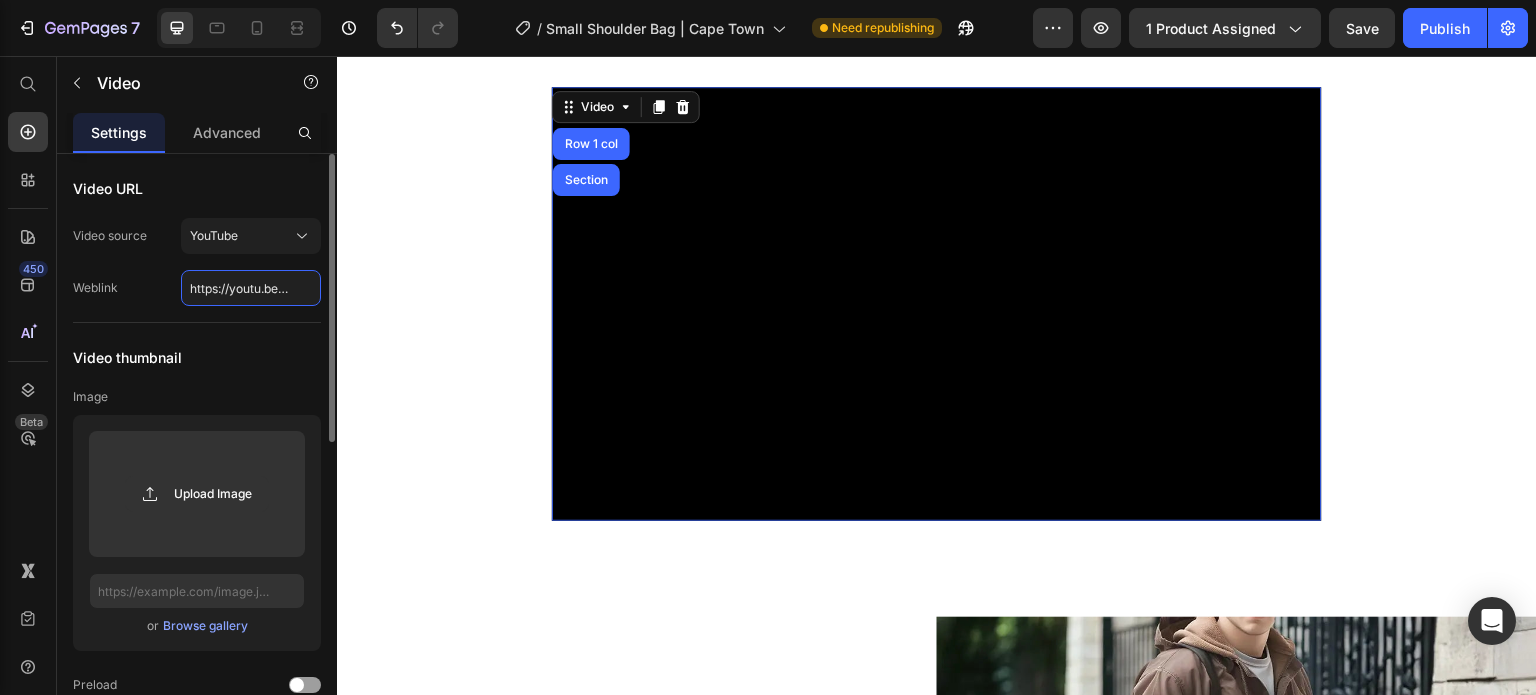 scroll, scrollTop: 0, scrollLeft: 84, axis: horizontal 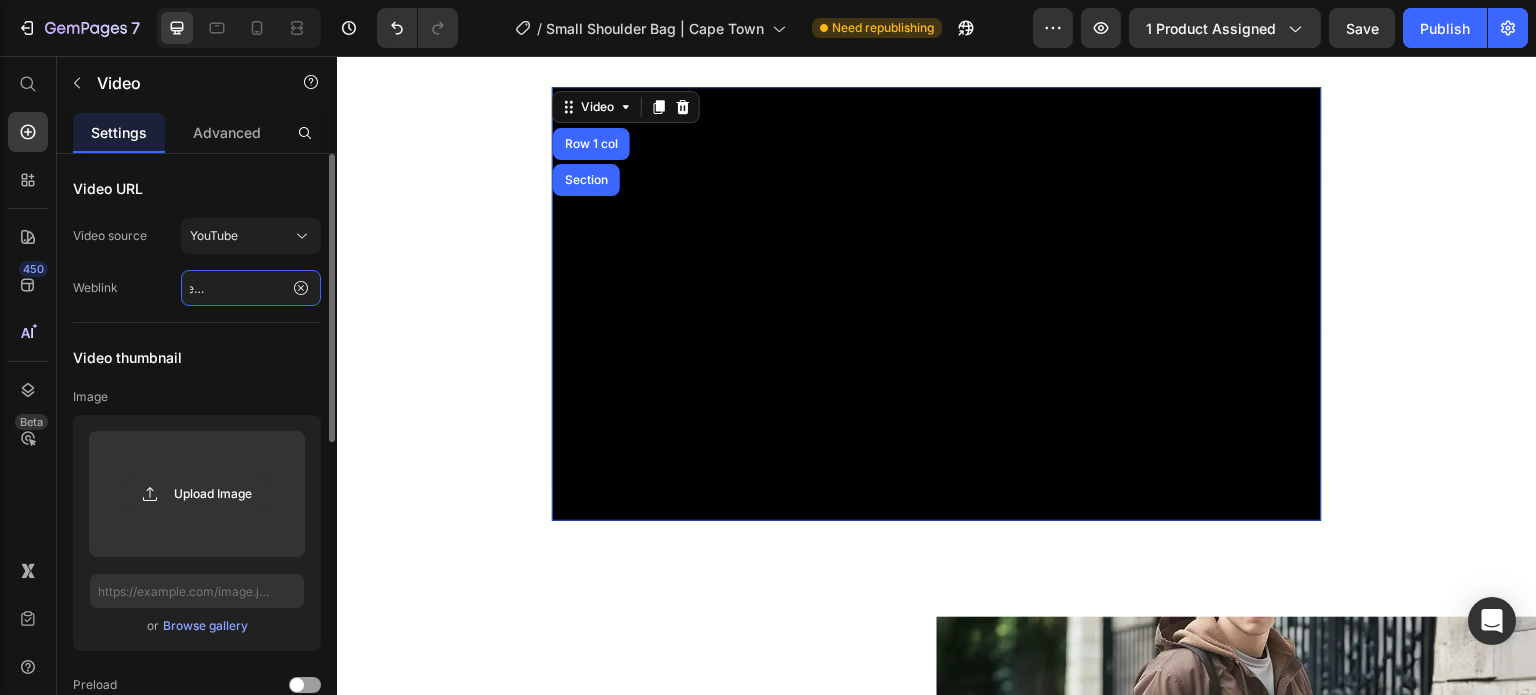 type on "https://youtu.be/YmkPYWk7R6E" 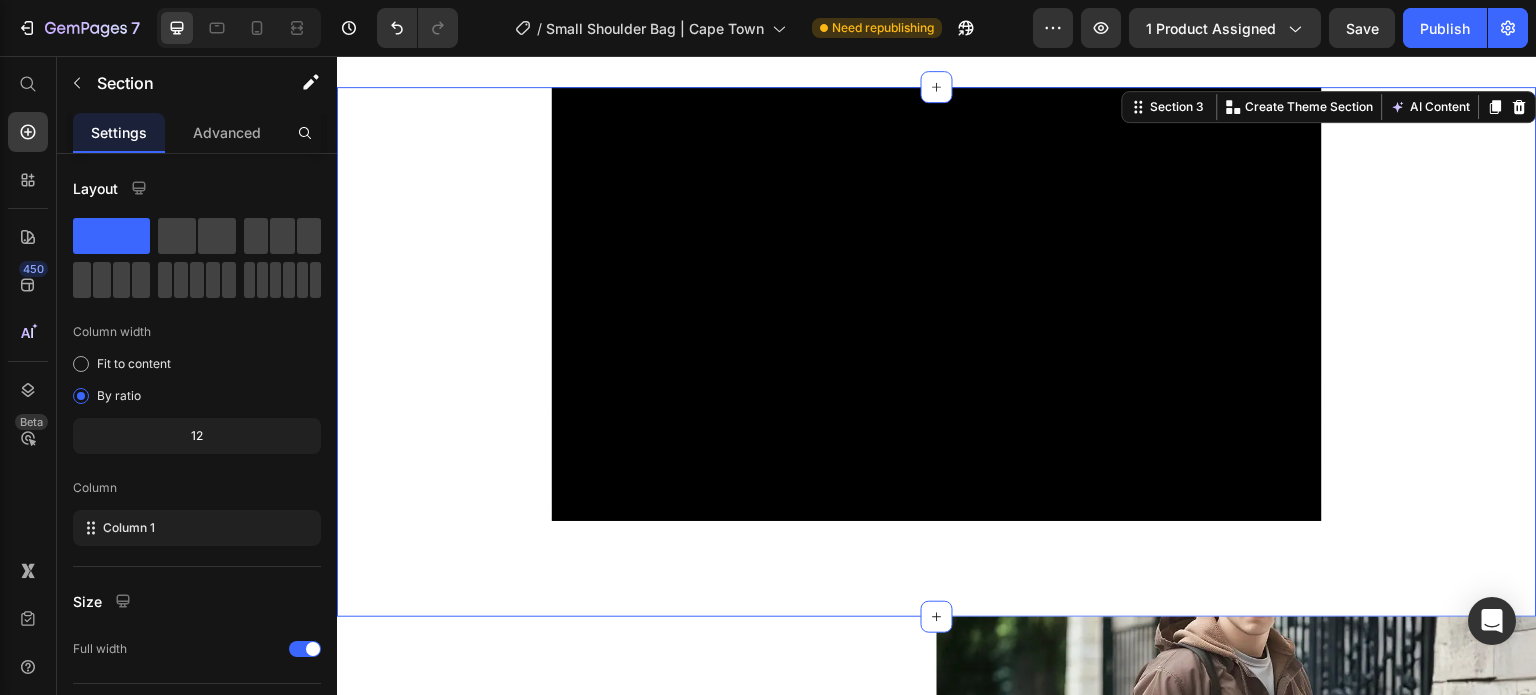 click on "Video Row" at bounding box center (937, 327) 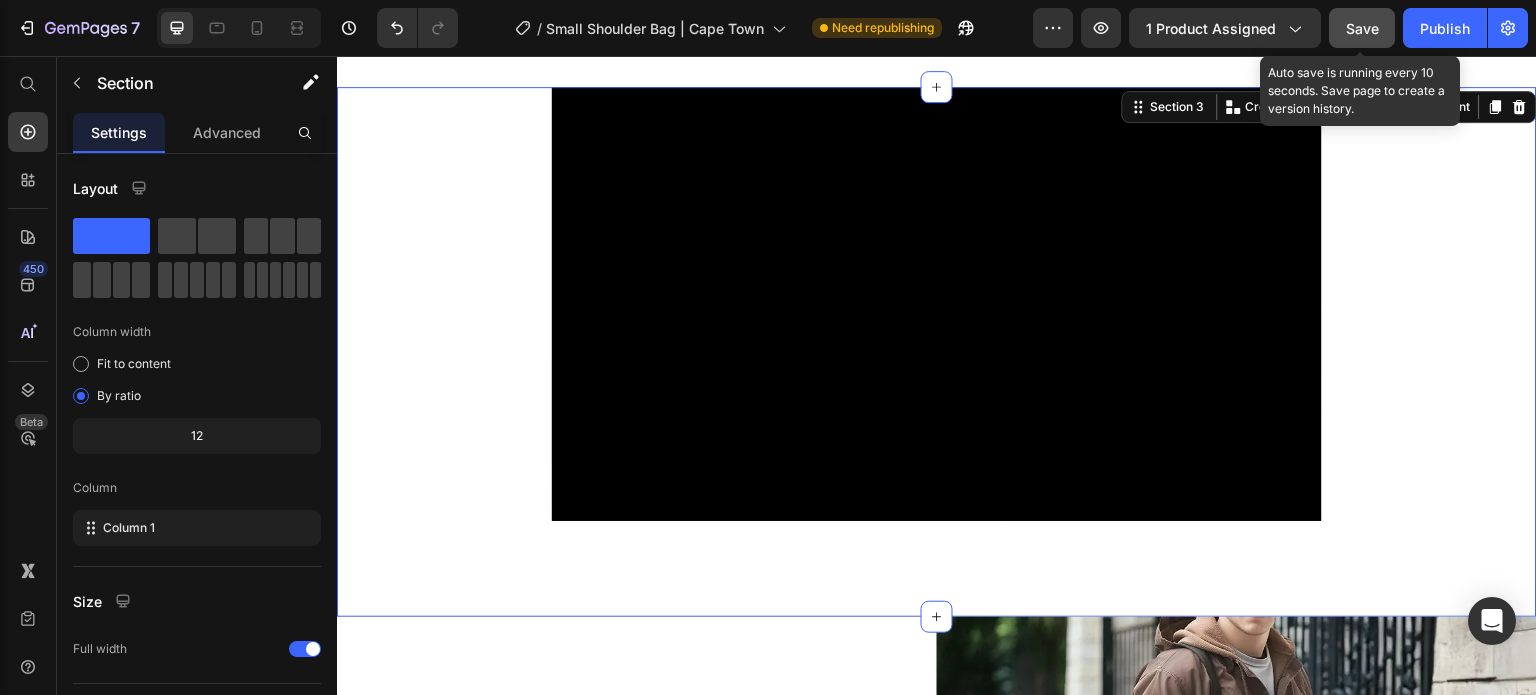 click on "Save" at bounding box center (1362, 28) 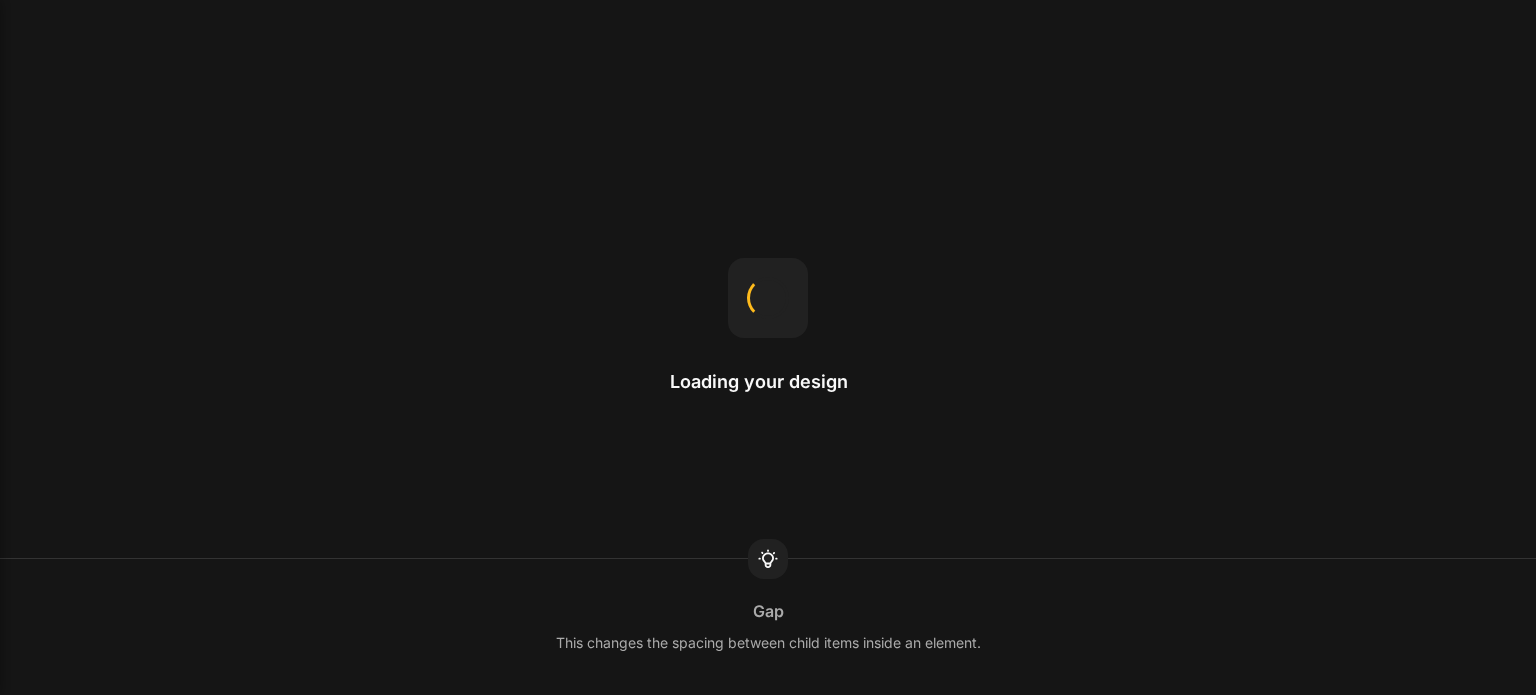 scroll, scrollTop: 0, scrollLeft: 0, axis: both 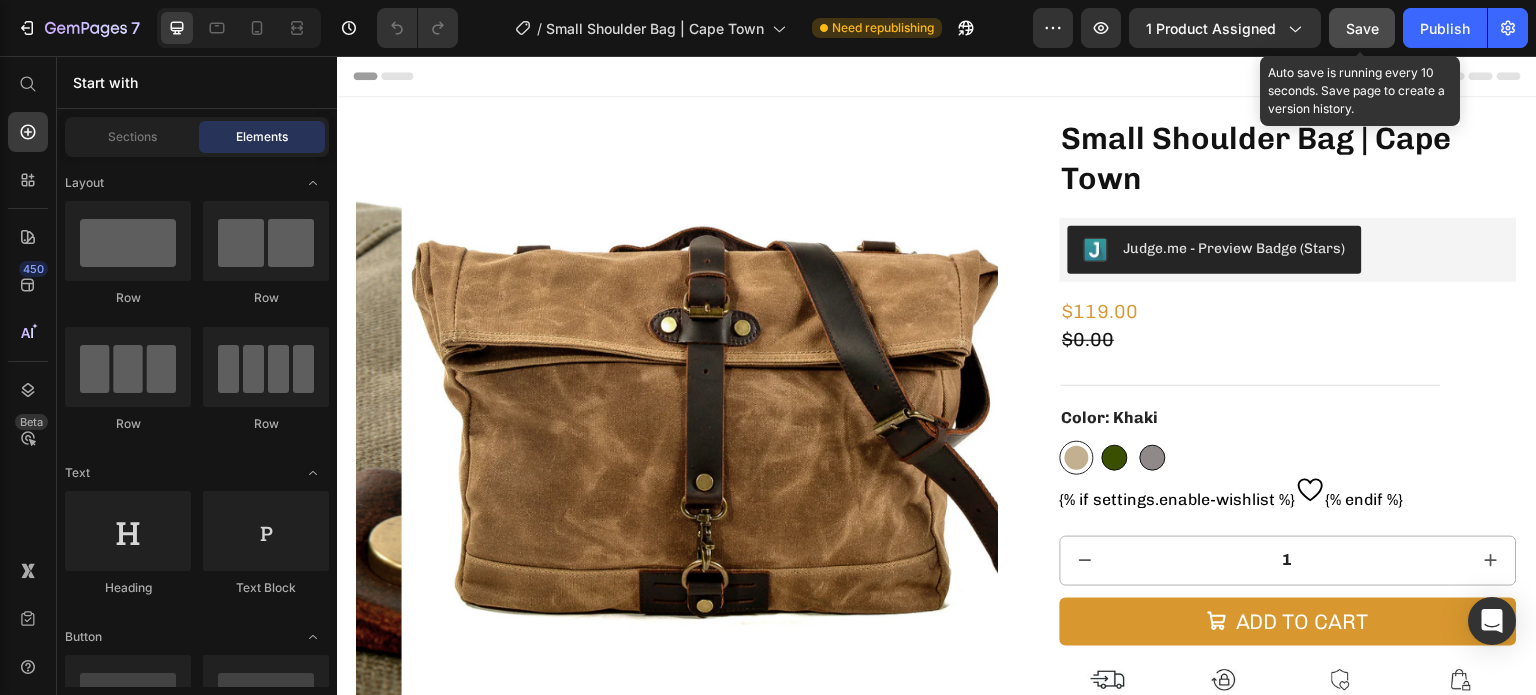click on "Save" at bounding box center (1362, 28) 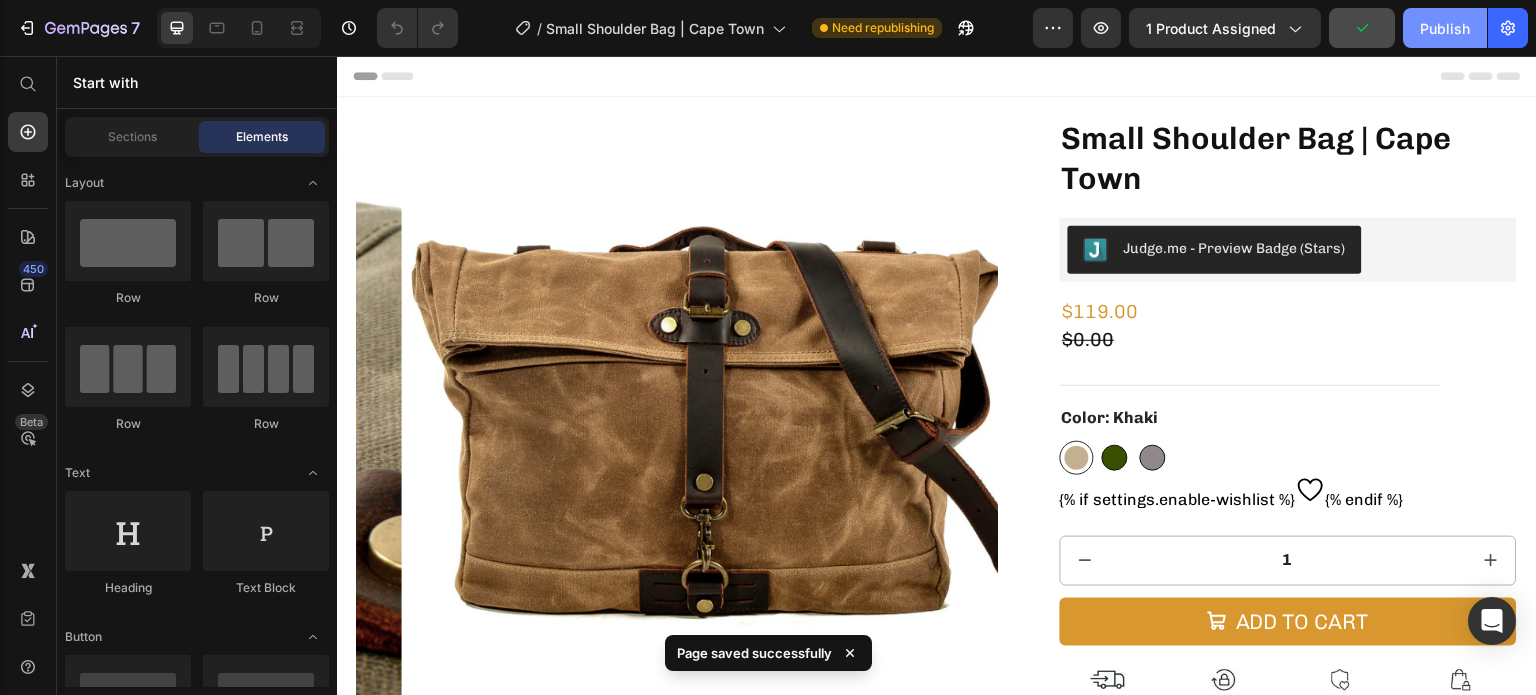 click on "Publish" at bounding box center (1445, 28) 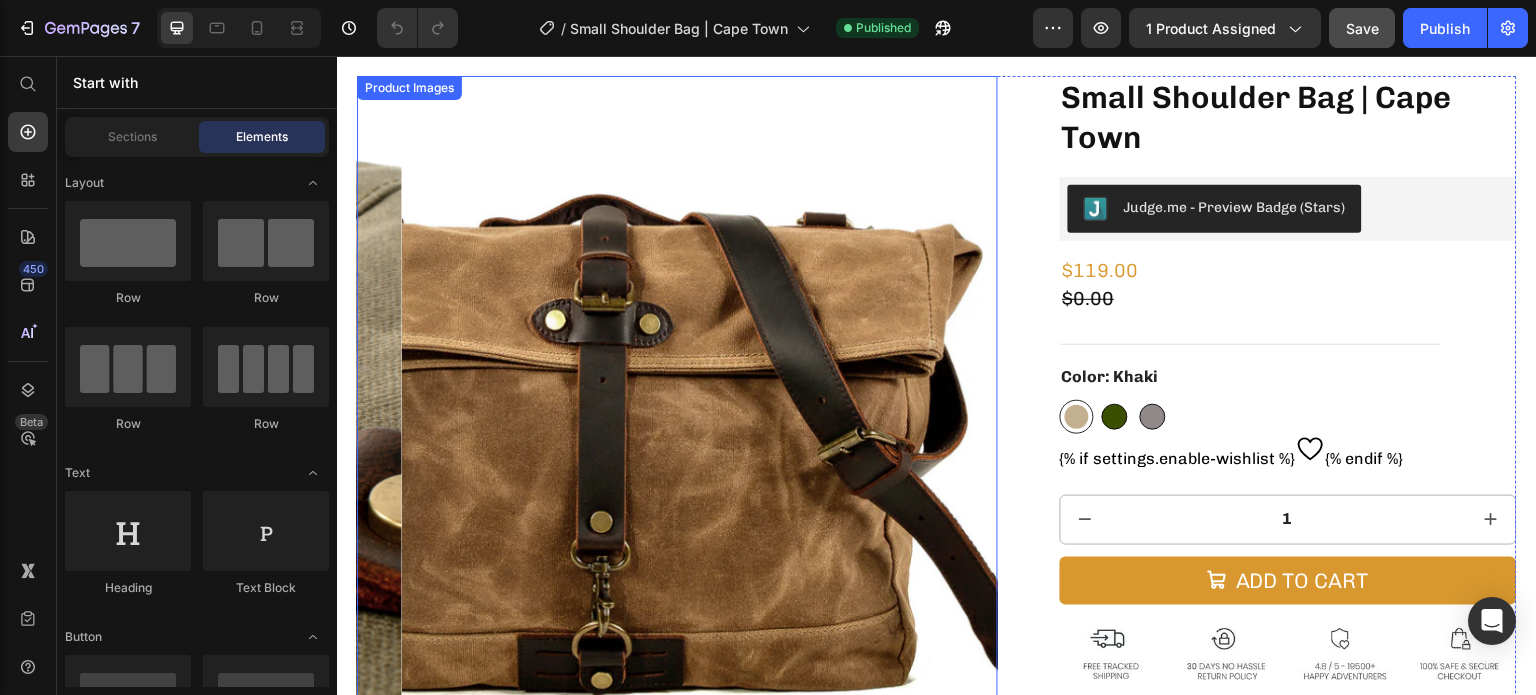 scroll, scrollTop: 0, scrollLeft: 0, axis: both 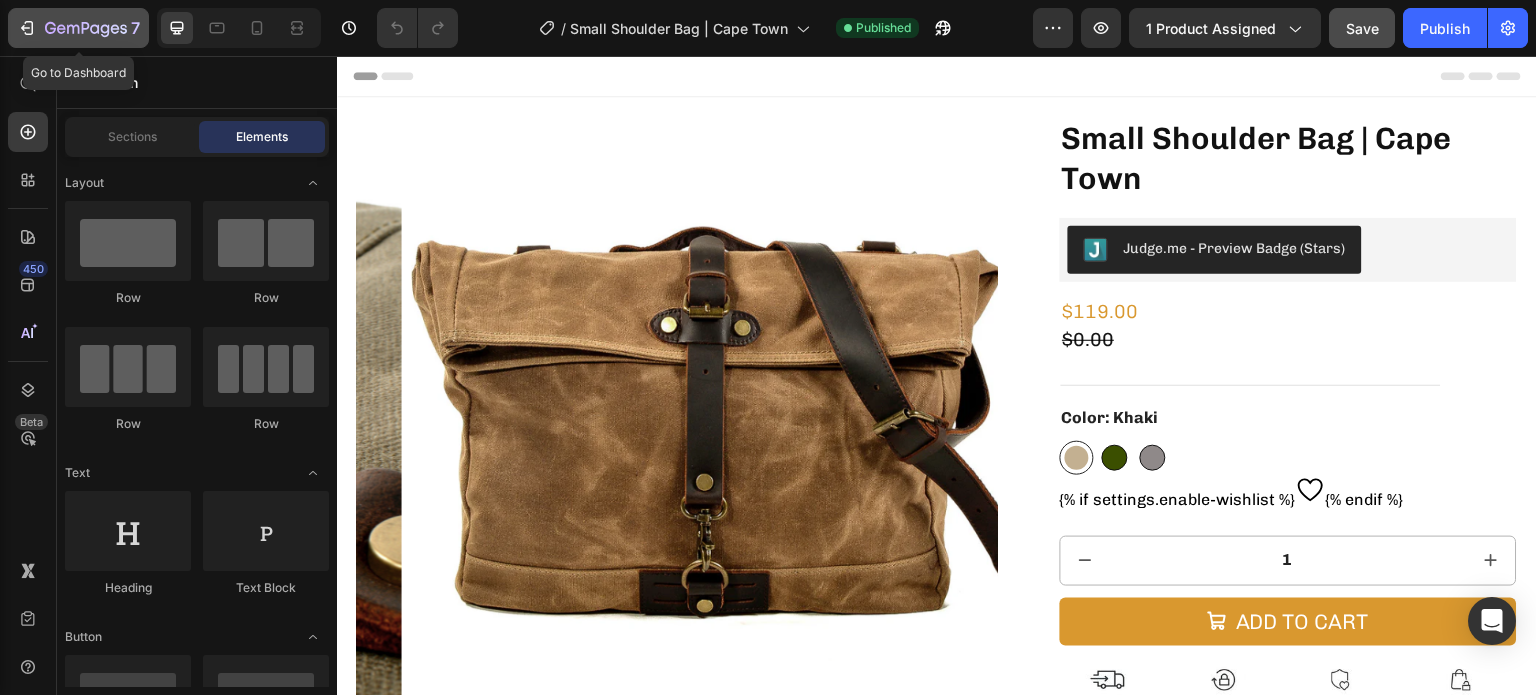 click on "7" 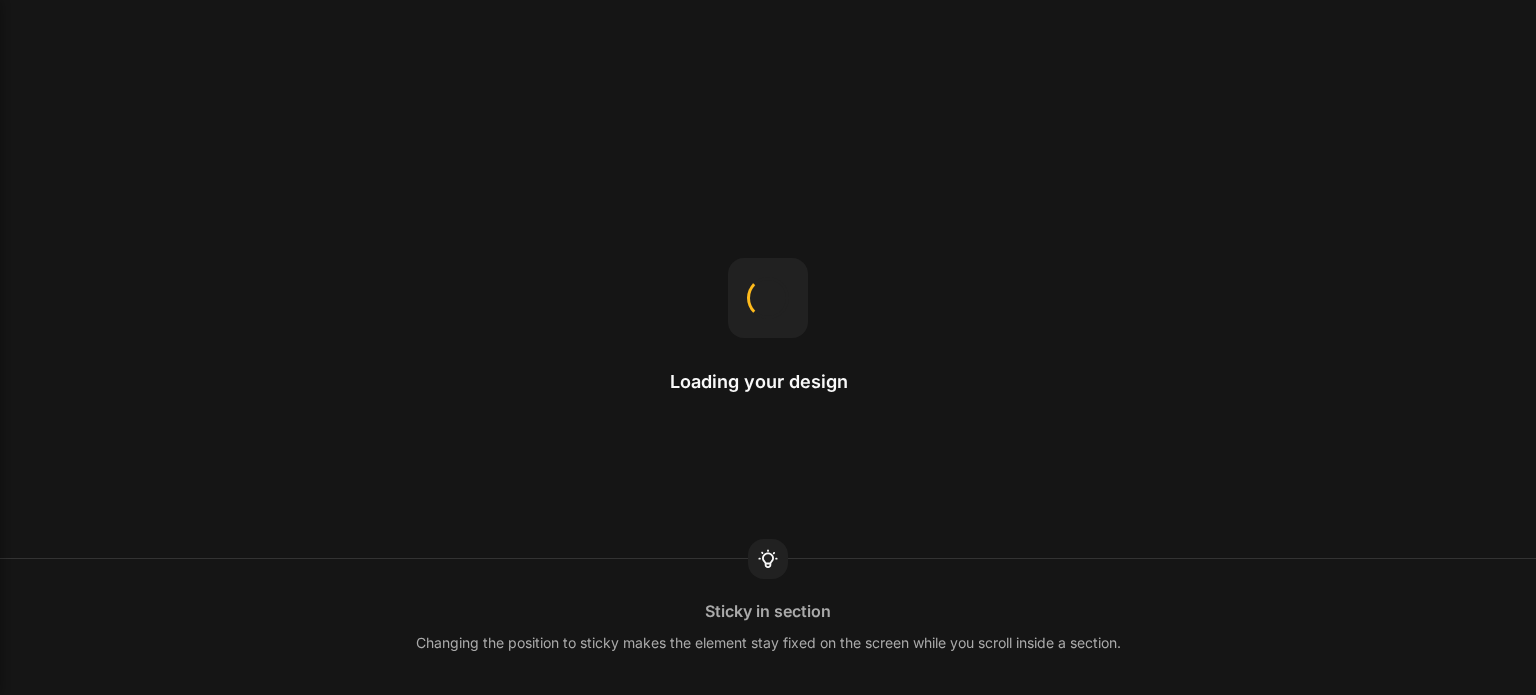 scroll, scrollTop: 0, scrollLeft: 0, axis: both 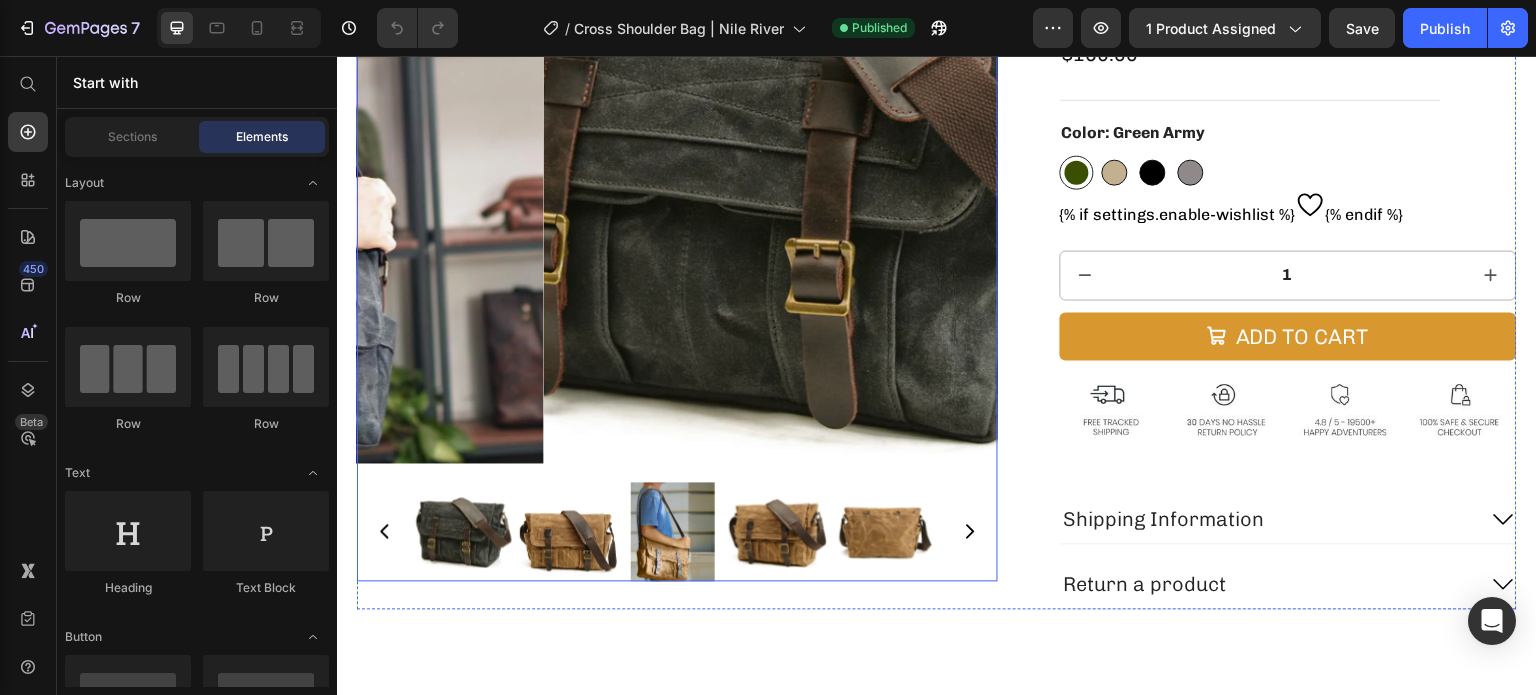 click at bounding box center (863, 151) 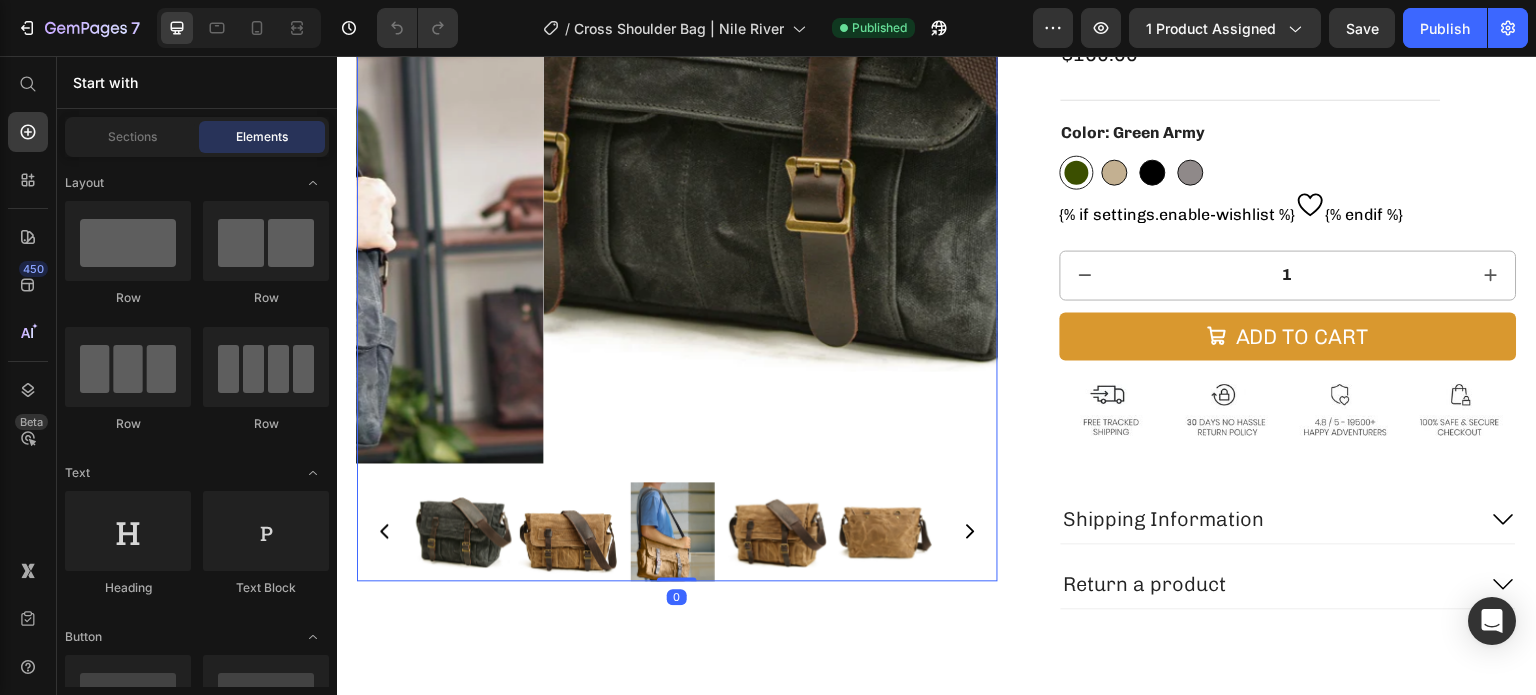 scroll, scrollTop: 300, scrollLeft: 0, axis: vertical 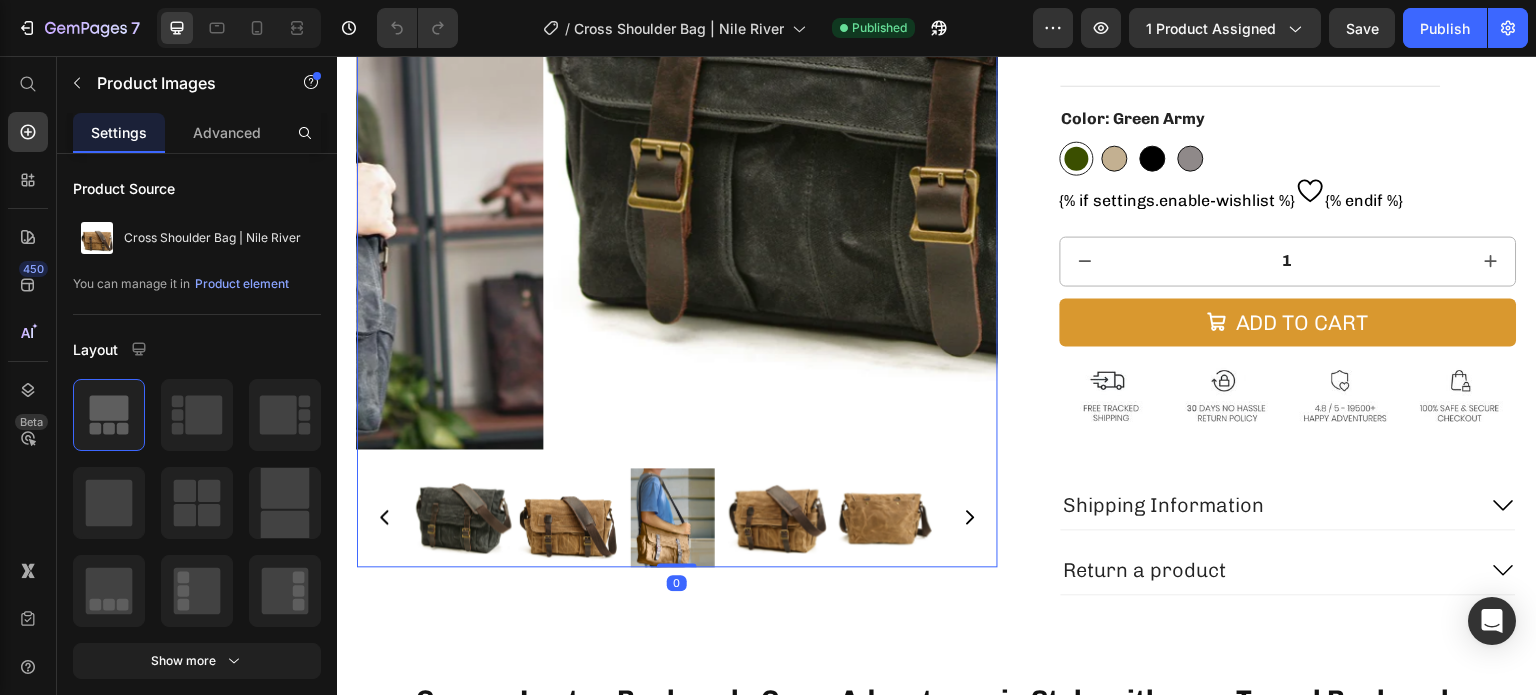 click at bounding box center (863, 137) 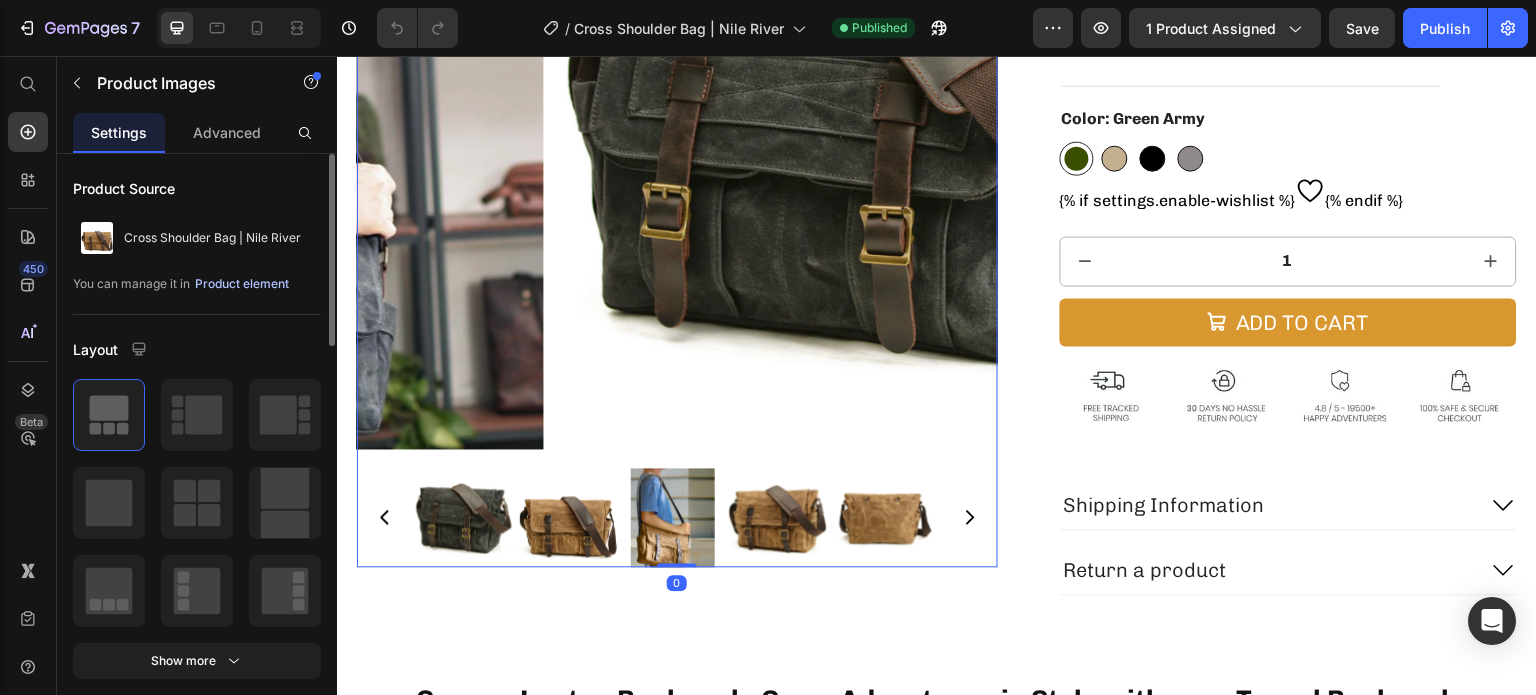 click on "Product element" at bounding box center [242, 284] 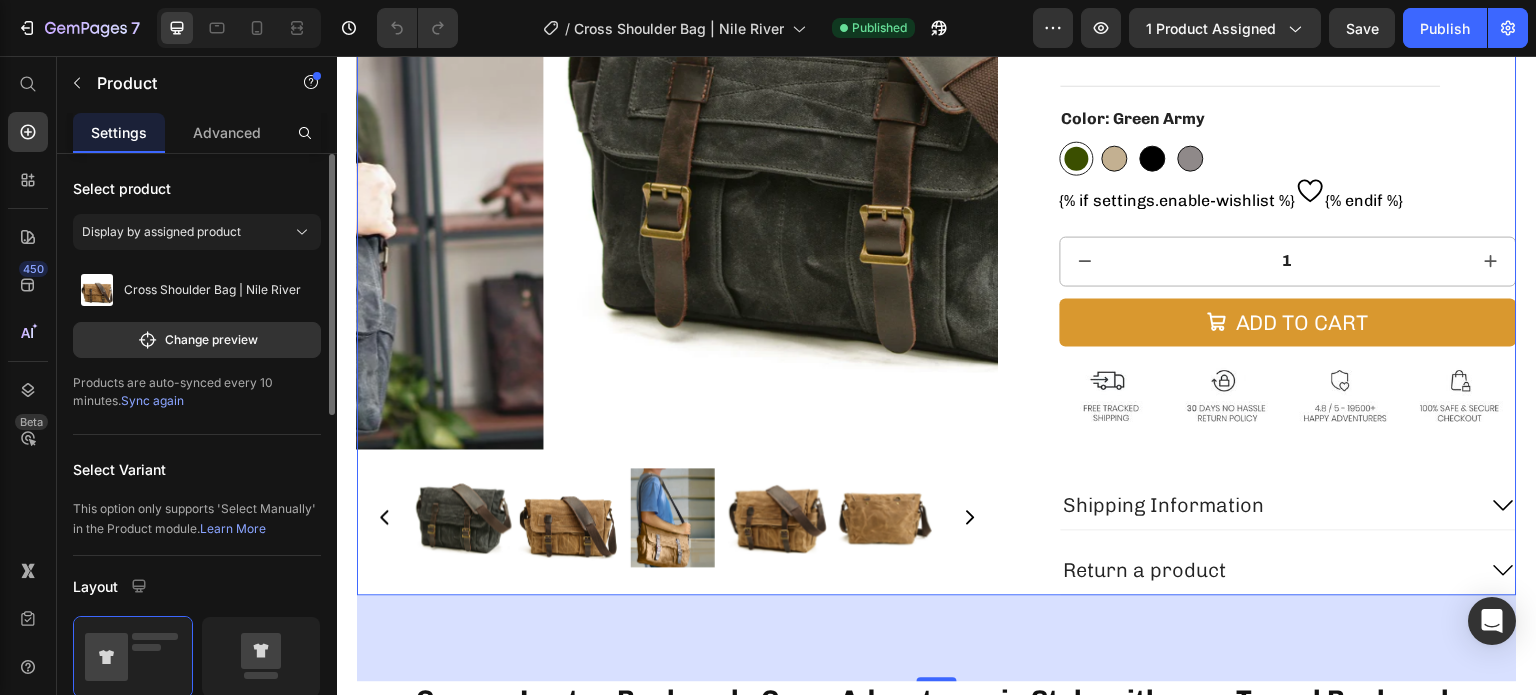 click on "Sync again" at bounding box center [152, 400] 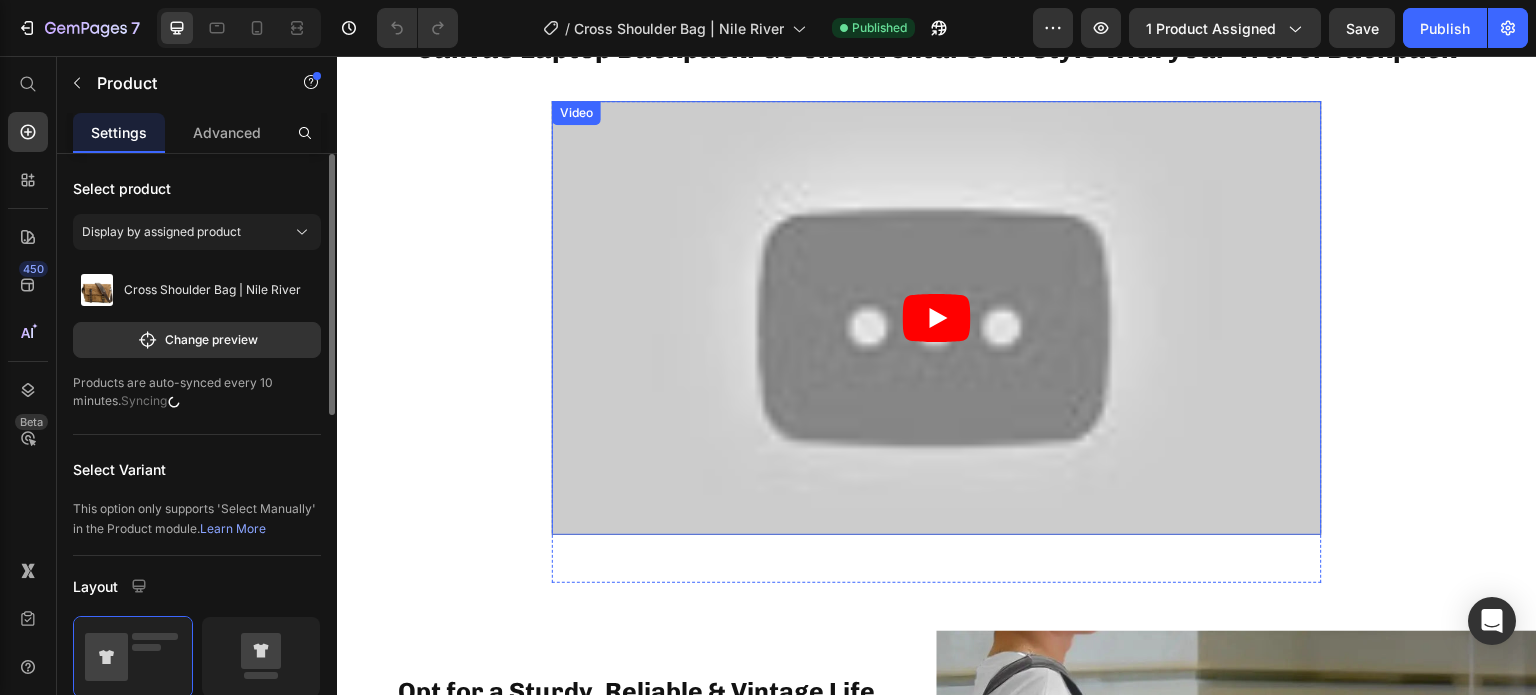 scroll, scrollTop: 800, scrollLeft: 0, axis: vertical 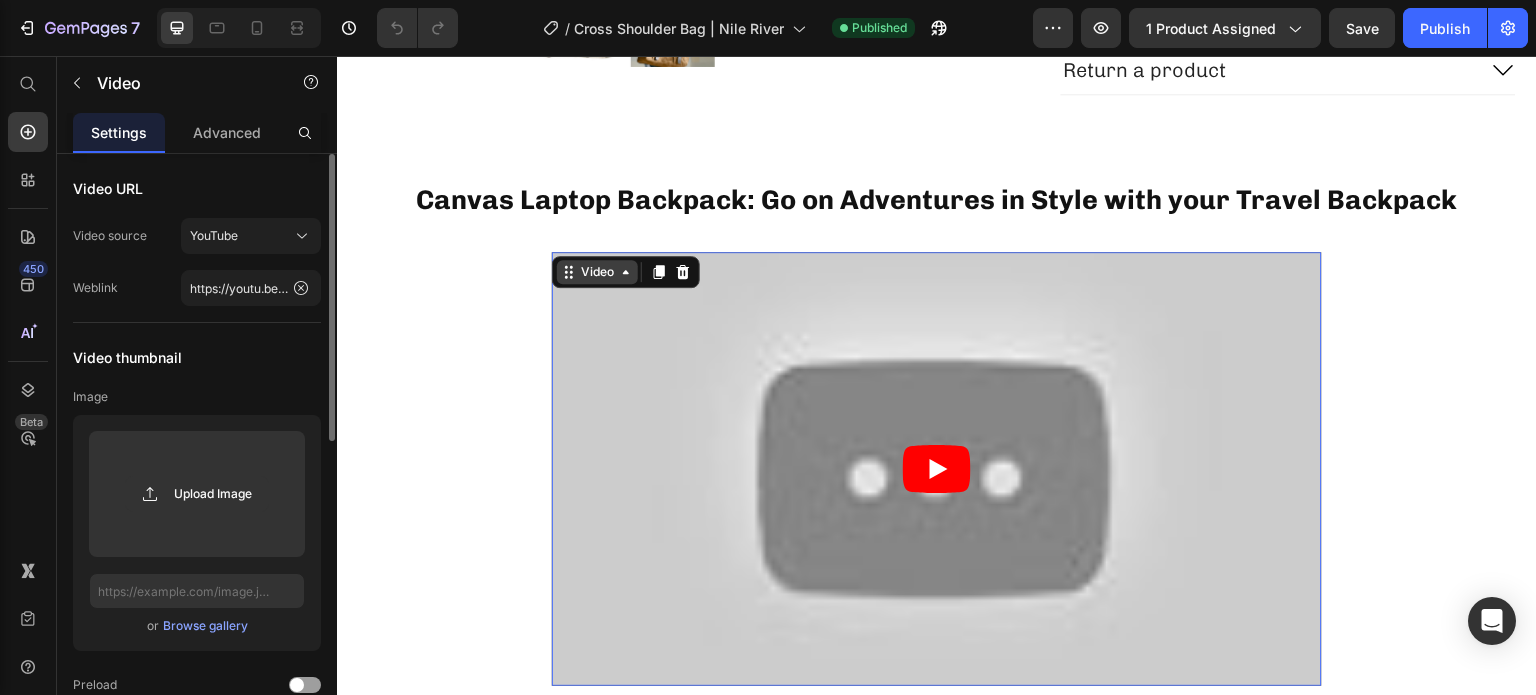 click on "Video" at bounding box center (597, 272) 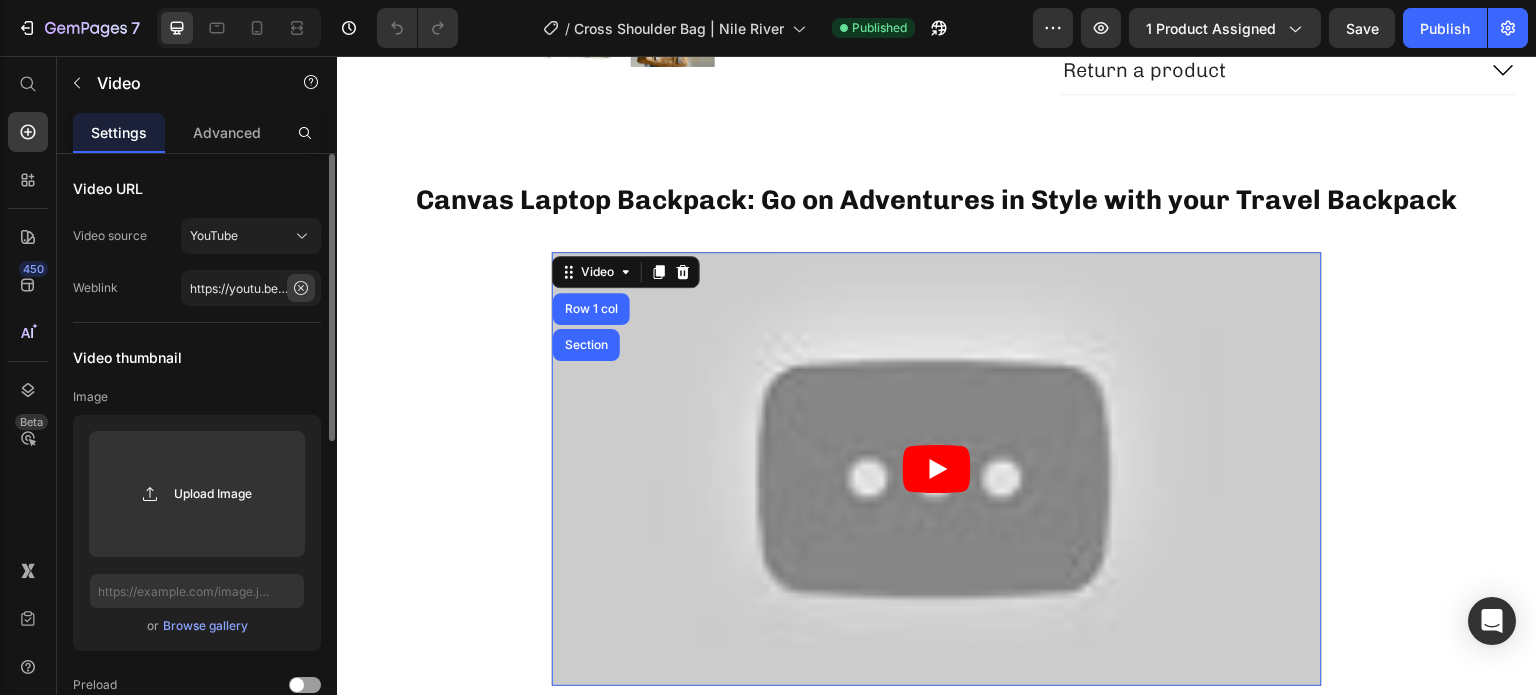 click 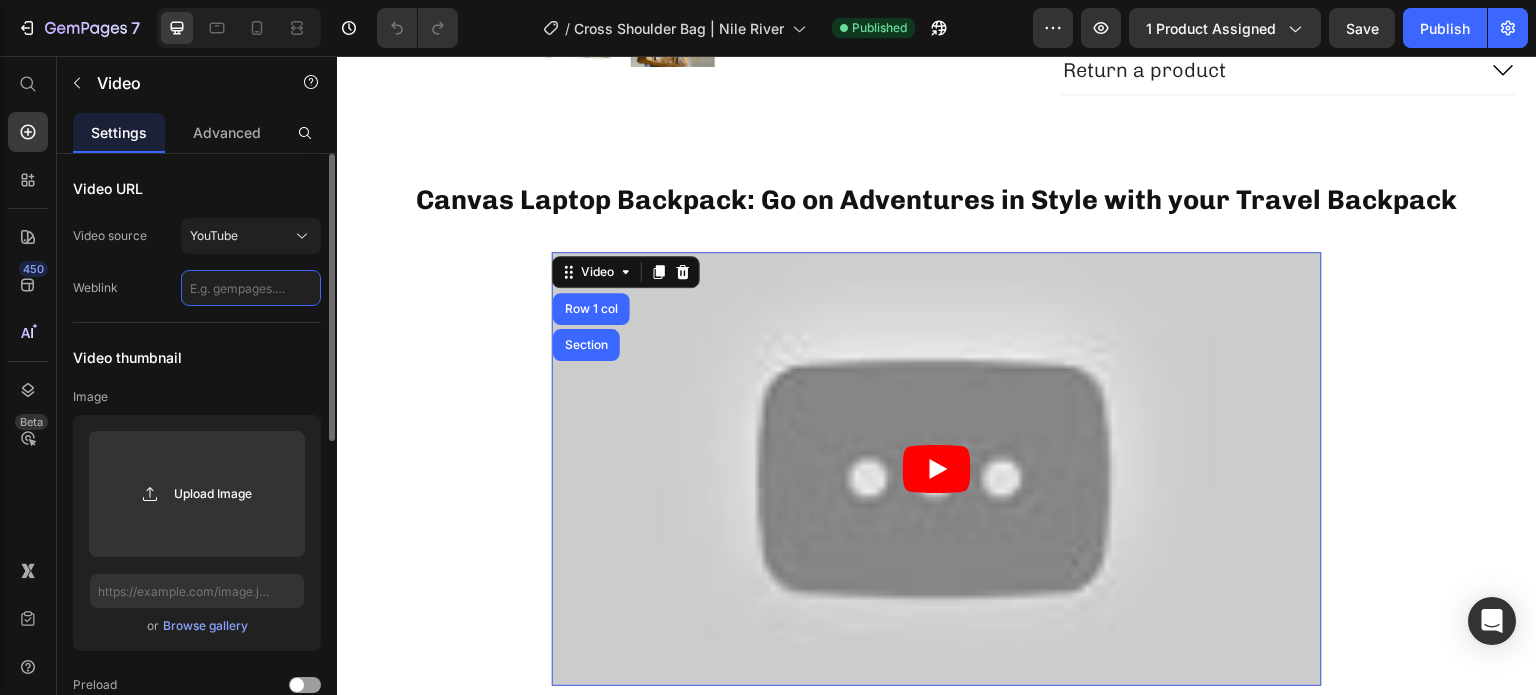 scroll, scrollTop: 0, scrollLeft: 0, axis: both 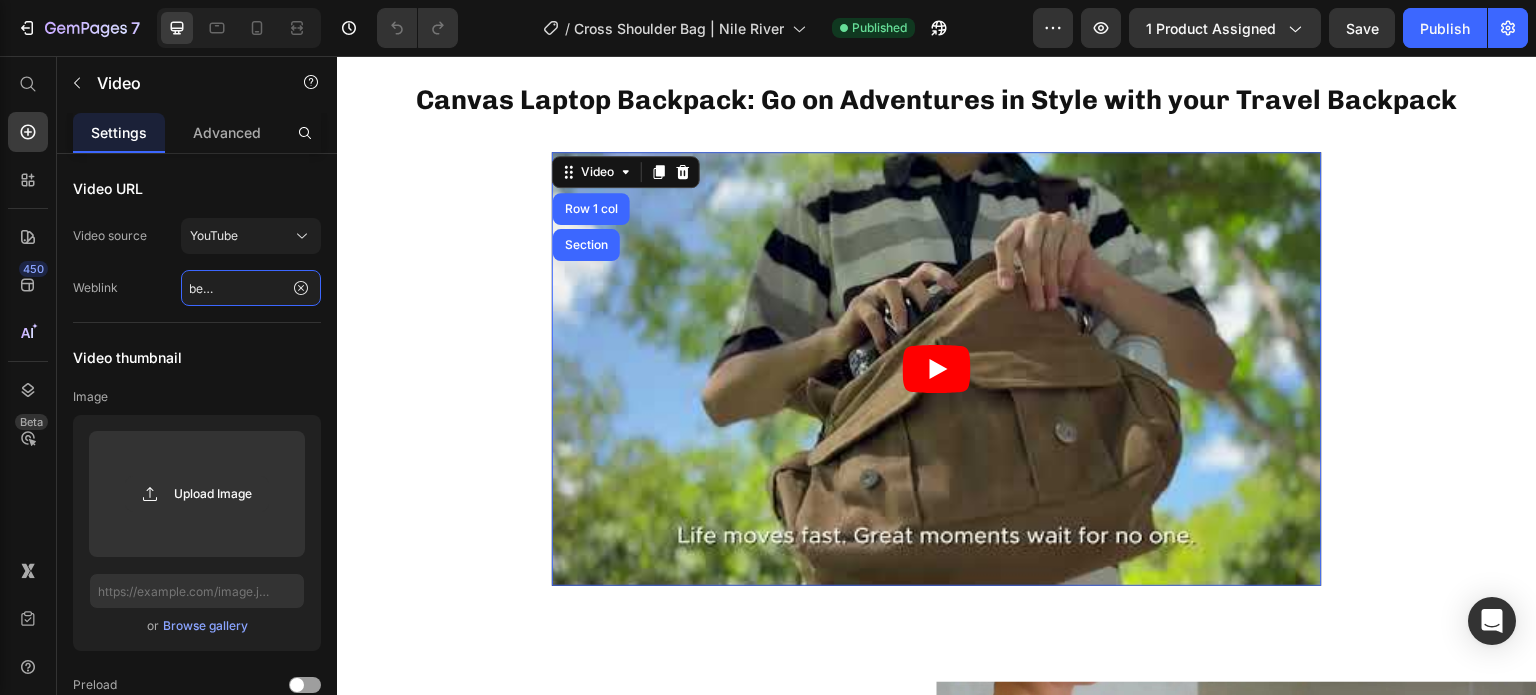 type on "https://youtu.be/VB7ctC4EG0o" 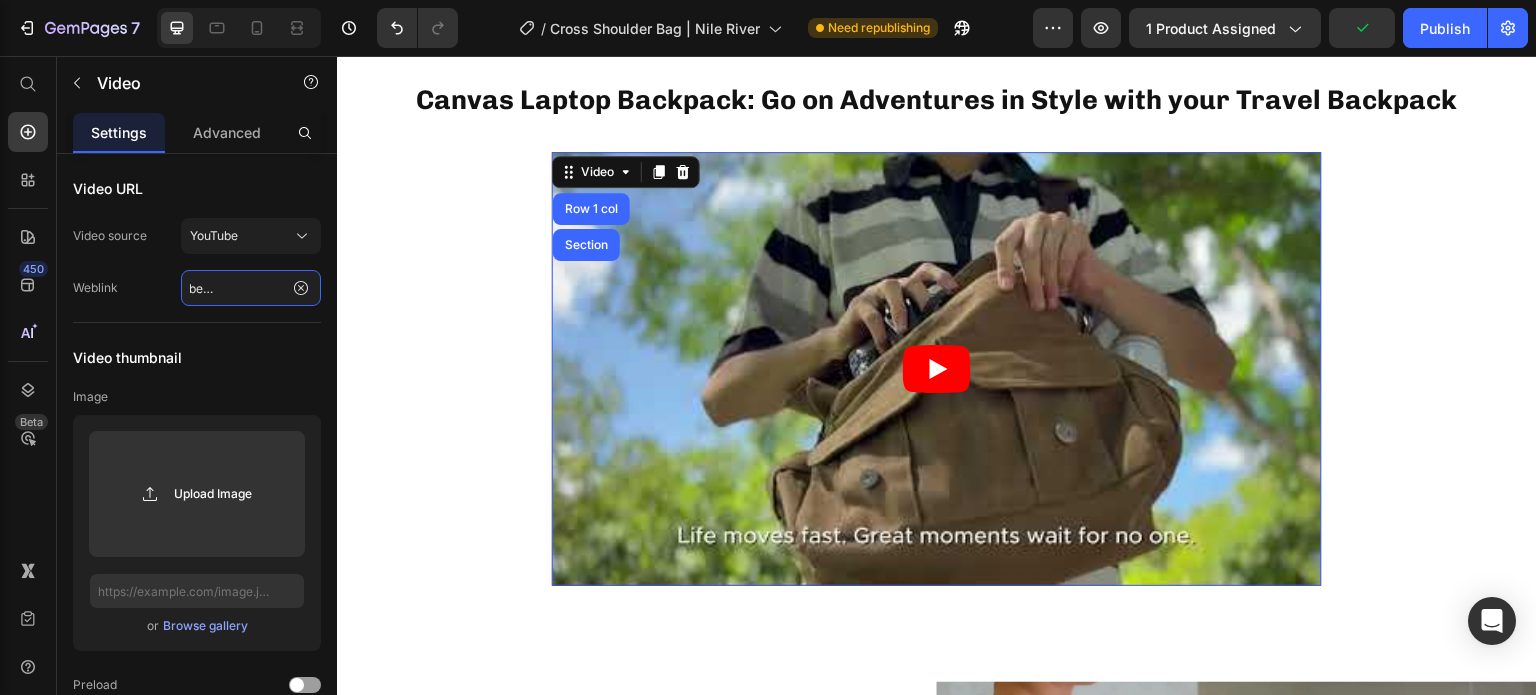 scroll, scrollTop: 0, scrollLeft: 0, axis: both 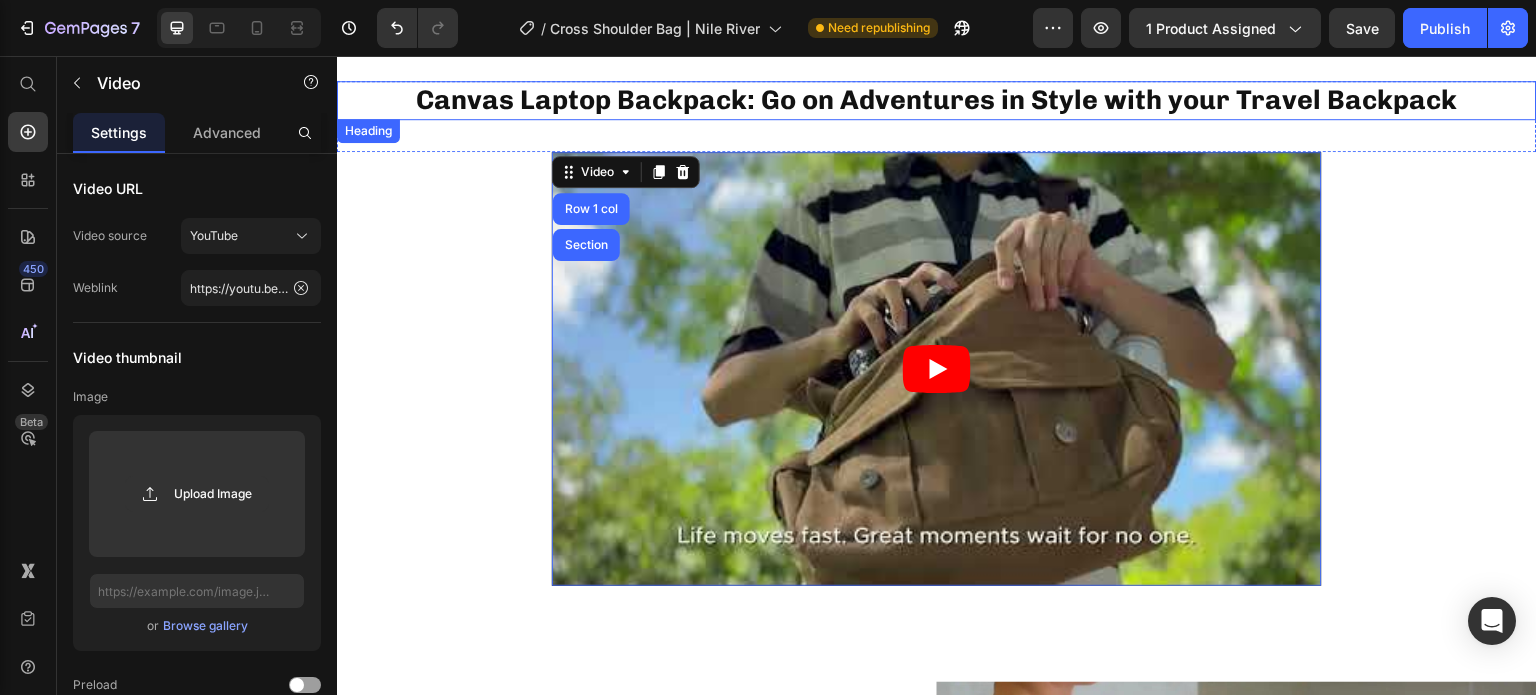 click on "Canvas Laptop Backpack: Go on Adventures in Style with your Travel Backpack" at bounding box center [937, 100] 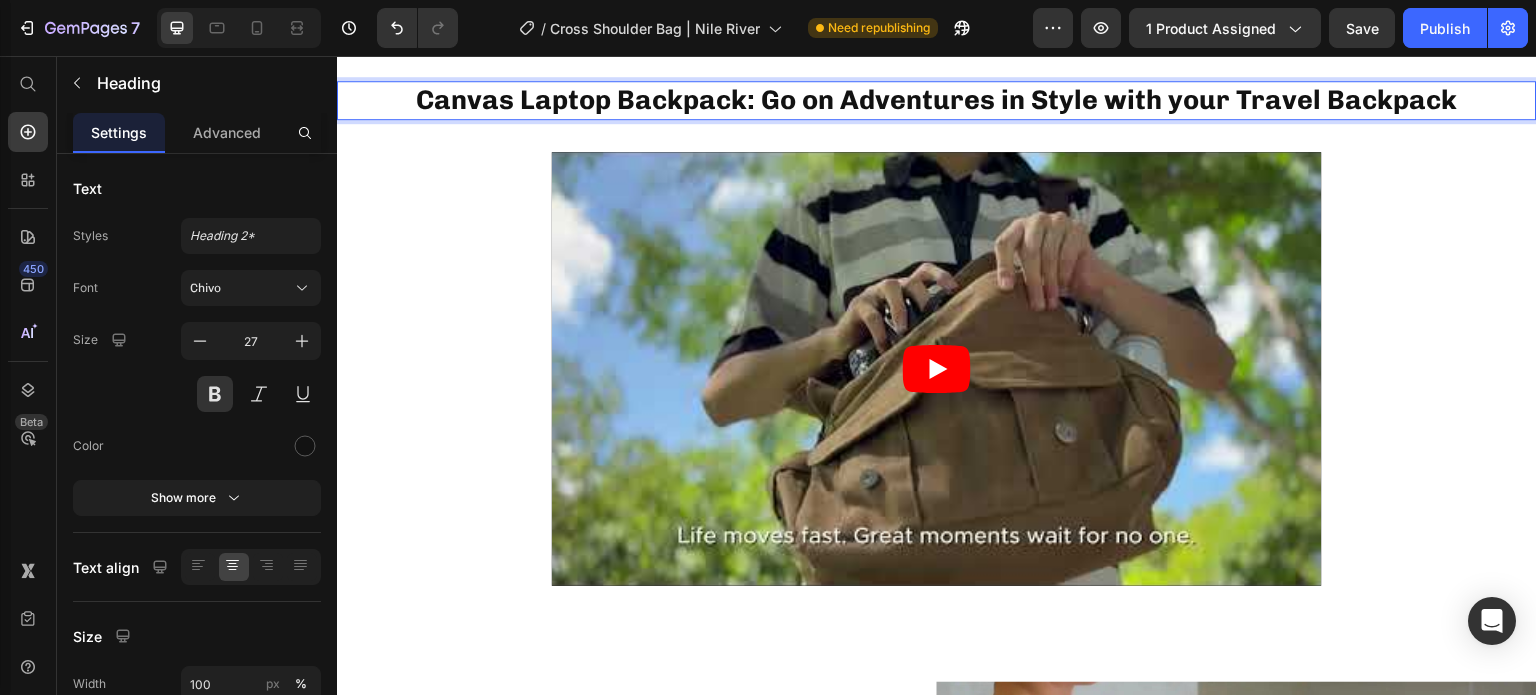 click on "Canvas Laptop Backpack: Go on Adventures in Style with your Travel Backpack" at bounding box center [937, 100] 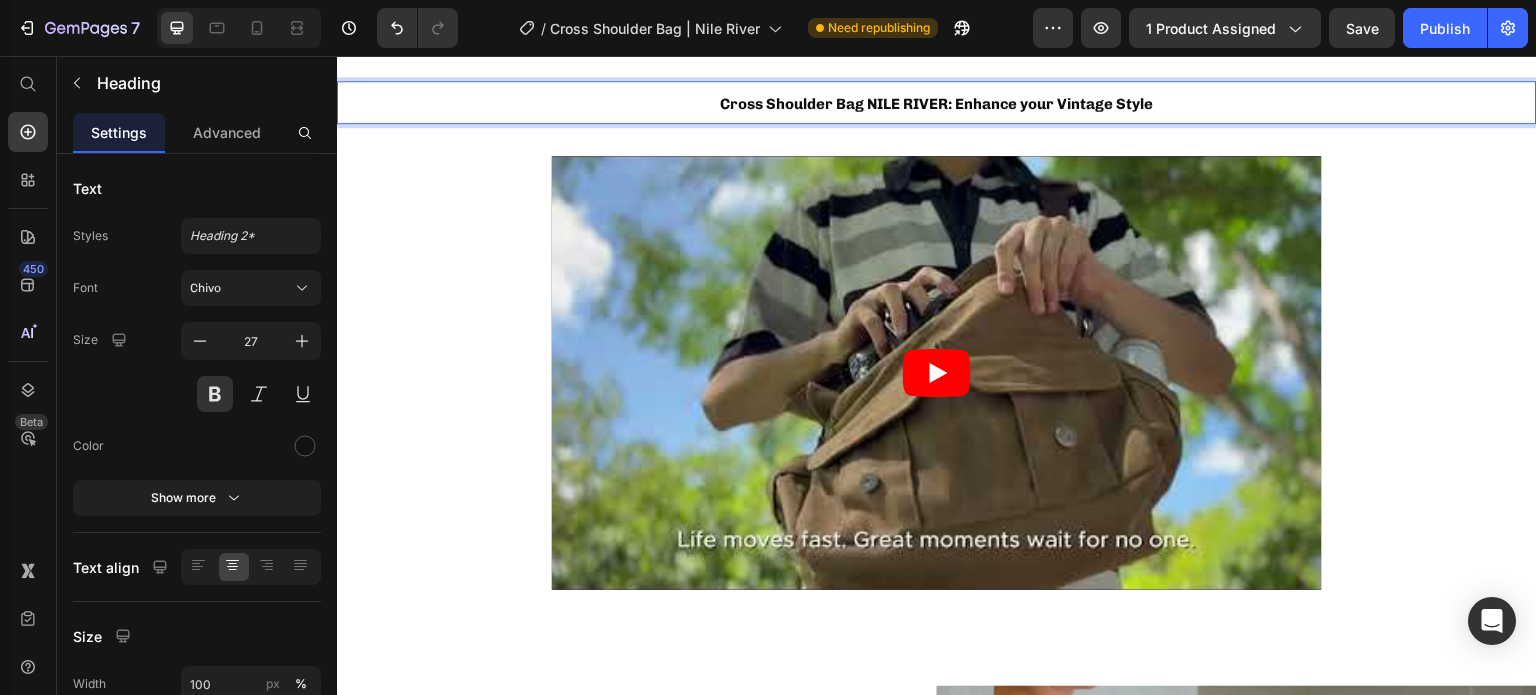 click on "Cross Shoulder Bag NILE RIVER: Enhance your Vintage Style" at bounding box center (937, 104) 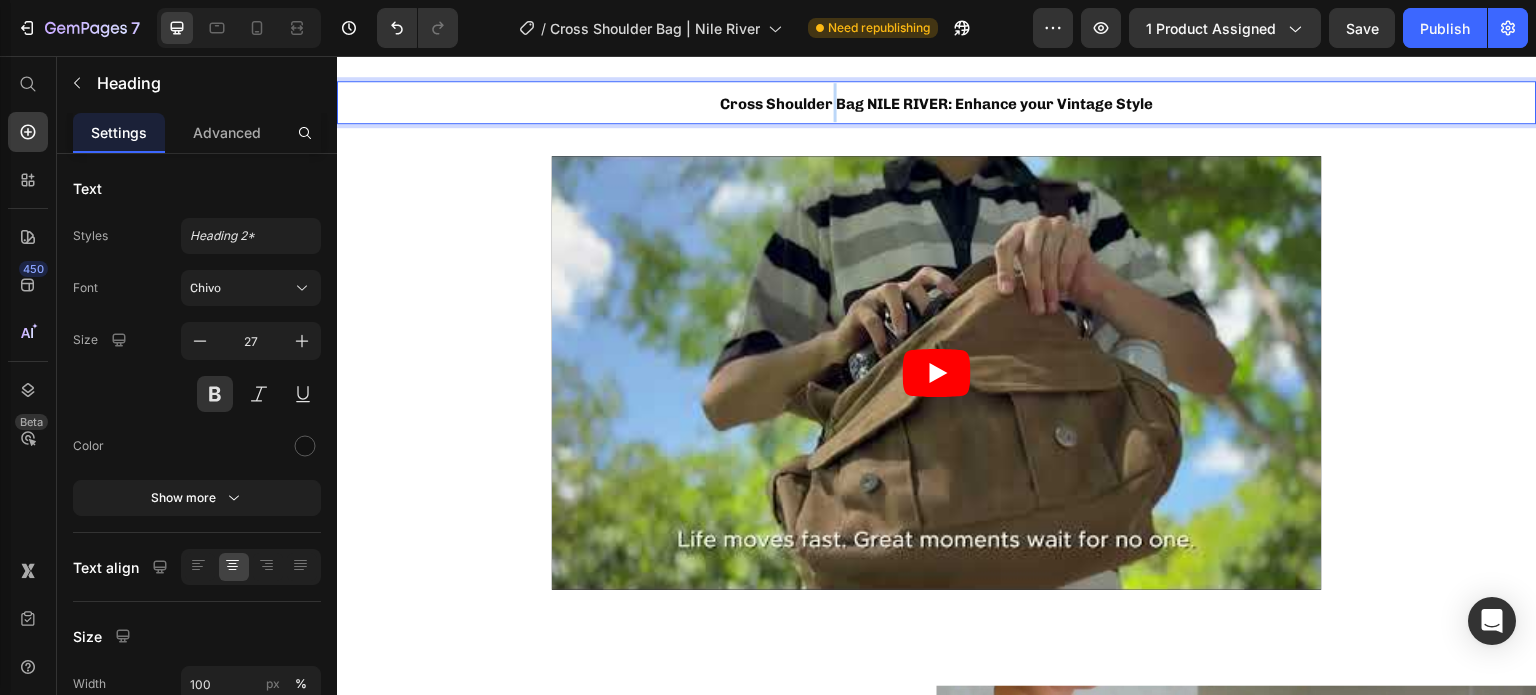 click on "Cross Shoulder Bag NILE RIVER: Enhance your Vintage Style" at bounding box center (937, 104) 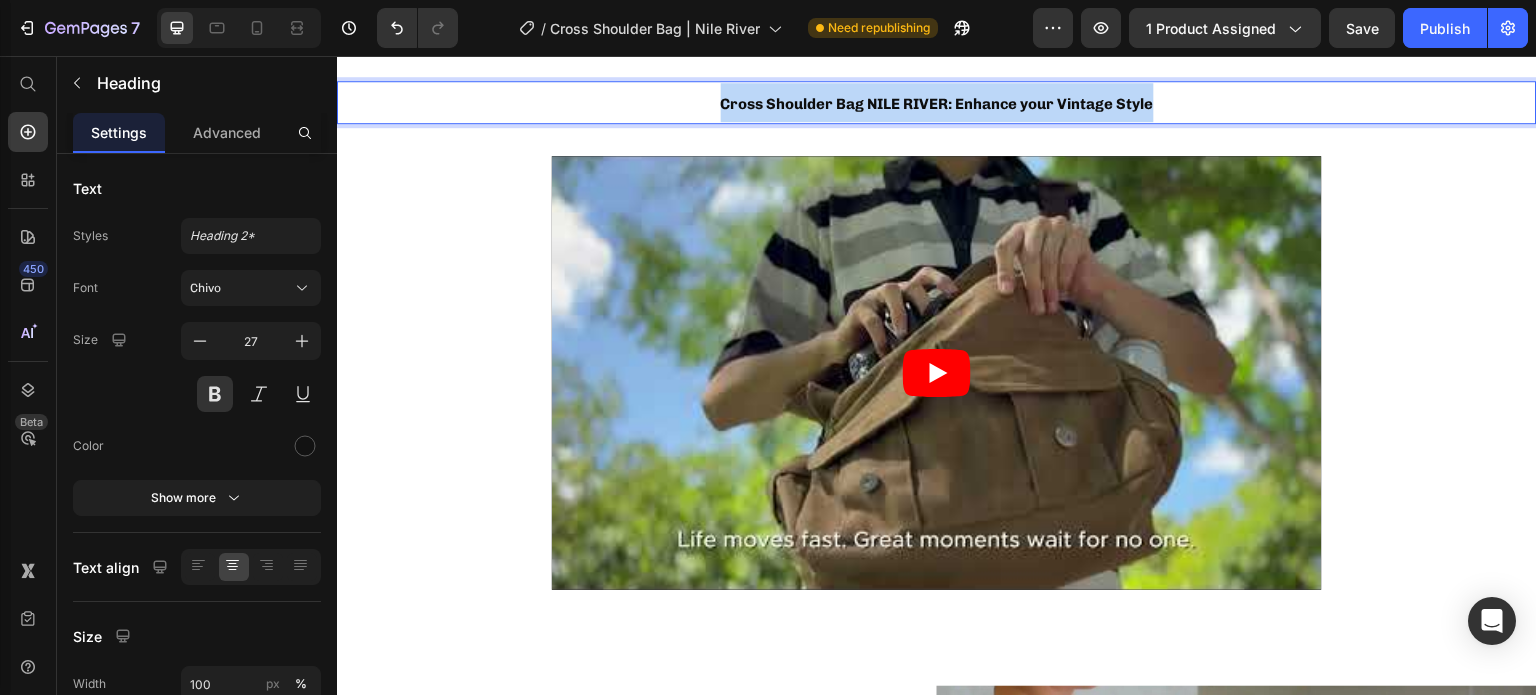 click on "Cross Shoulder Bag NILE RIVER: Enhance your Vintage Style" at bounding box center (937, 104) 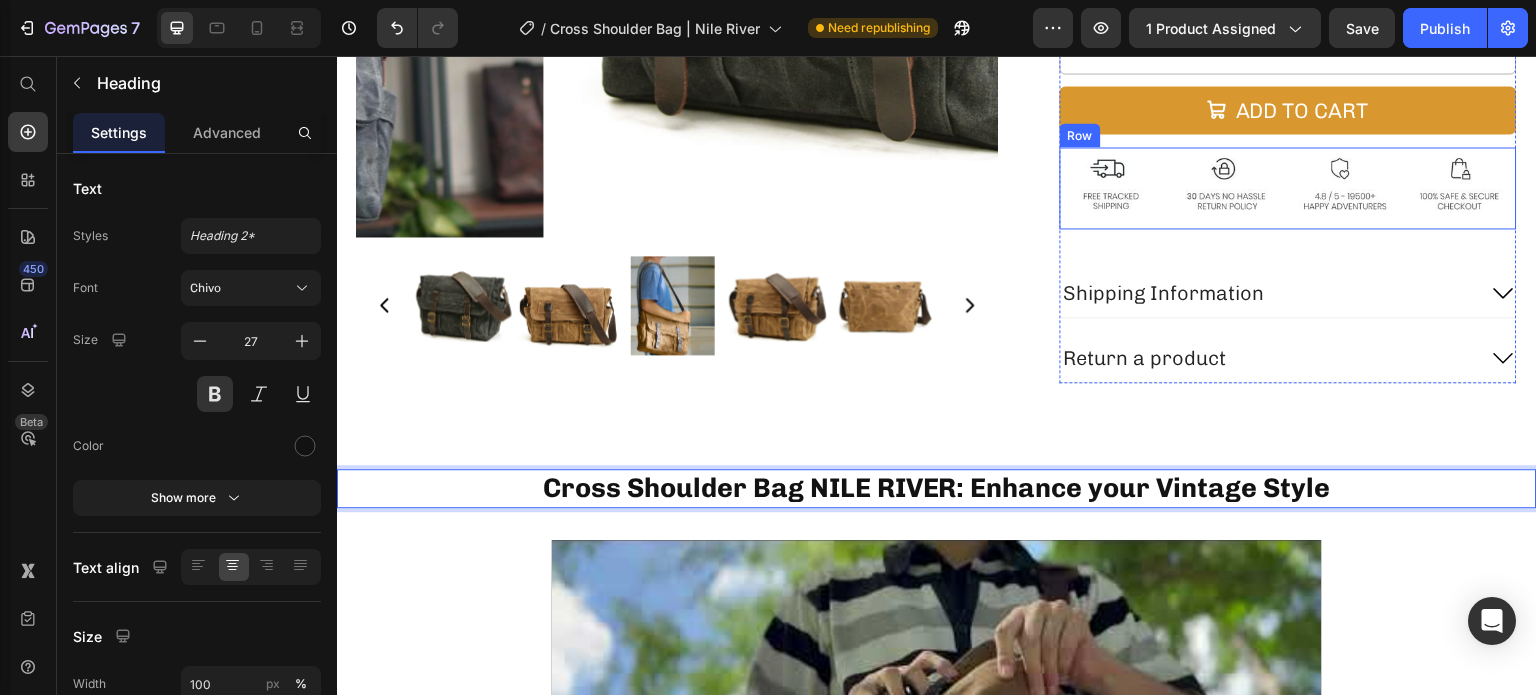 scroll, scrollTop: 500, scrollLeft: 0, axis: vertical 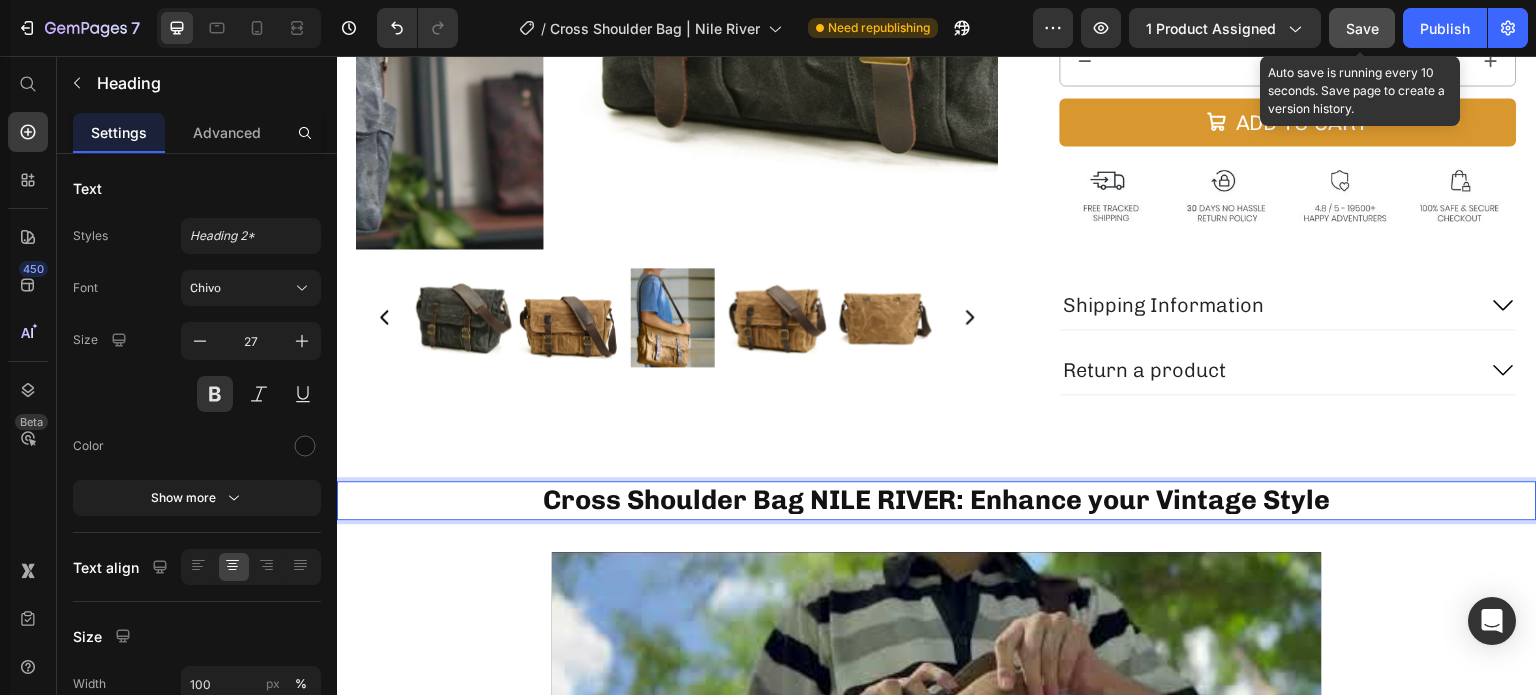 click on "Save" at bounding box center (1362, 28) 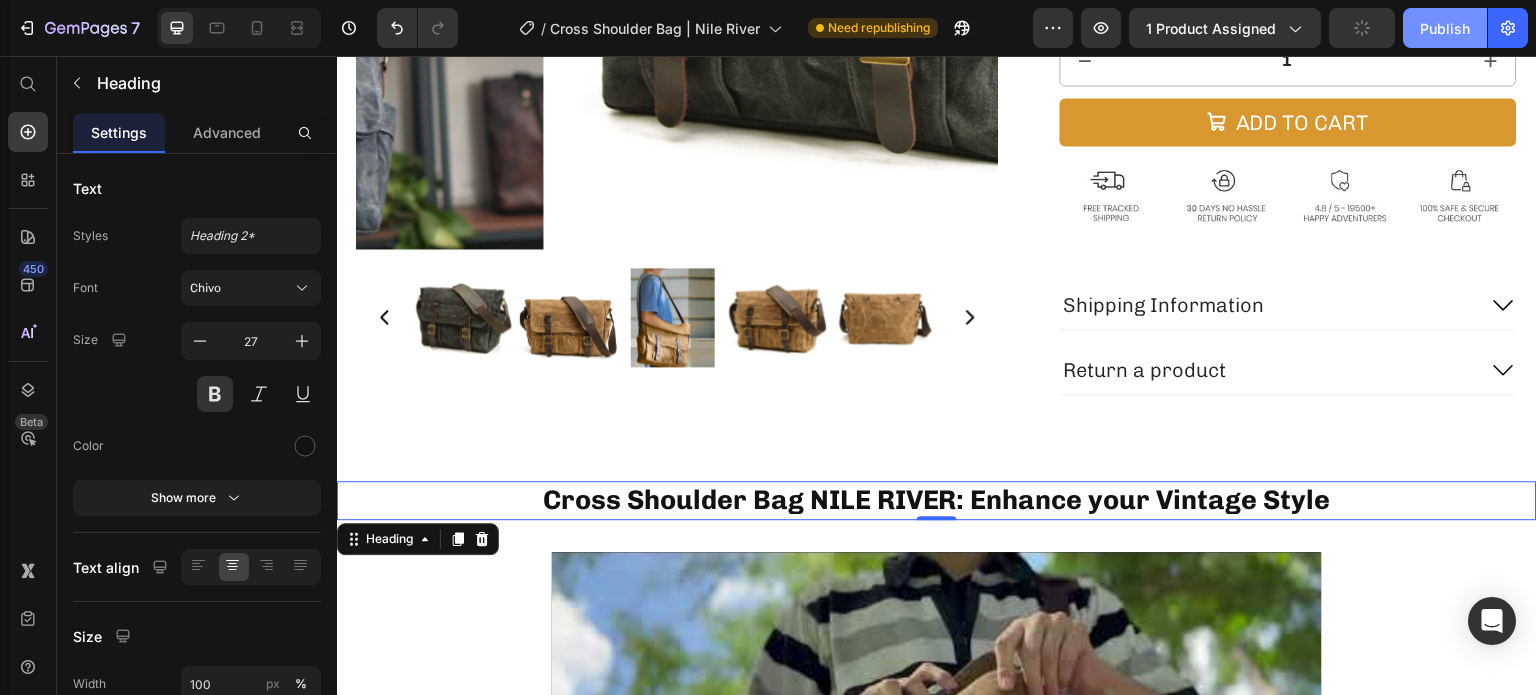 click on "Publish" at bounding box center [1445, 28] 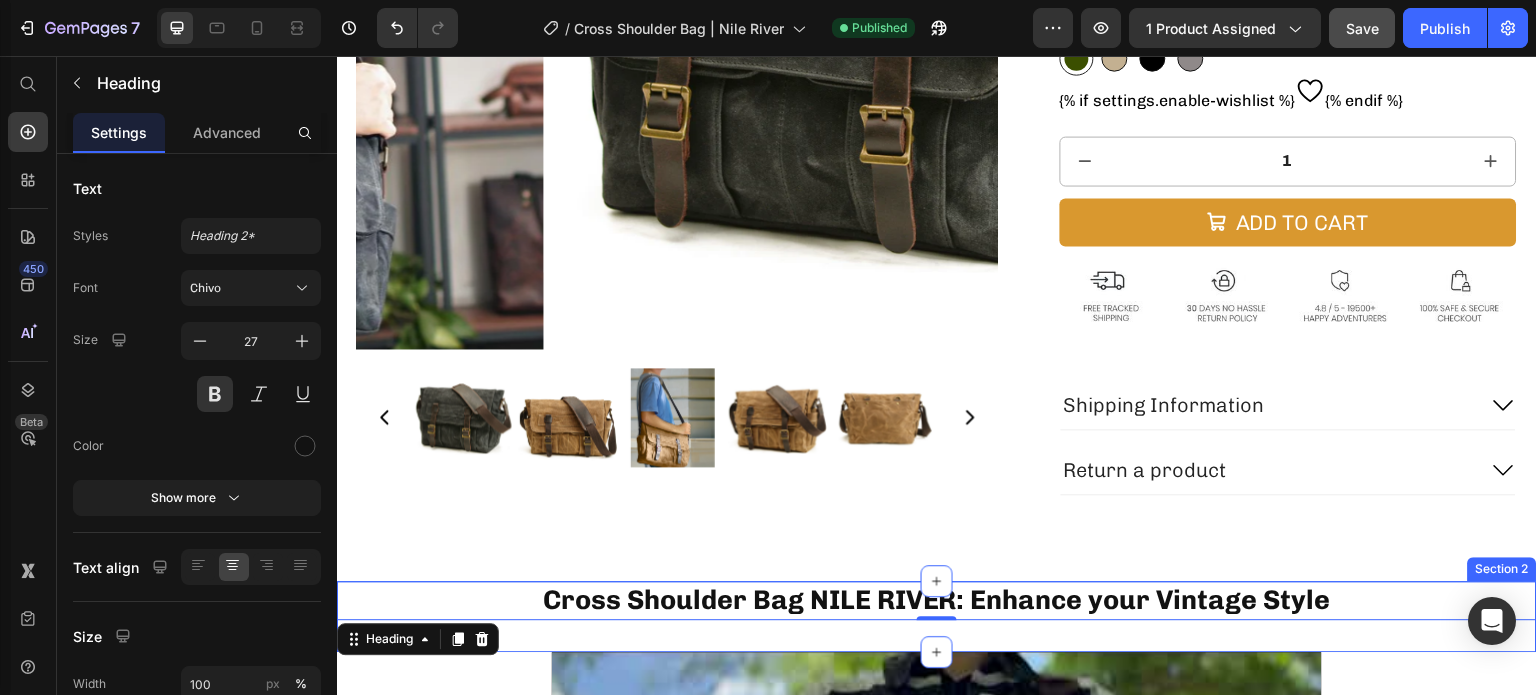 scroll, scrollTop: 0, scrollLeft: 0, axis: both 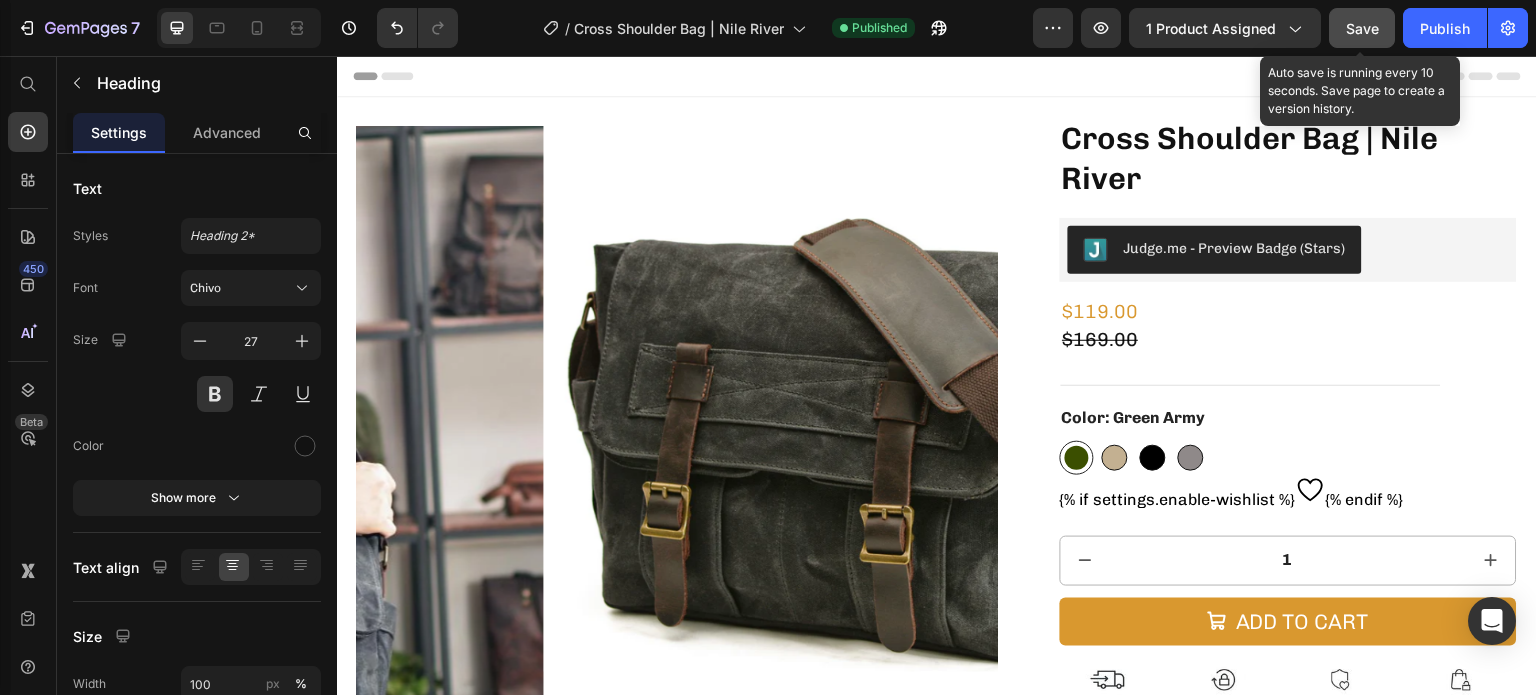 click on "Save" 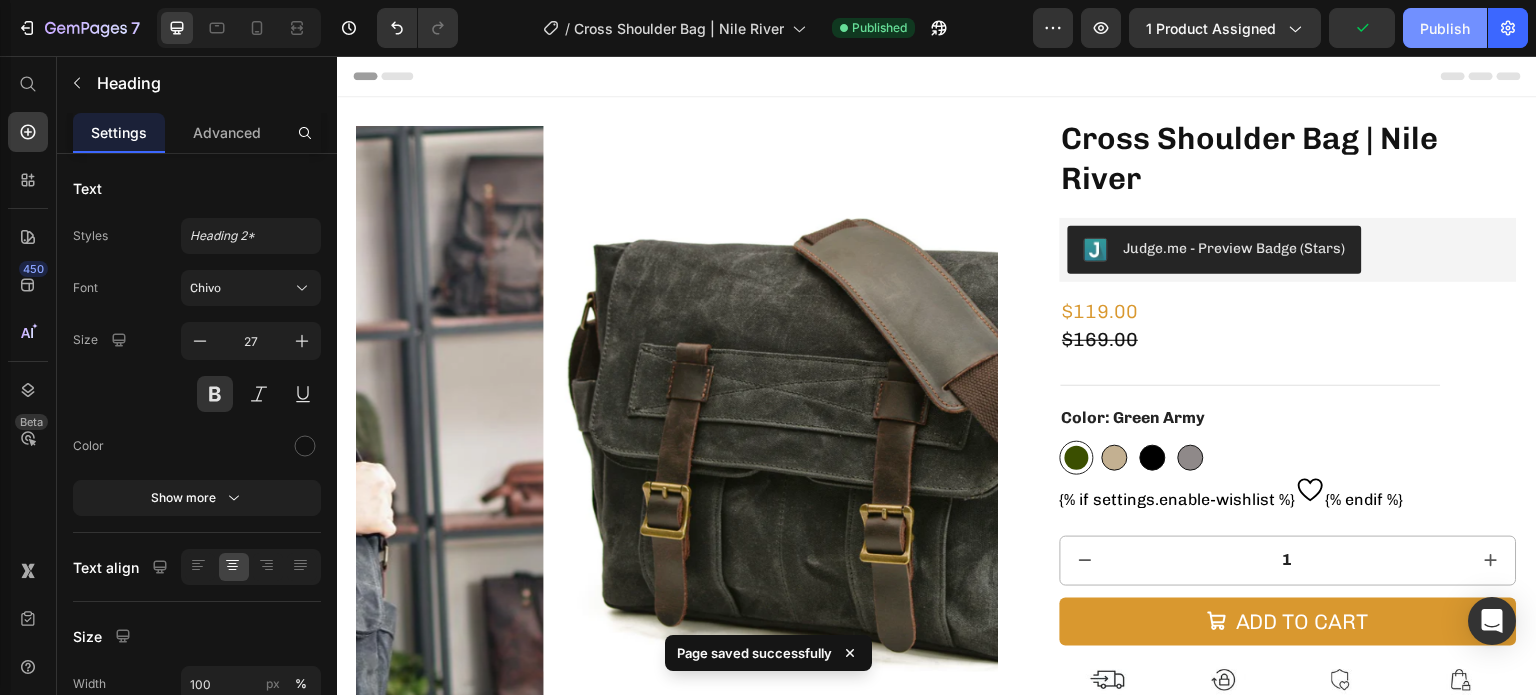 click on "Publish" at bounding box center (1445, 28) 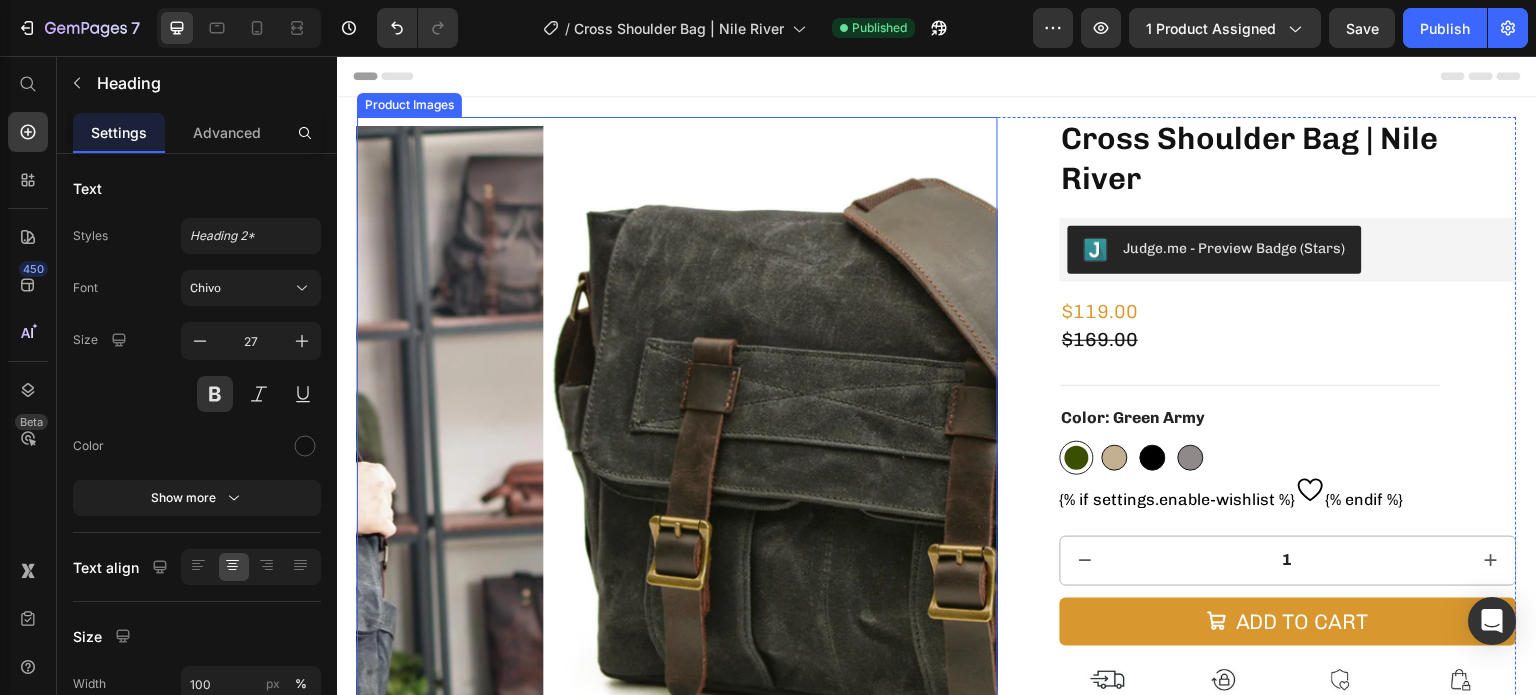click at bounding box center (863, 437) 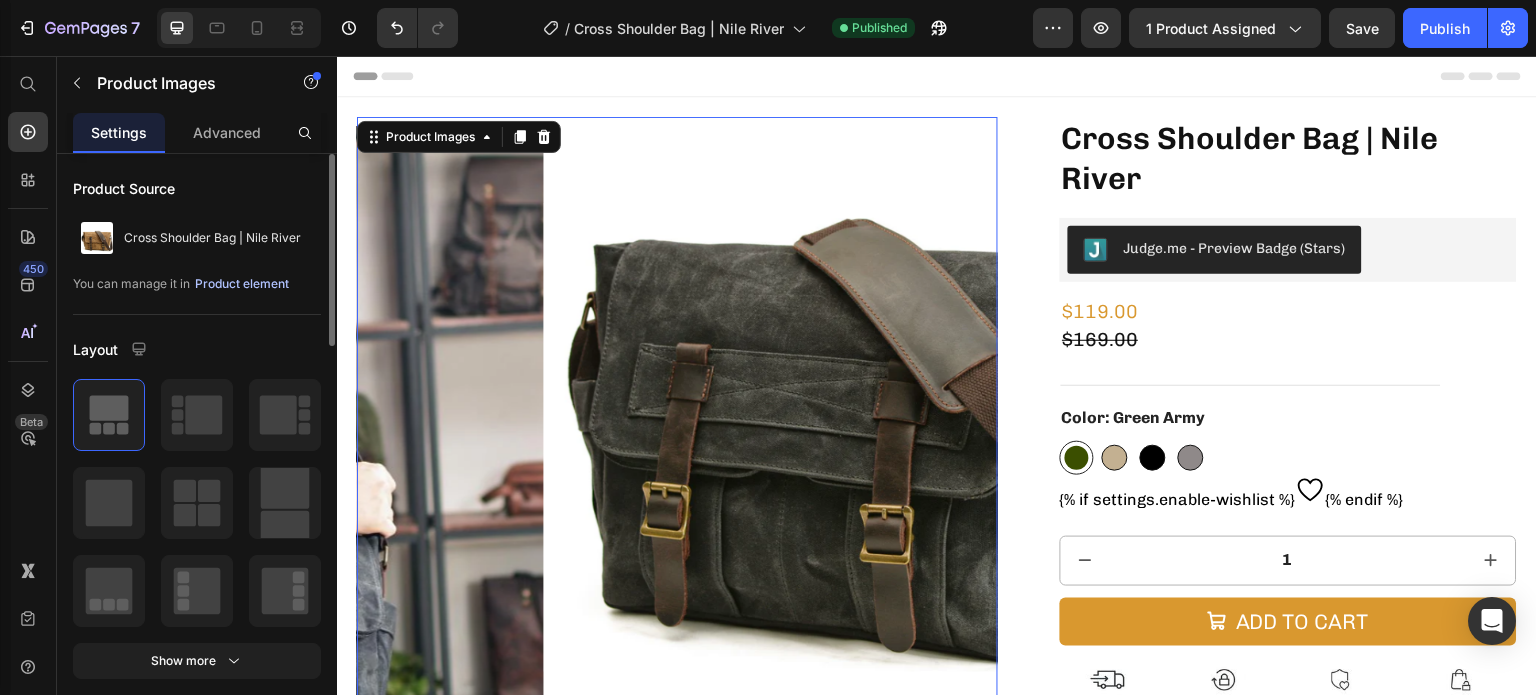 click on "Product element" at bounding box center [242, 284] 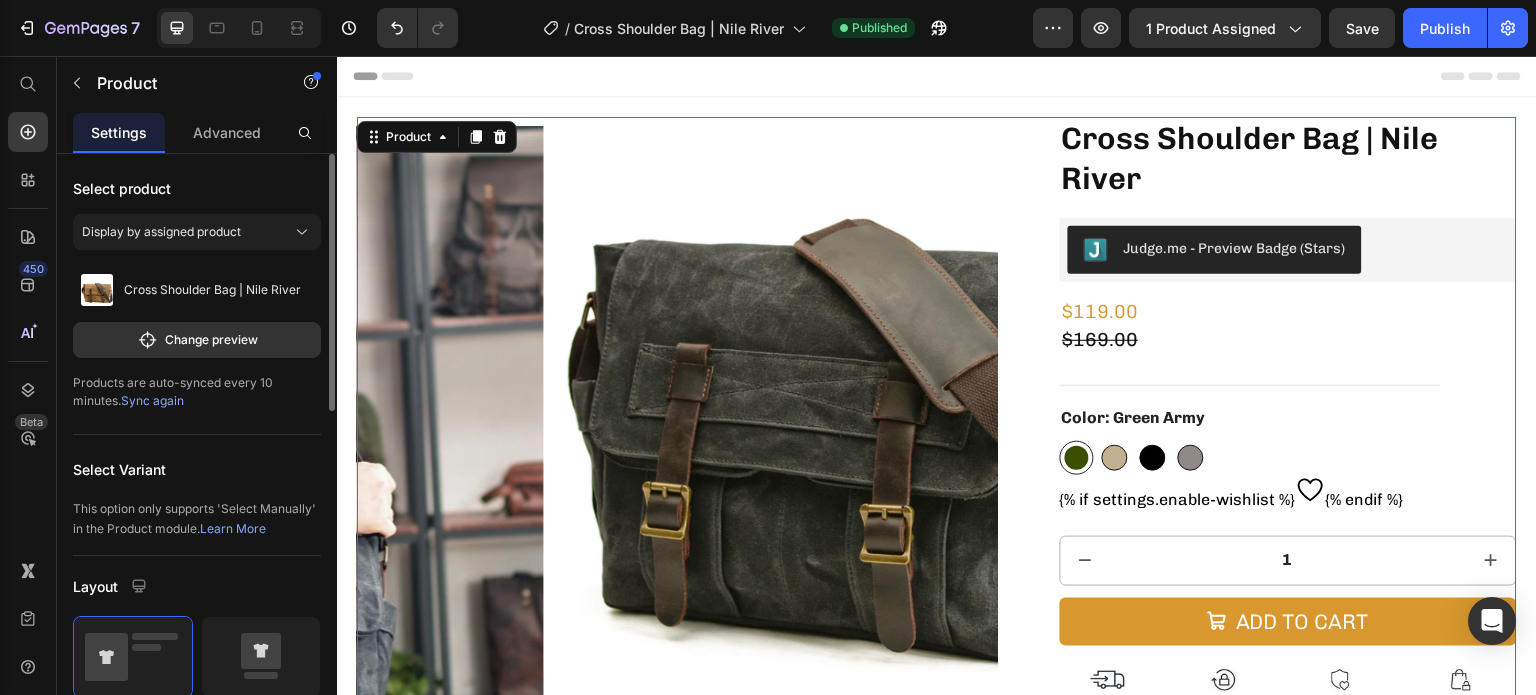 click on "Sync again" at bounding box center [152, 400] 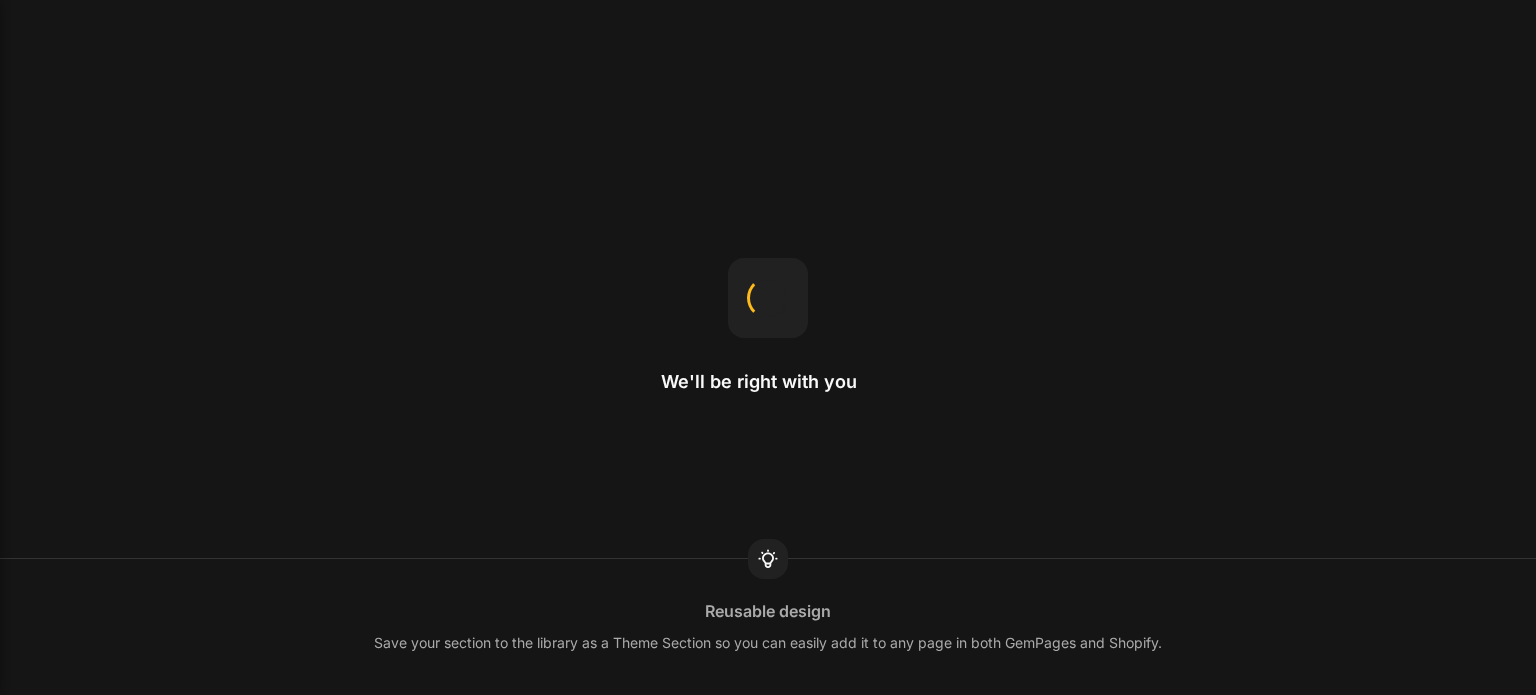 scroll, scrollTop: 0, scrollLeft: 0, axis: both 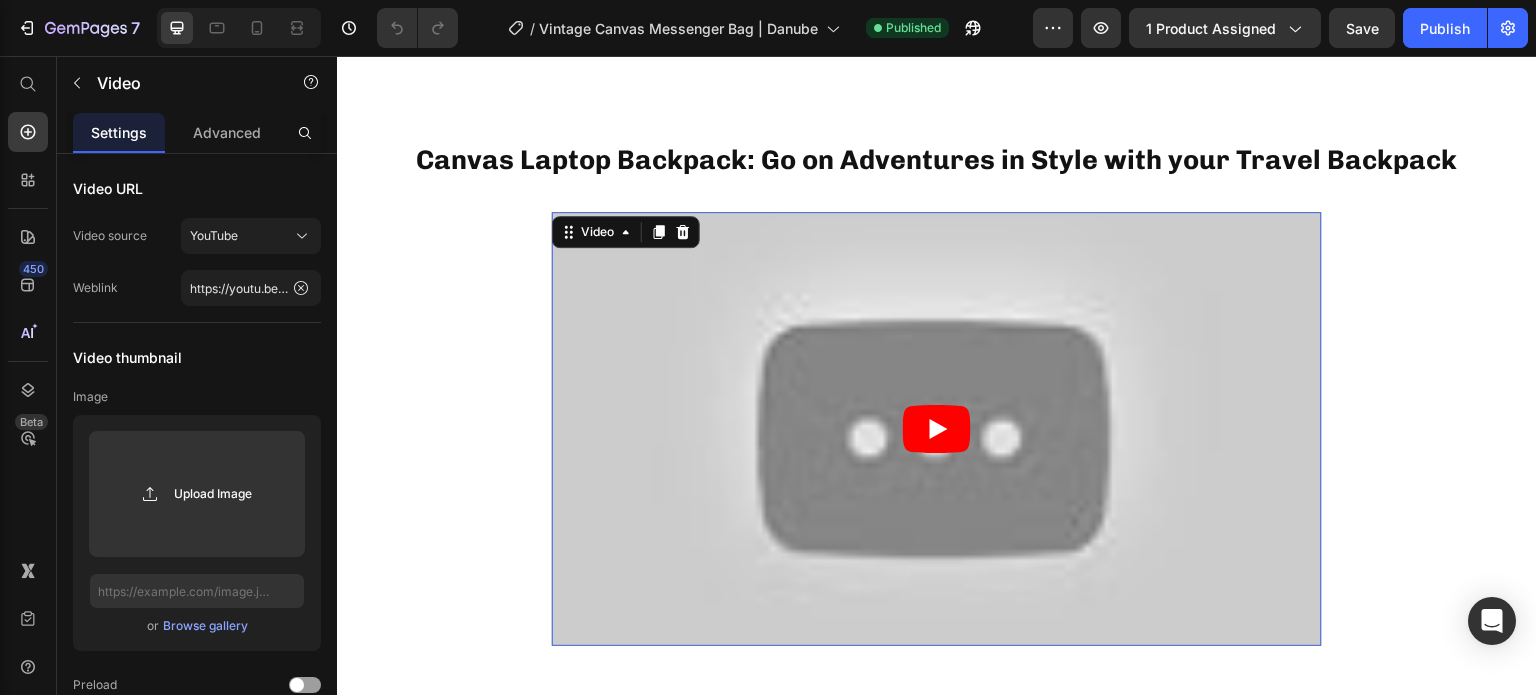 click at bounding box center (937, 428) 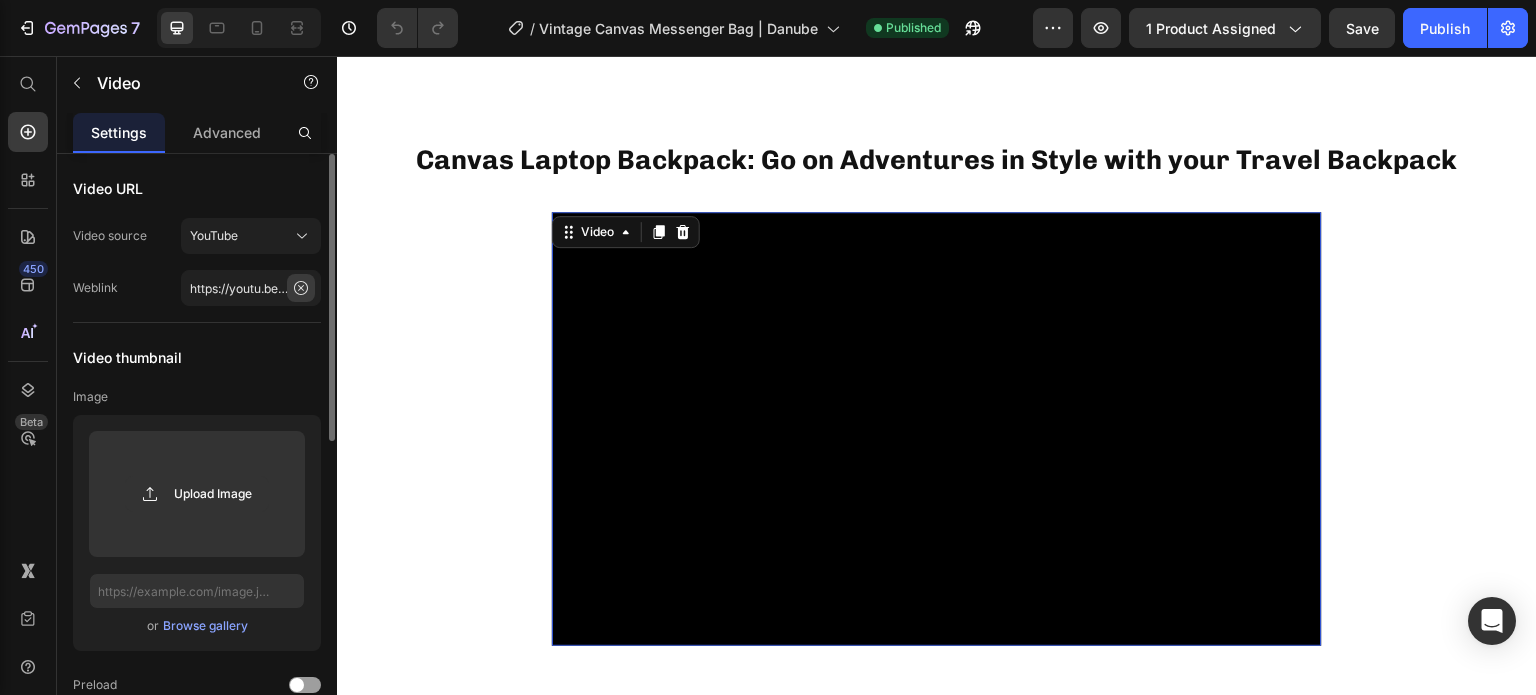 click 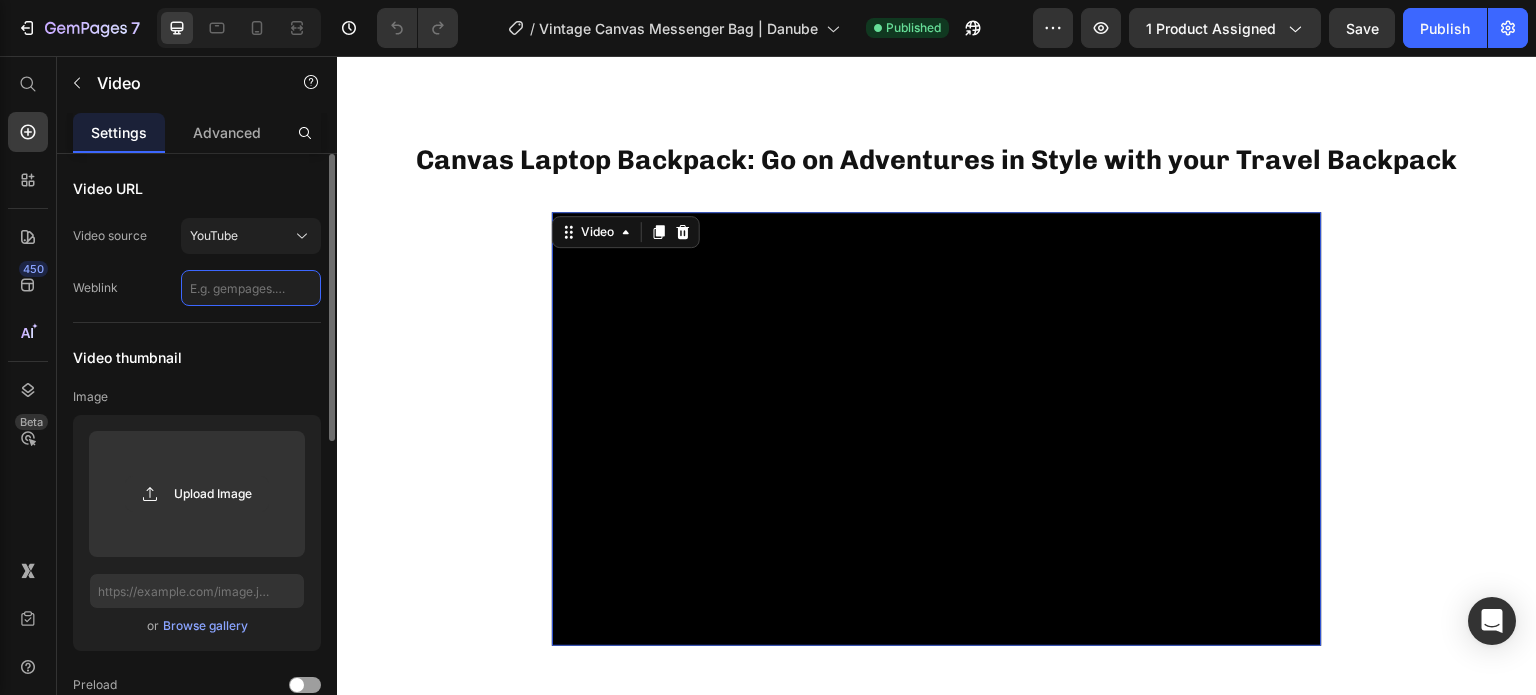 scroll, scrollTop: 0, scrollLeft: 0, axis: both 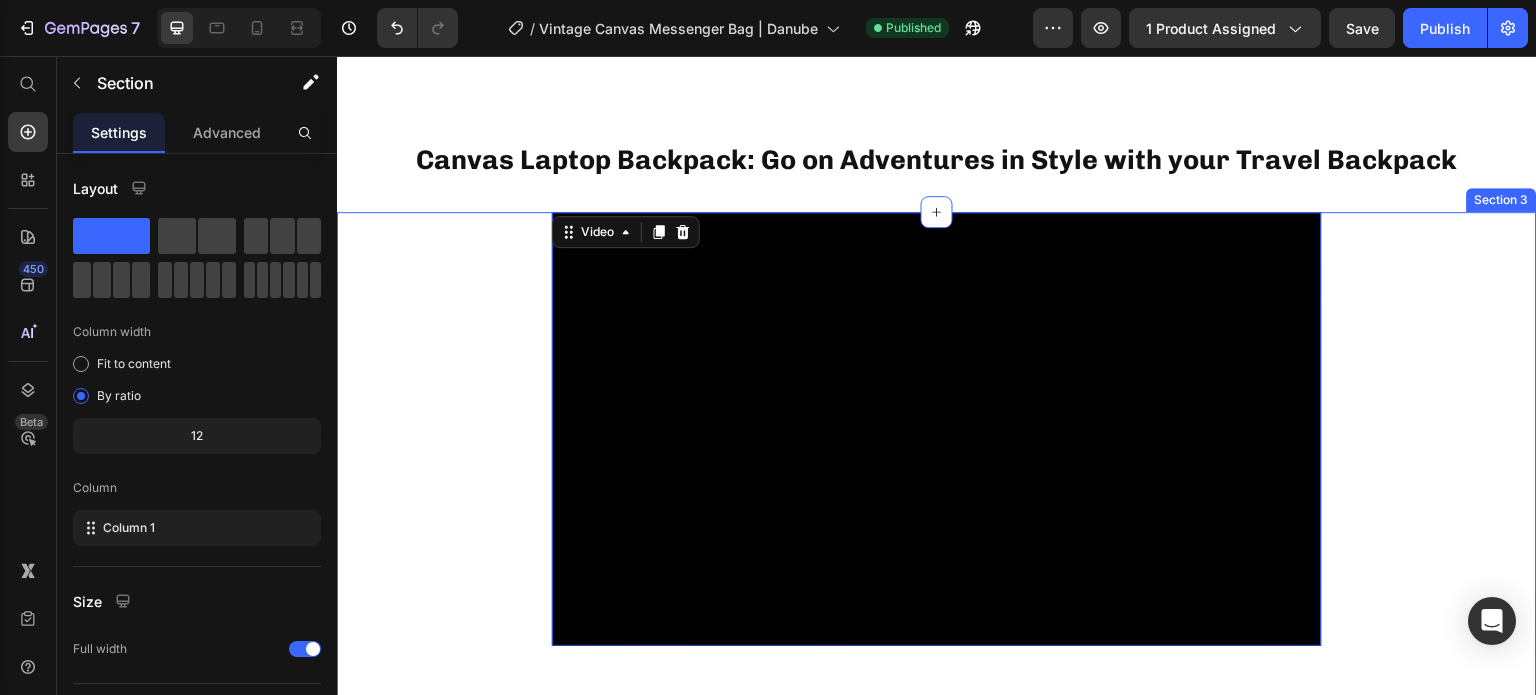 click on "Video   48 Row" at bounding box center (937, 452) 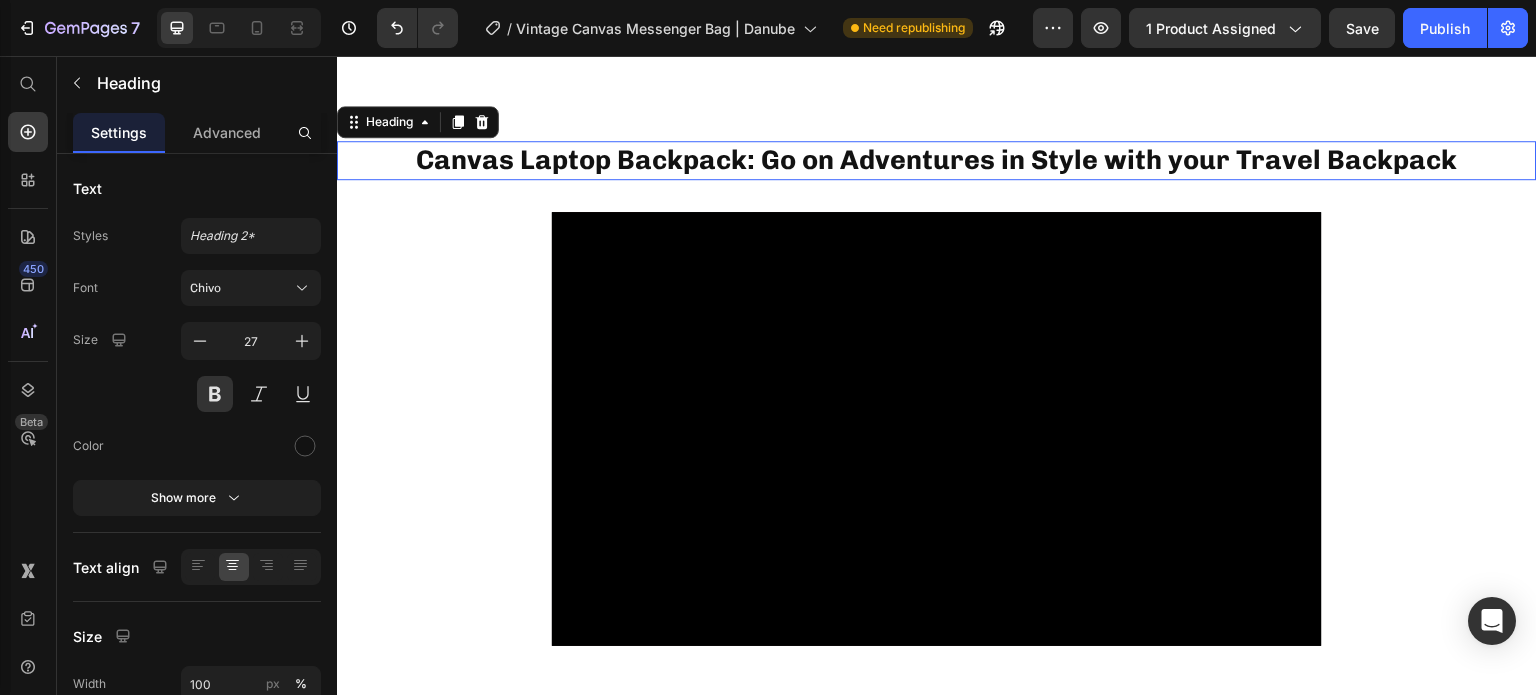 click on "Canvas Laptop Backpack: Go on Adventures in Style with your Travel Backpack" at bounding box center (937, 160) 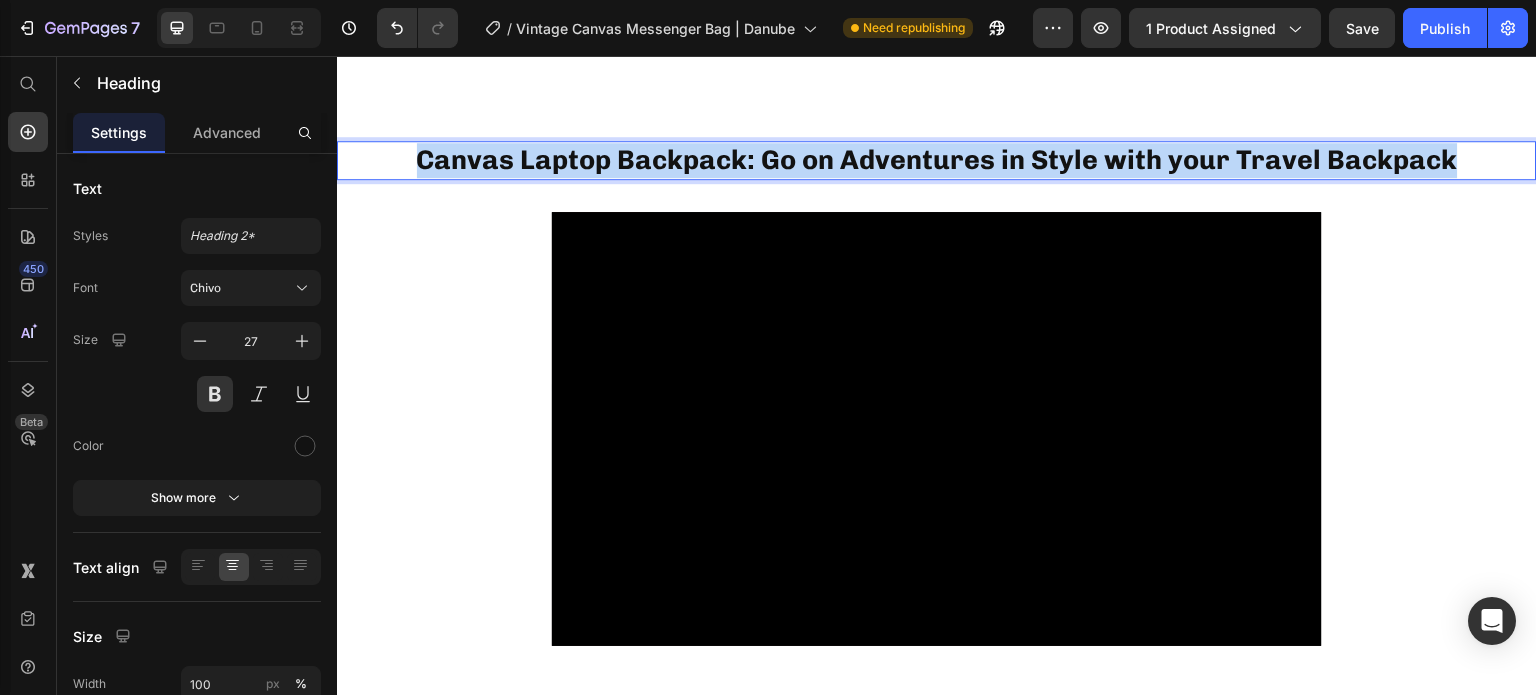 click on "Canvas Laptop Backpack: Go on Adventures in Style with your Travel Backpack" at bounding box center [937, 160] 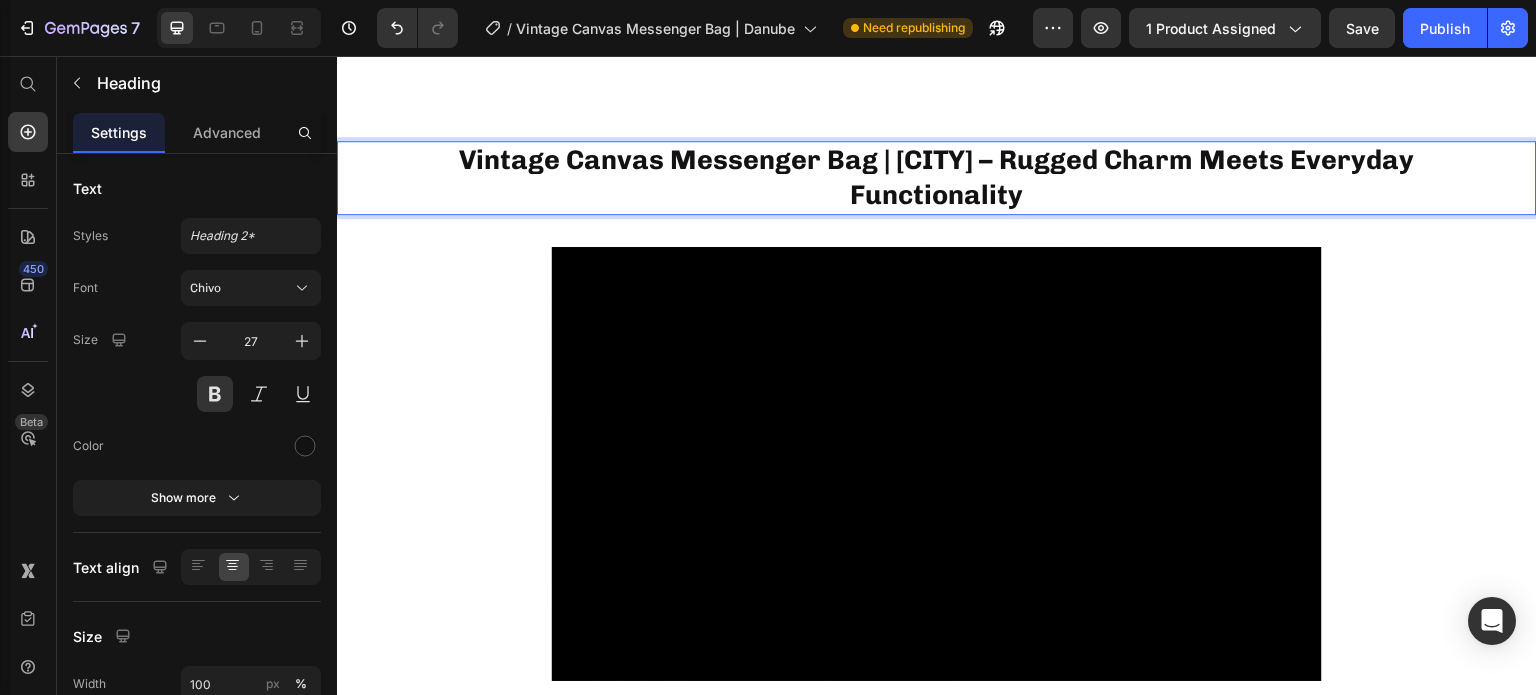 click on "Vintage Canvas Messenger Bag | [CITY] – Rugged Charm Meets Everyday Functionality" at bounding box center [937, 177] 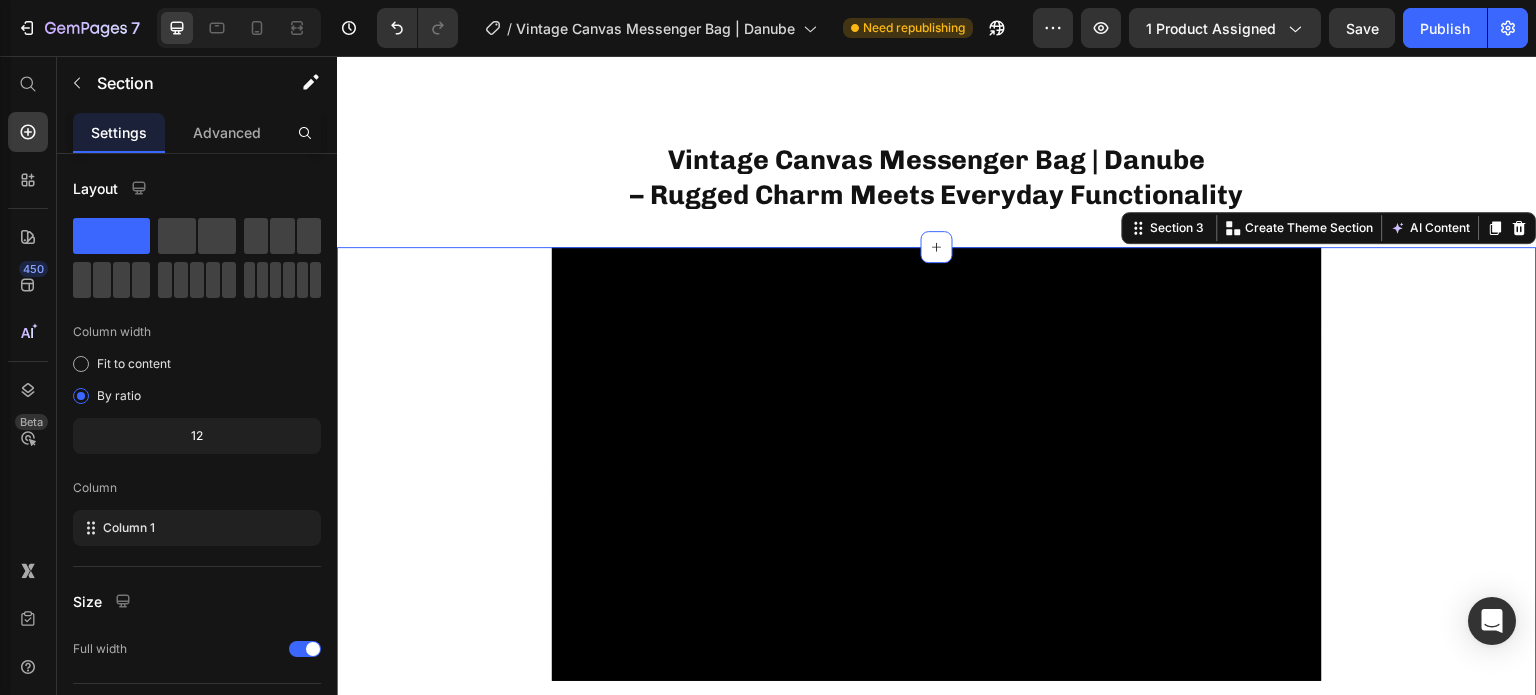 click on "Video Row" at bounding box center [937, 487] 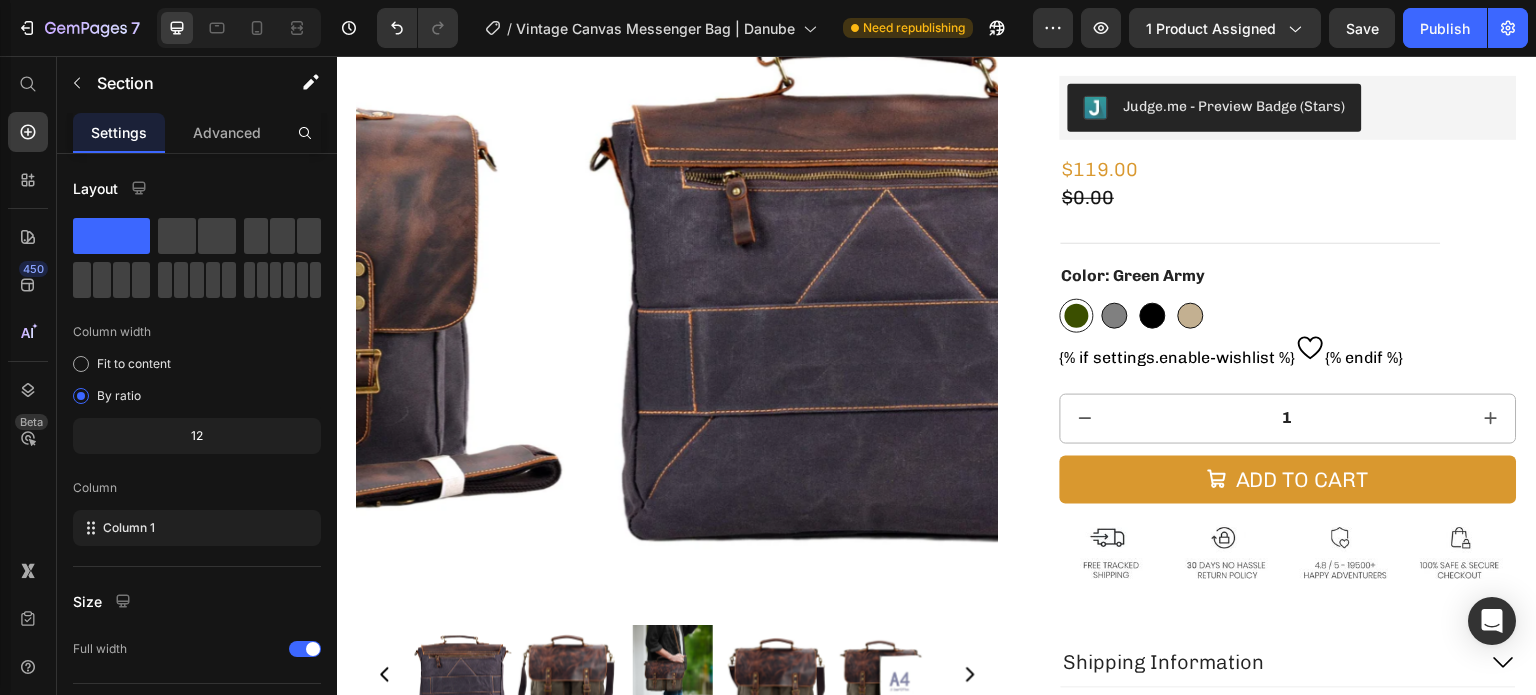 scroll, scrollTop: 0, scrollLeft: 0, axis: both 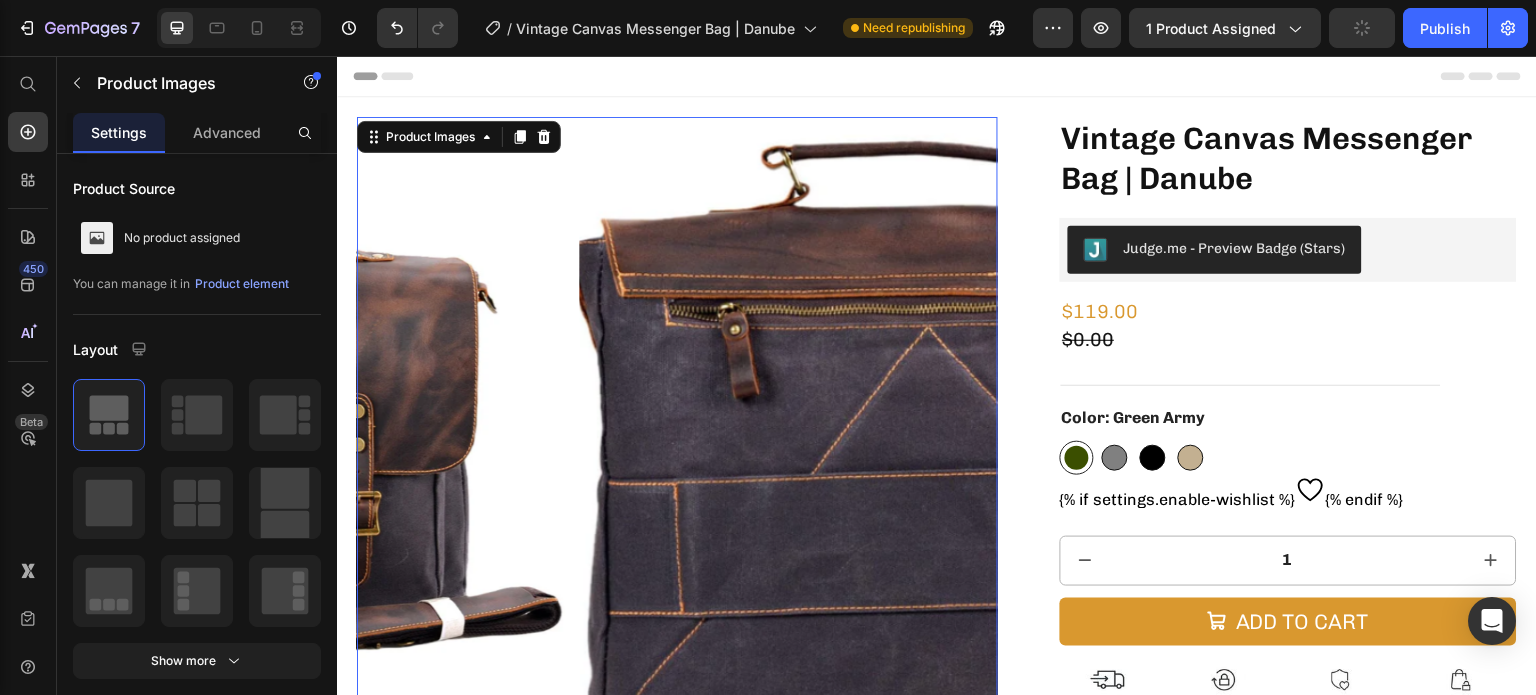 click at bounding box center [899, 437] 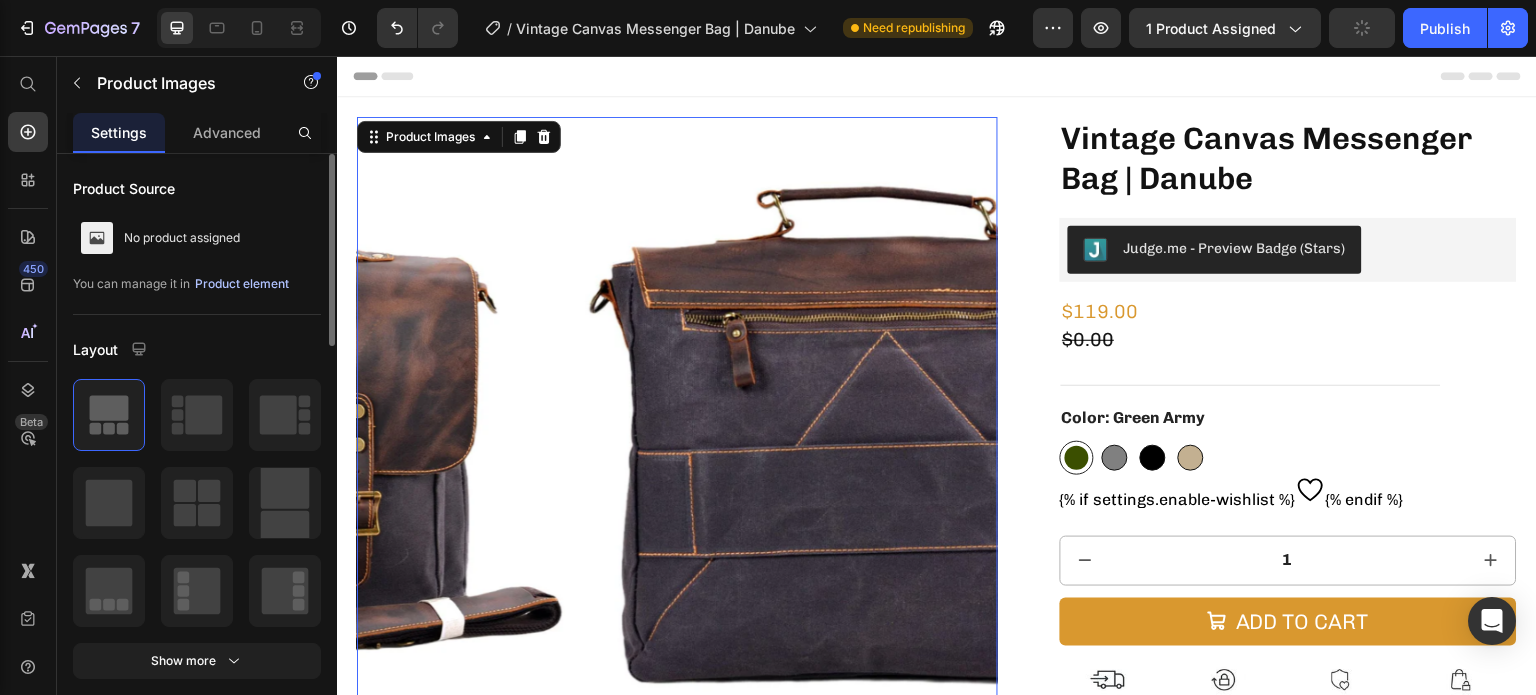 click on "Product element" at bounding box center [242, 284] 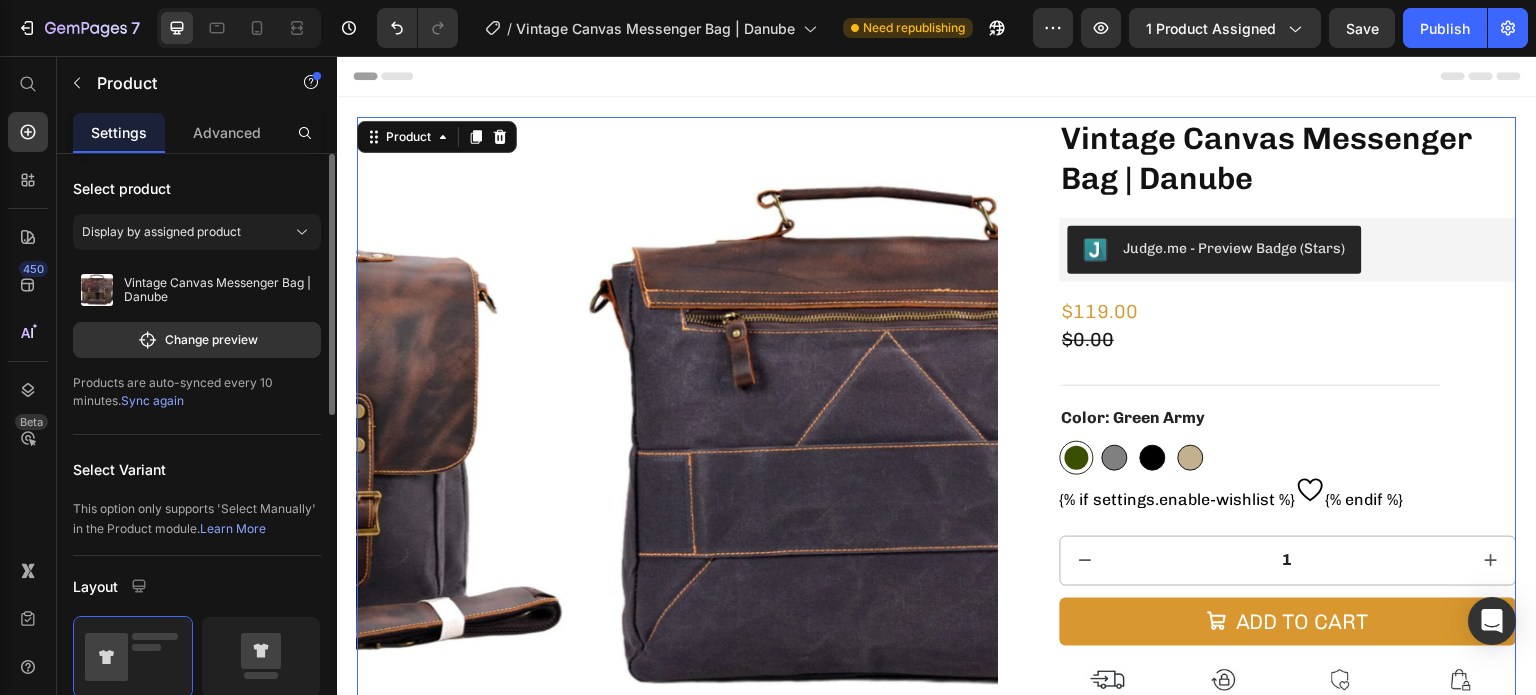click on "Sync again" at bounding box center [152, 400] 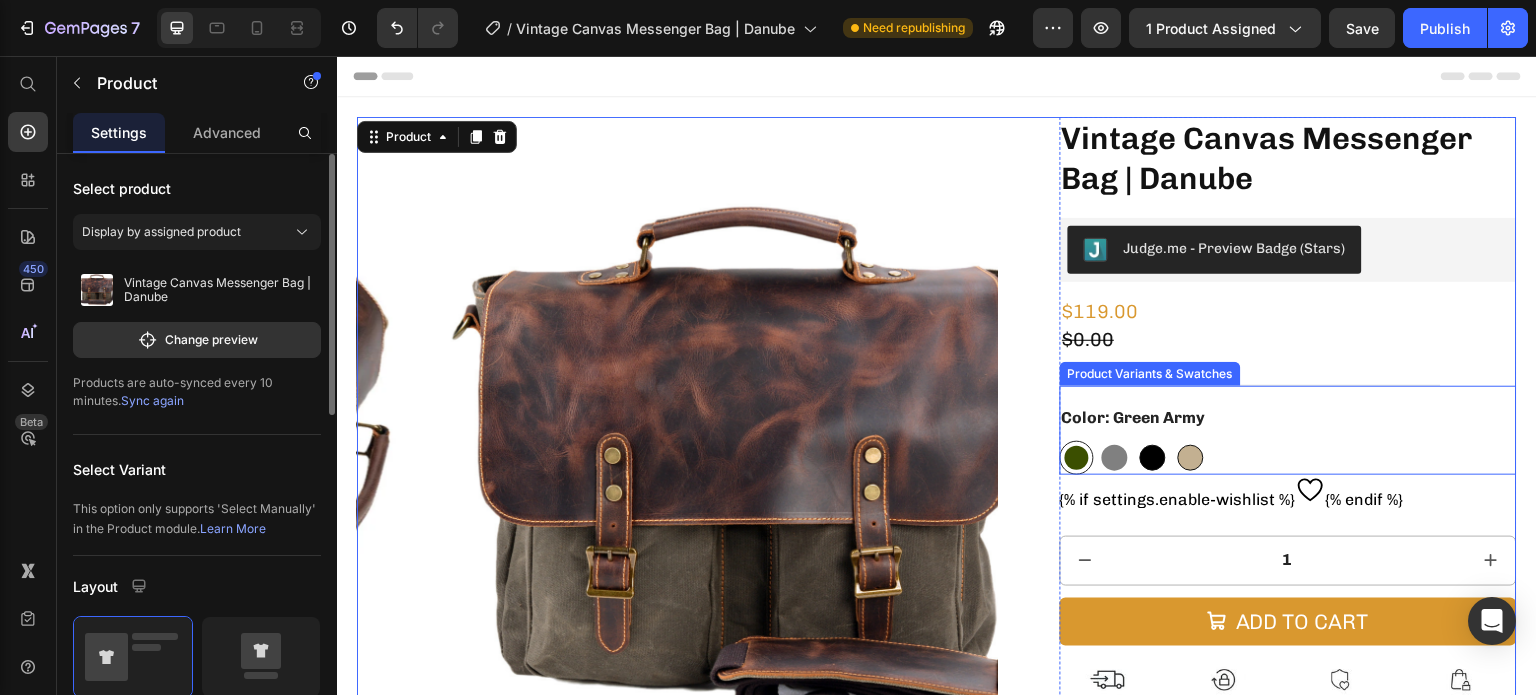 click at bounding box center [1115, 458] 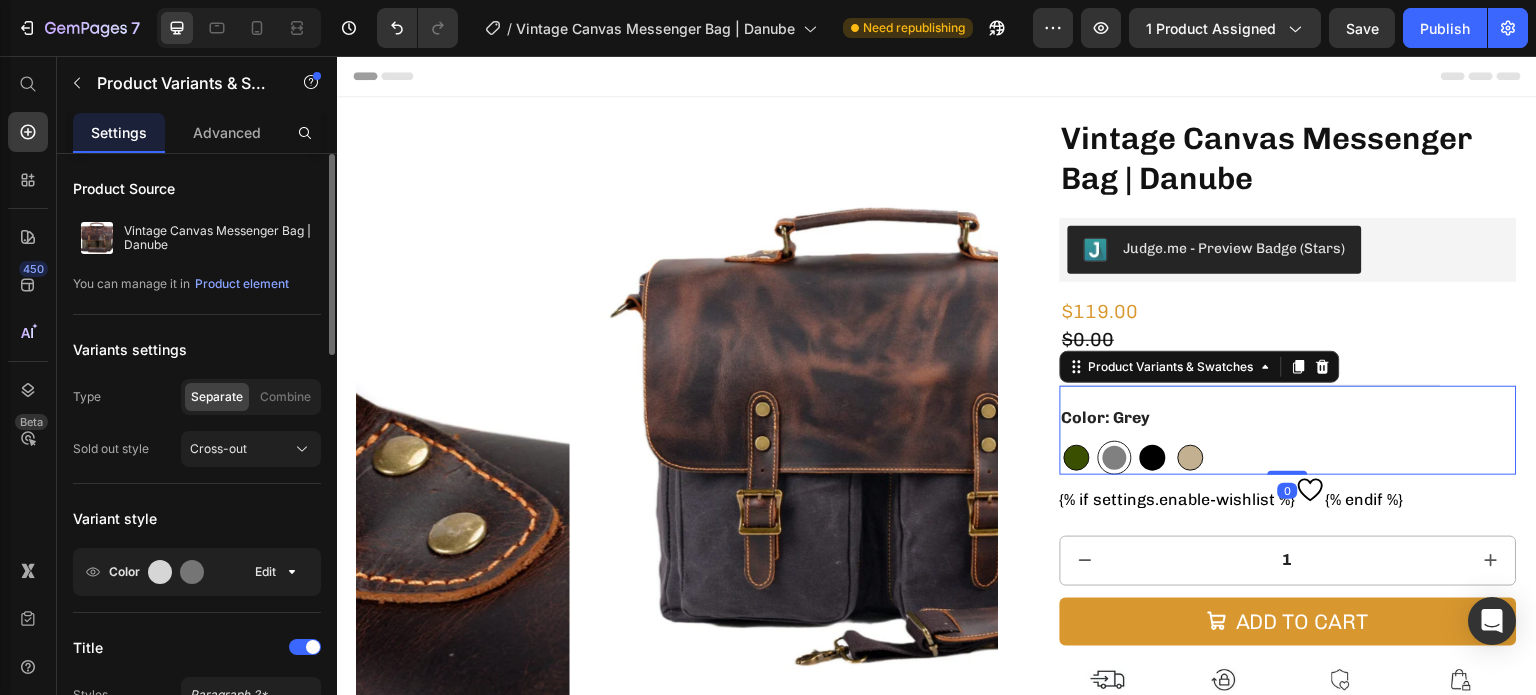 click at bounding box center (1153, 458) 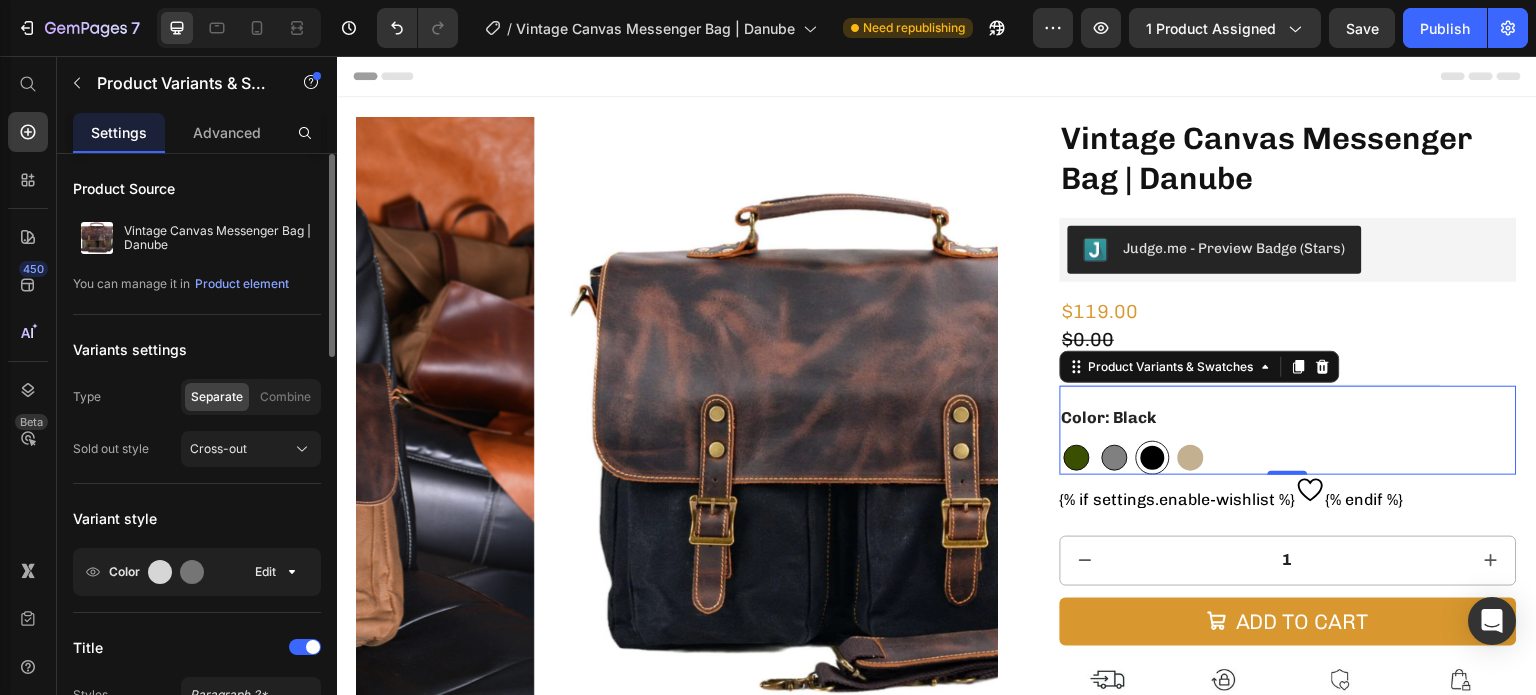 click at bounding box center (1191, 458) 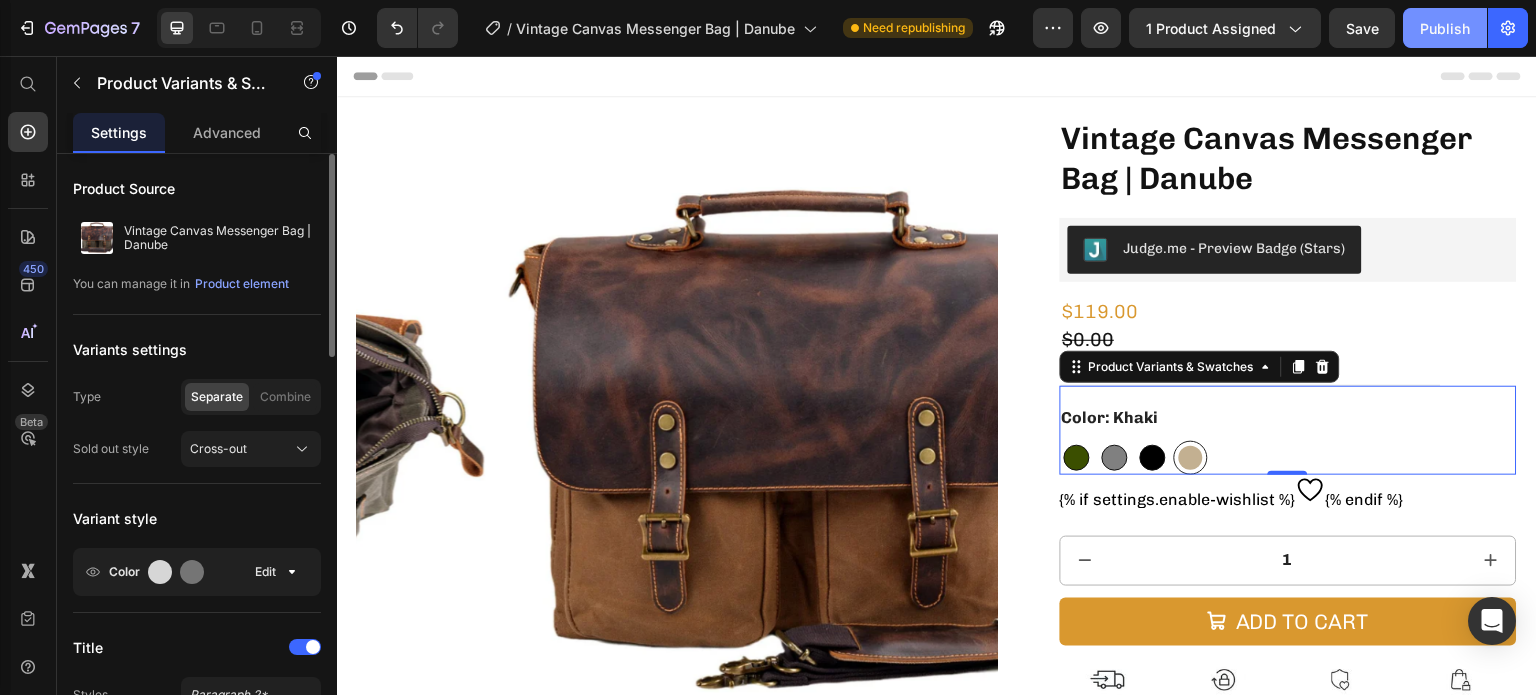 click on "Publish" at bounding box center [1445, 28] 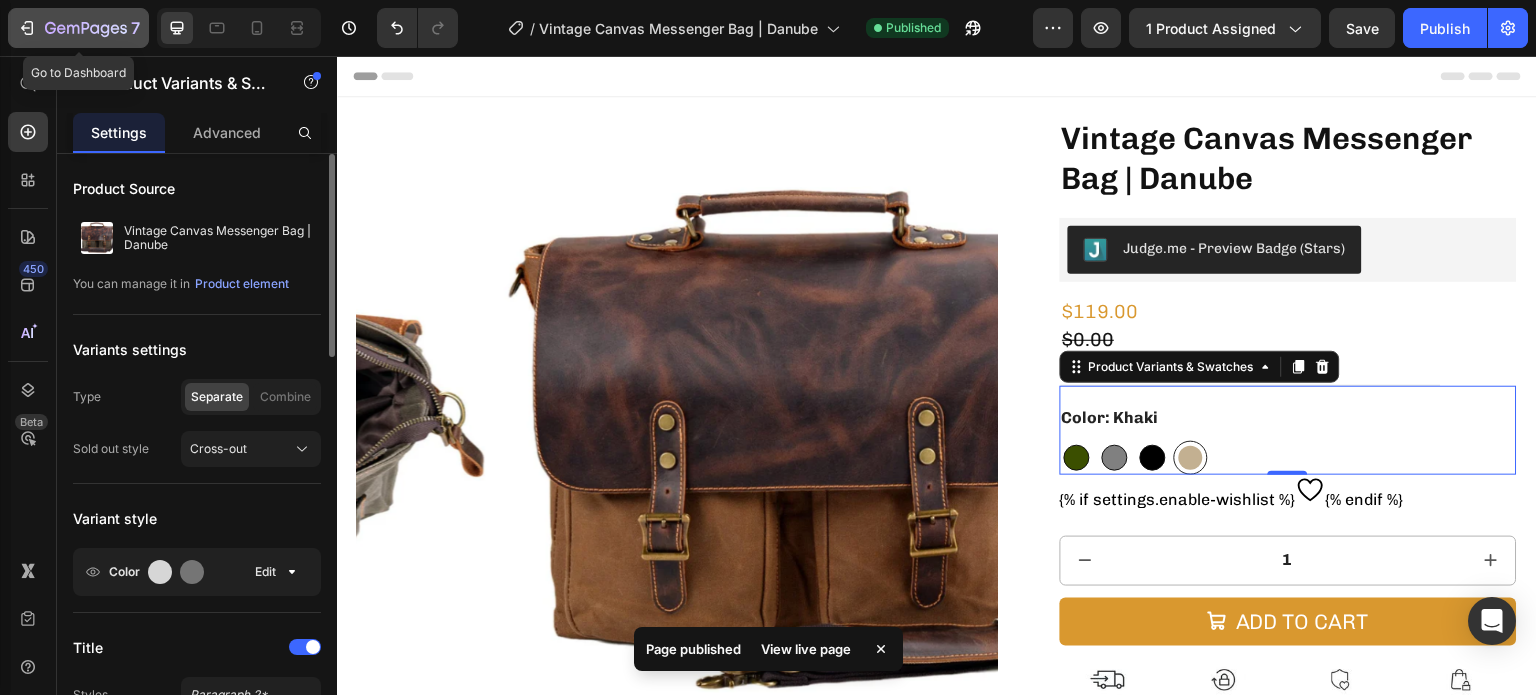 click 